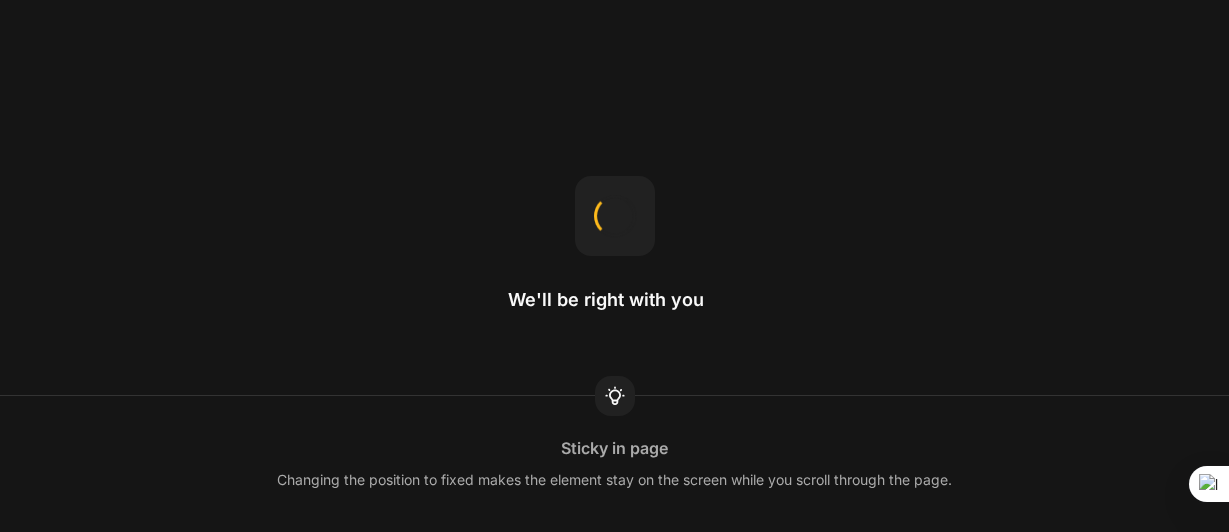 scroll, scrollTop: 0, scrollLeft: 0, axis: both 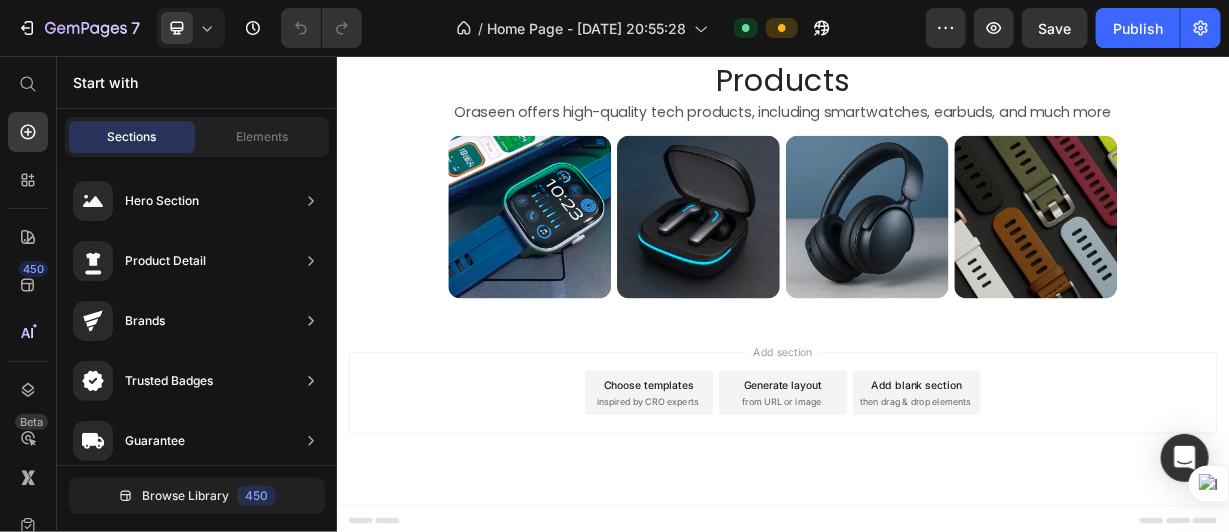 click on "Add section Choose templates inspired by CRO experts Generate layout from URL or image Add blank section then drag & drop elements" at bounding box center (936, 536) 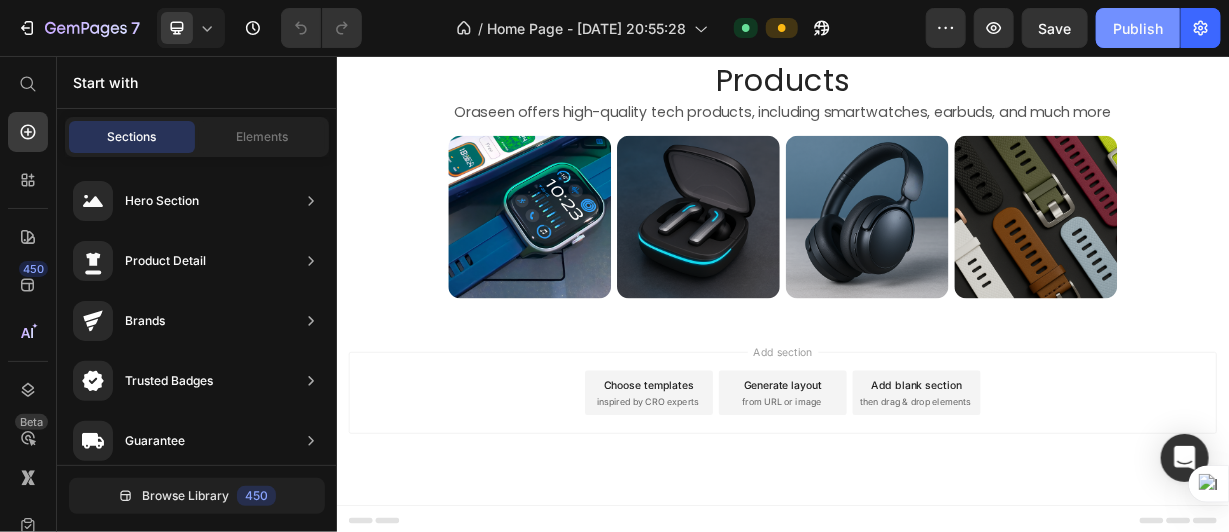 click on "Publish" at bounding box center [1138, 28] 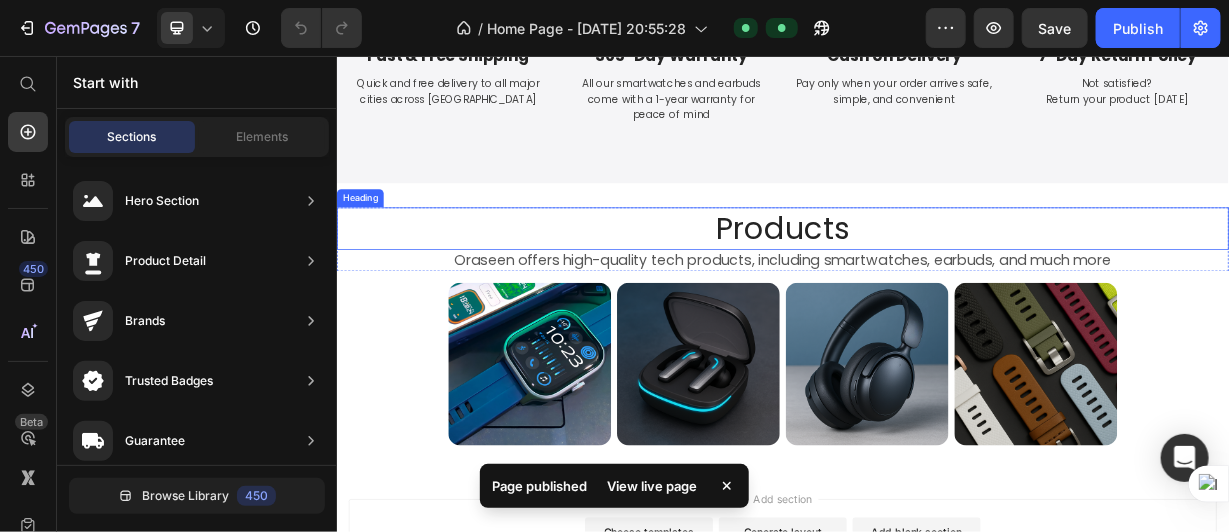 scroll, scrollTop: 300, scrollLeft: 0, axis: vertical 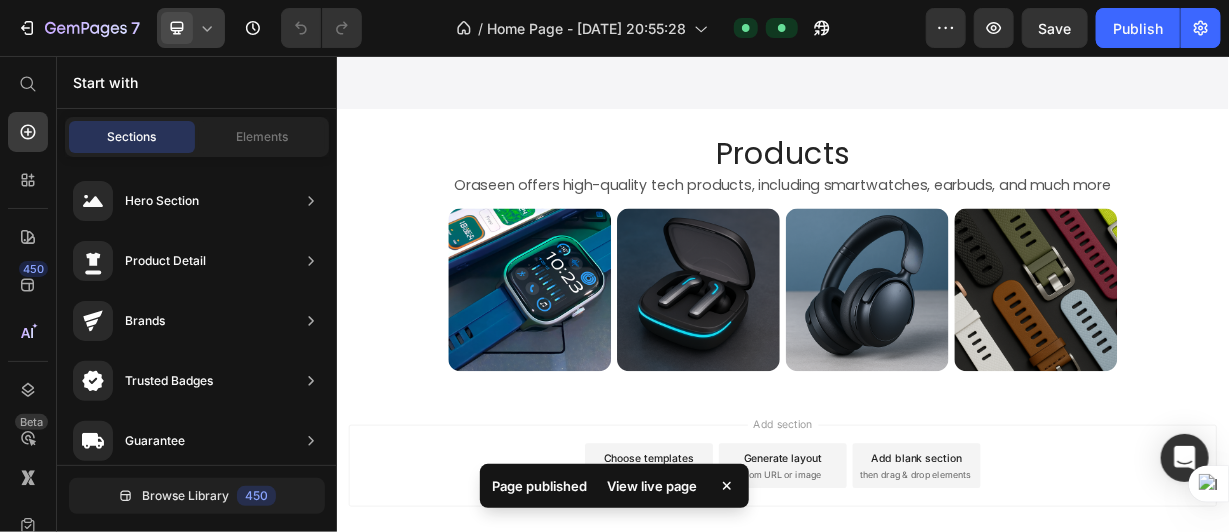 click 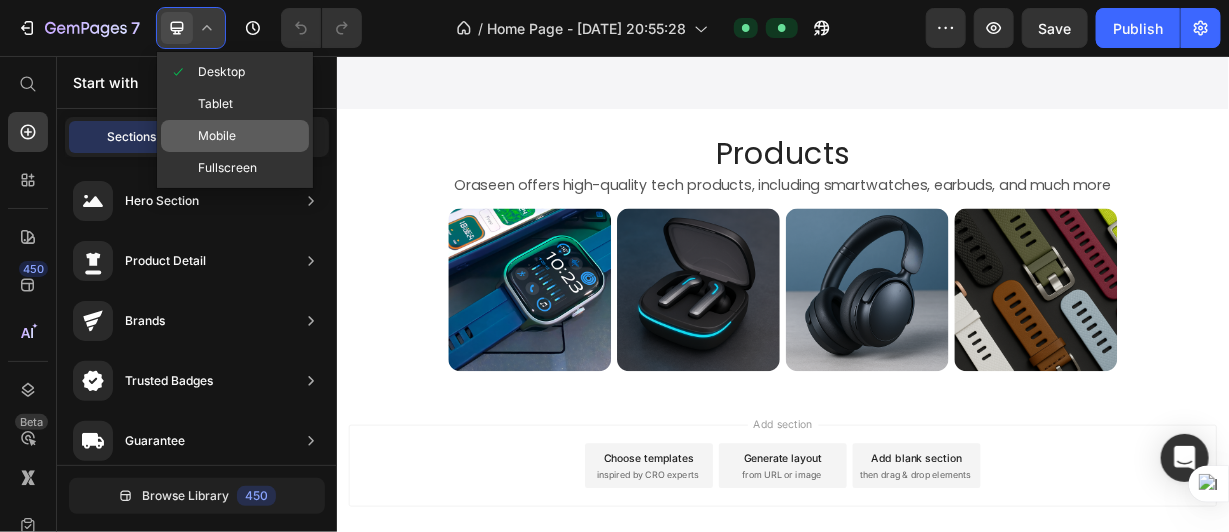 click on "Mobile" 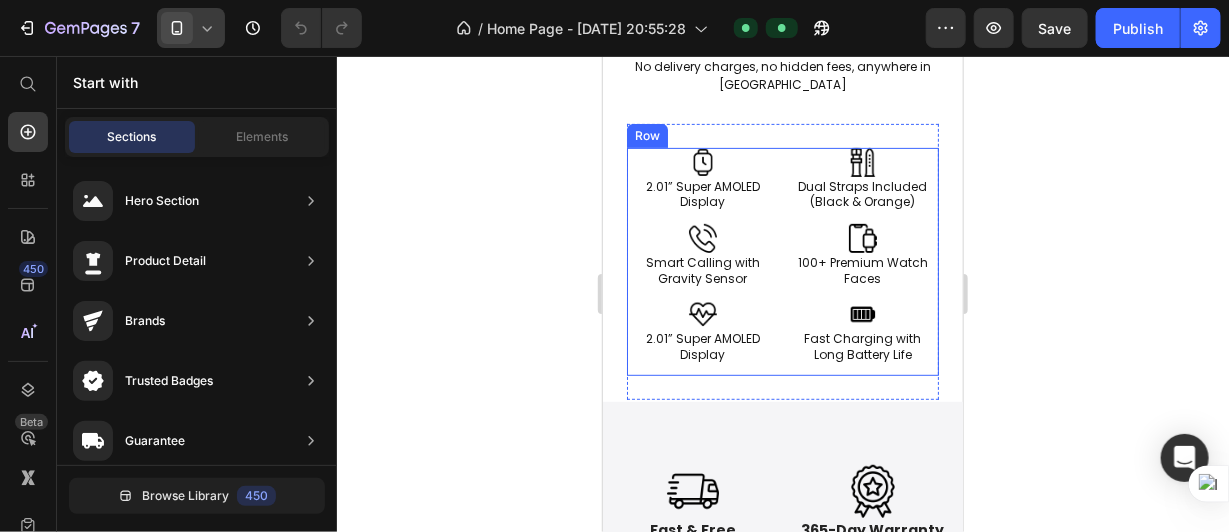 scroll, scrollTop: 0, scrollLeft: 0, axis: both 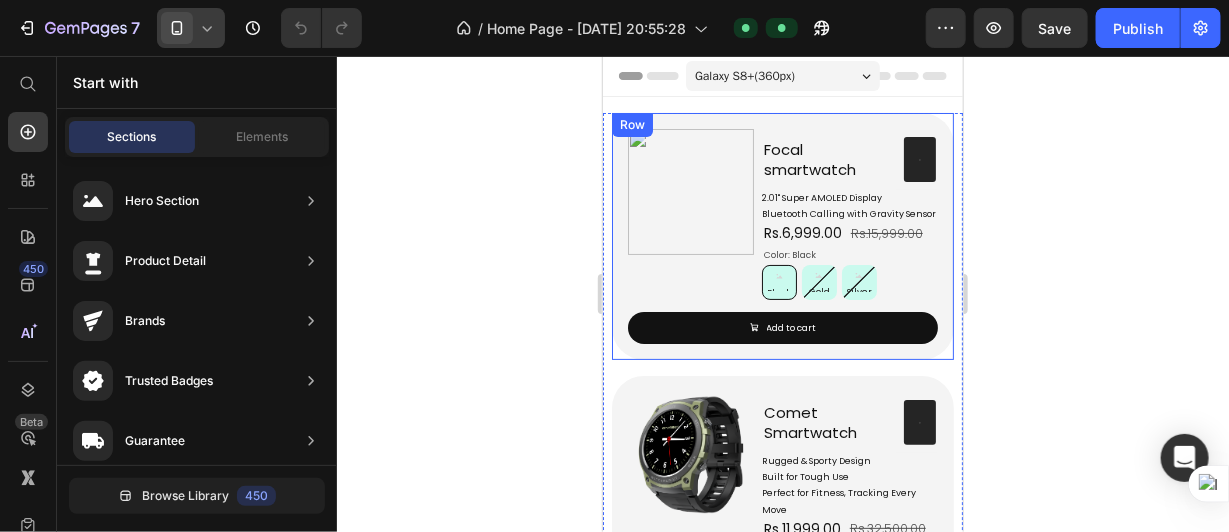 click on "Product Images Focal smartwatch Product Title Trustoo Trustoo Row 2.01" Super AMOLED Display
Bluetooth Calling with Gravity Sensor Product Description Rs.6,999.00 Product Price Rs.15,999.00 Product Price Row Color: Black Black Black Black Gold Gold Gold Silver Silver Silver Product Variants & Swatches Row
Add to cart Add to Cart Row Row" at bounding box center (782, 235) 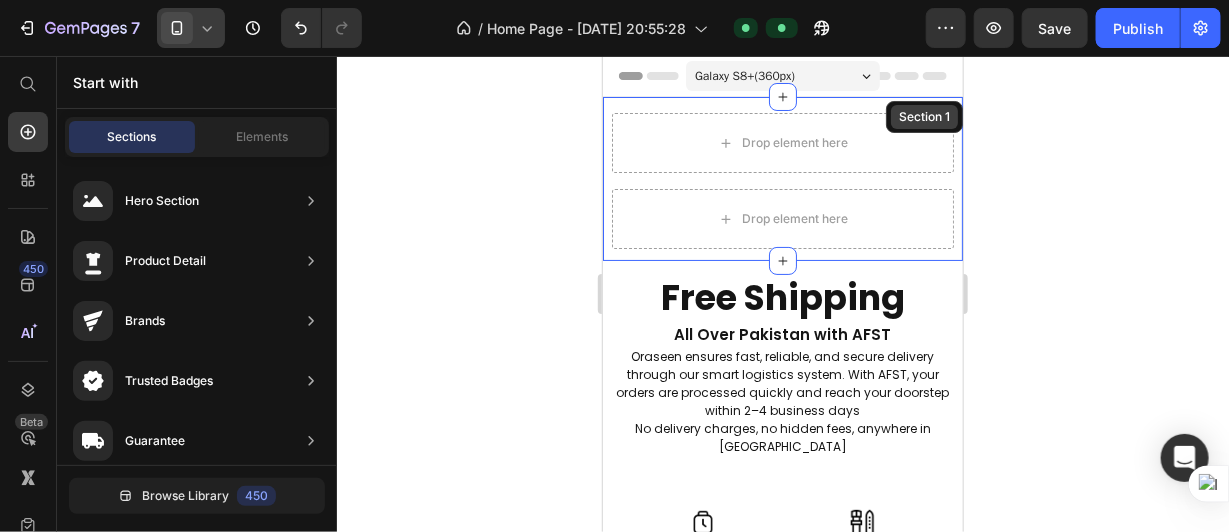 click on "Section 1" at bounding box center [923, 116] 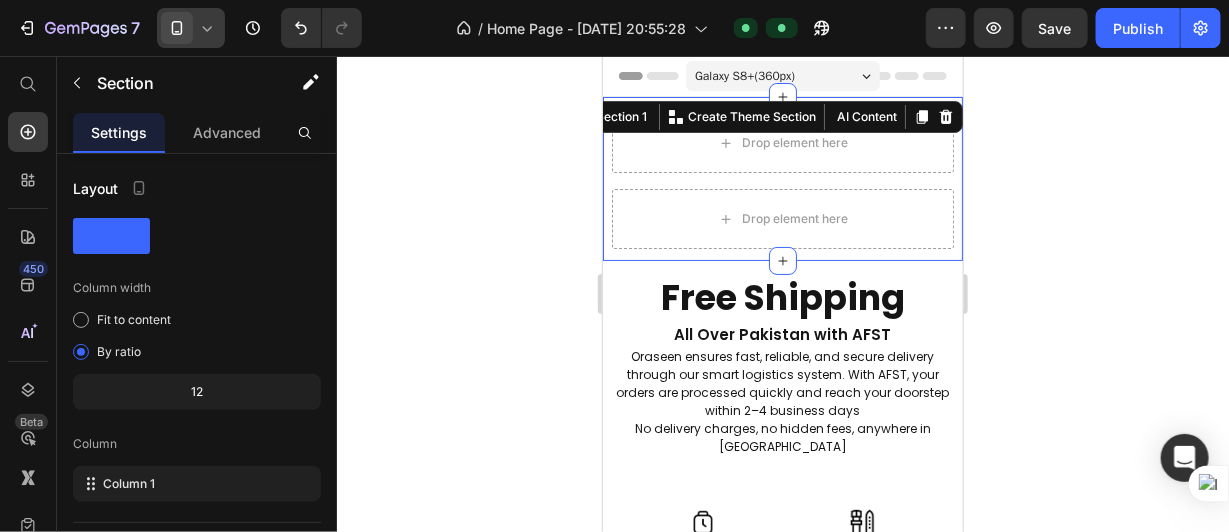 click 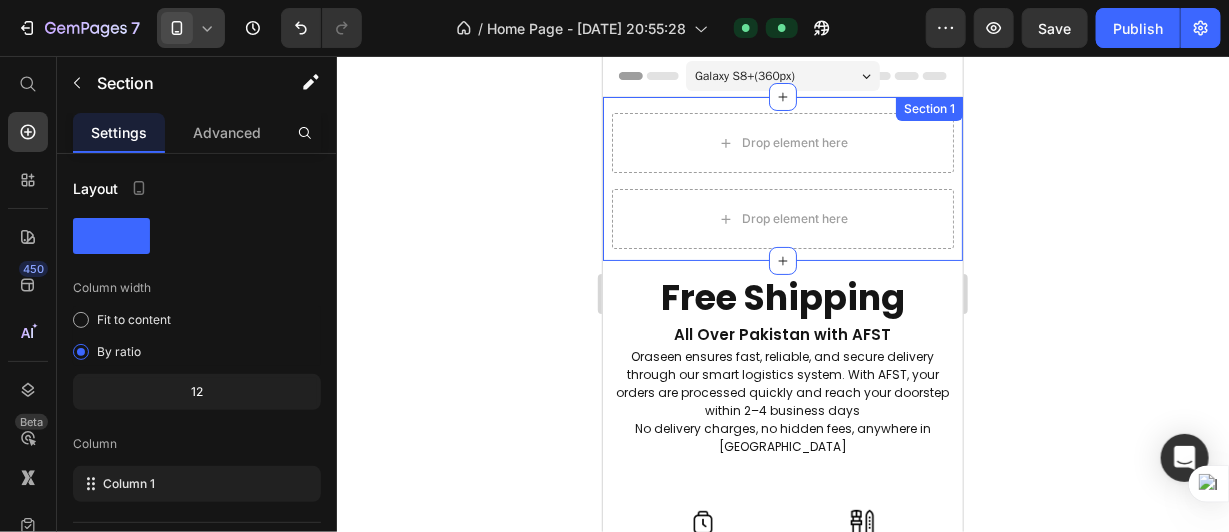 click on "Drop element here
Drop element here Product List Section 1" at bounding box center (782, 178) 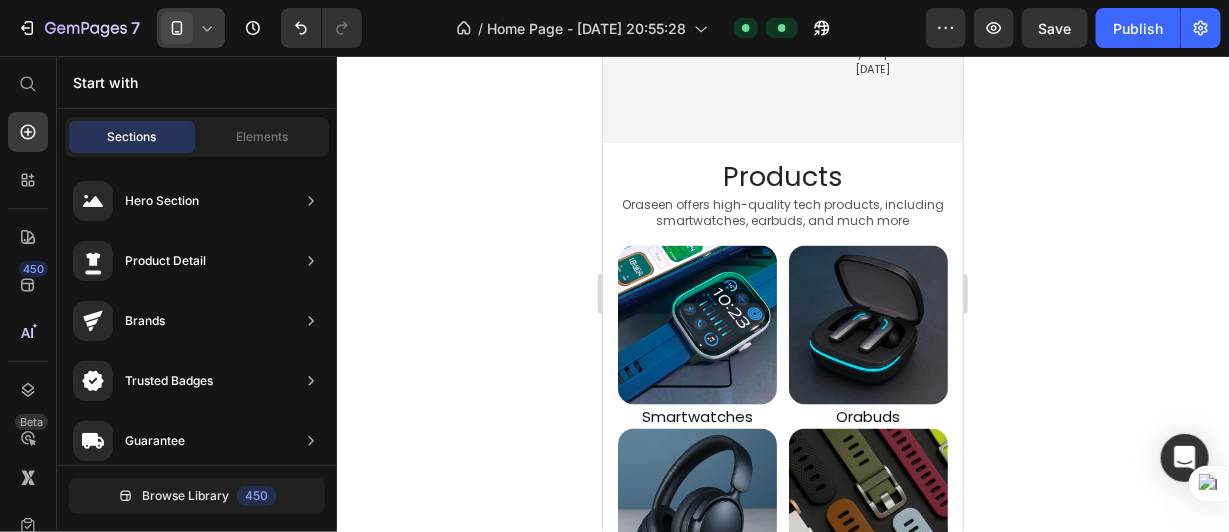 scroll, scrollTop: 0, scrollLeft: 0, axis: both 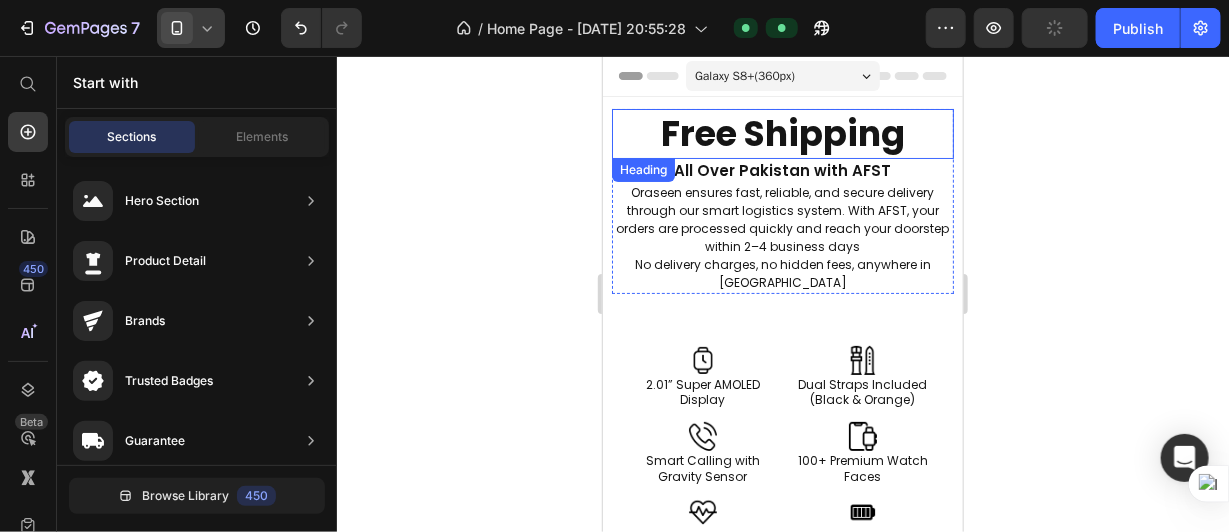 click on "Free Shipping" at bounding box center (782, 133) 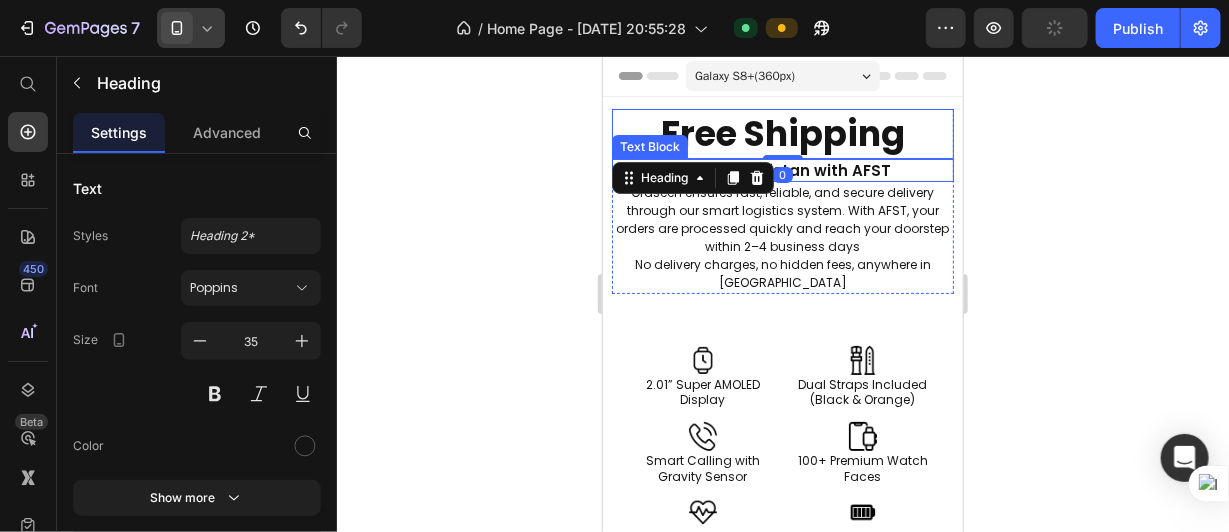 click on "All Over Pakistan with AFST" at bounding box center [782, 170] 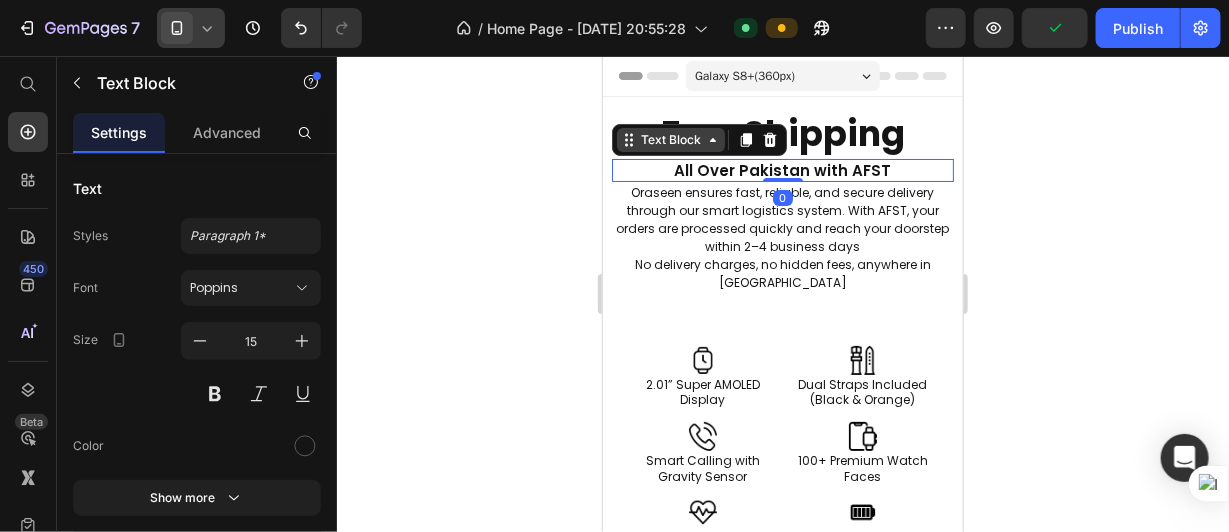 click on "Text Block" at bounding box center [670, 139] 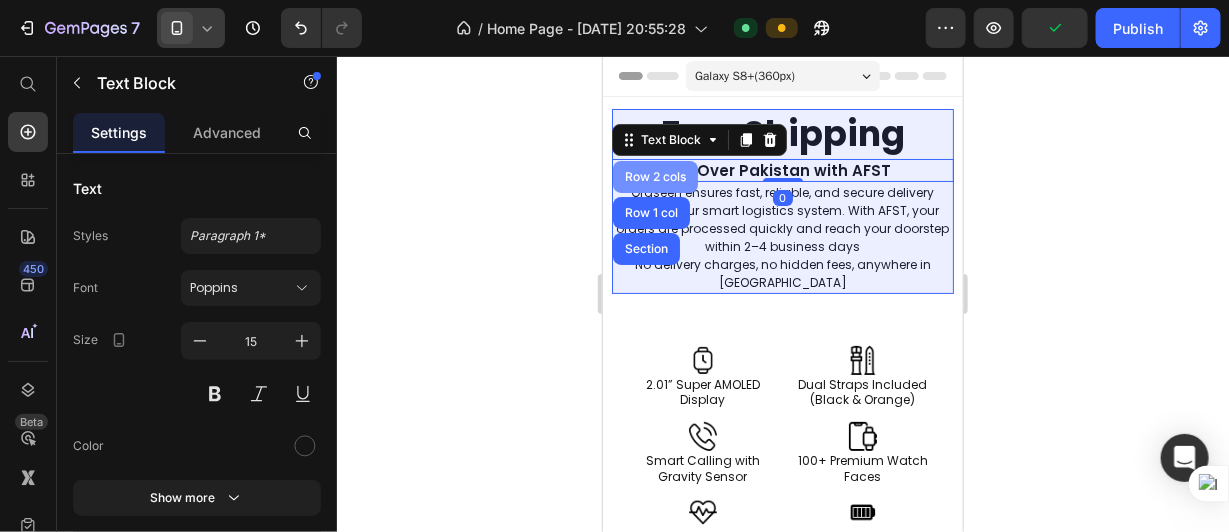 click on "Row 2 cols" at bounding box center (654, 176) 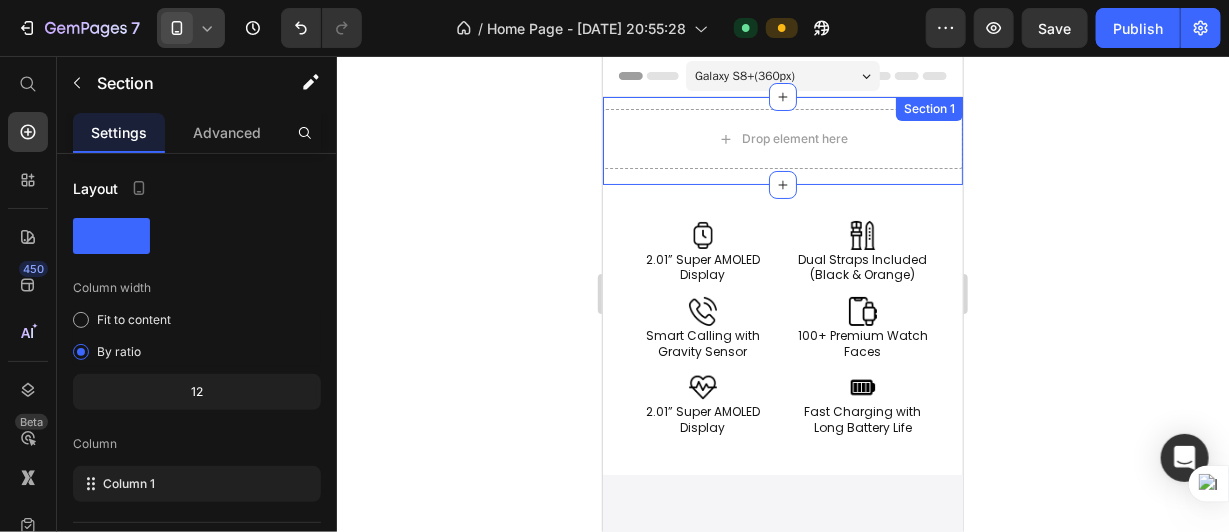 click on "Drop element here Row" at bounding box center (782, 146) 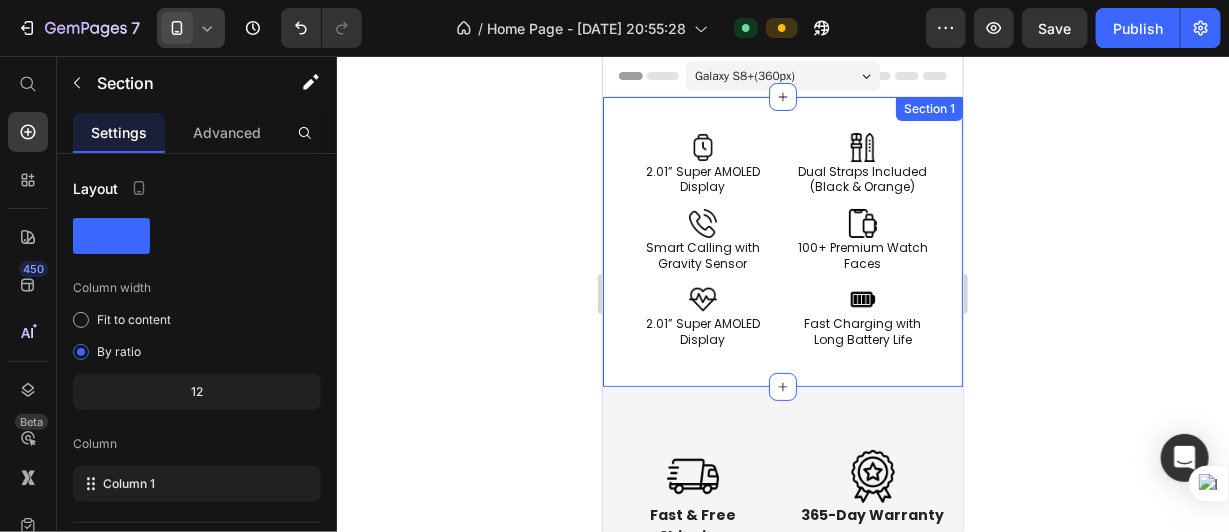 click on "Focal Smartwatch Heading Embark on a revitalizing journey with each sip of our refreshing kombucha brew, energizing your day. Let the crisp, effervescent flavors awaken your senses, offering a moment of pure refreshment & vitality. Text Block buy now Button Image Row Image 2.01” Super AMOLED Display Text Block Row Image Smart Calling with Gravity Sensor Text Block Row Image 2.01” Super AMOLED Display Text Block Row Image Dual Straps Included (Black & Orange) Text Block Row Image 100+ Premium Watch Faces Text Block Row Image Fast Charging with Long Battery Life Text Block Row Row Image Image 2.01” Super AMOLED Display Text Block Row Image Smart Calling with Gravity Sensor Text Block Row Image 2.01” Super AMOLED Display Text Block Row Image Dual Straps Included (Black & Orange) Text Block Row Image 100+ Premium Watch Faces Text Block Row Image Fast Charging with Long Battery Life Text Block Row Row Row Section 1" at bounding box center [782, 241] 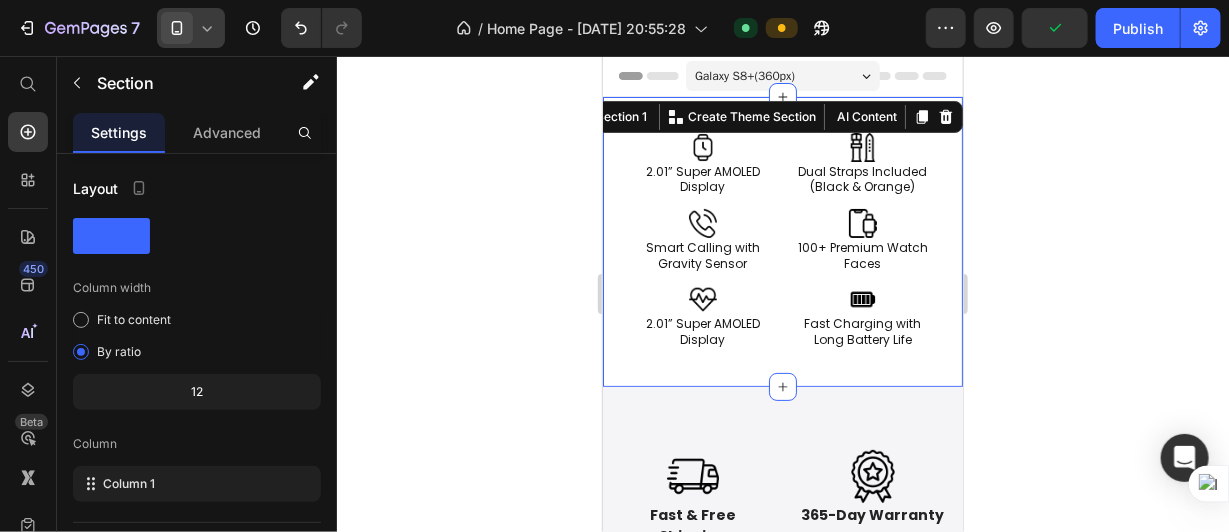 click 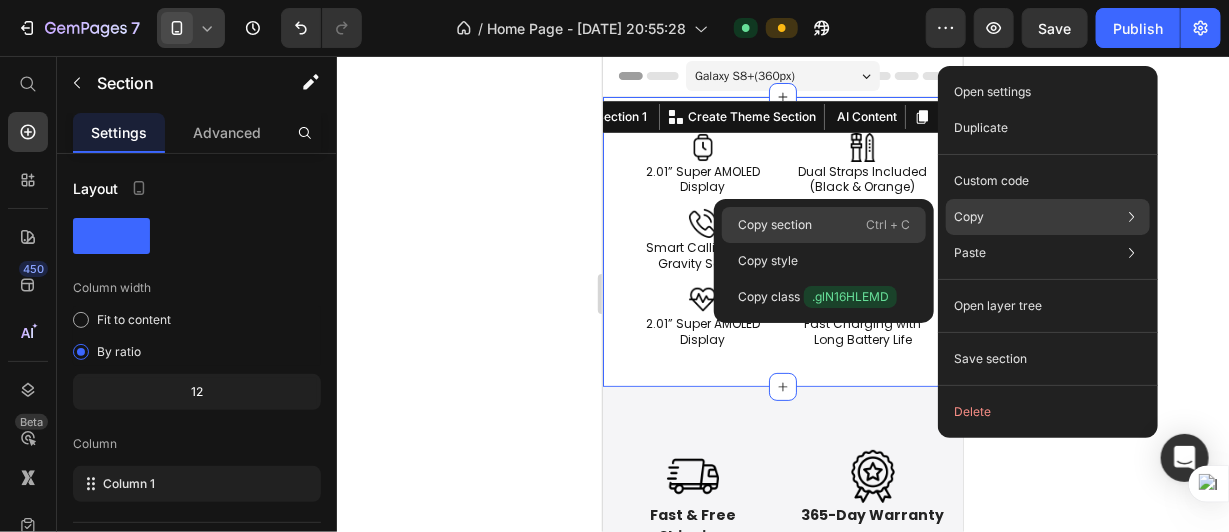 click on "Copy section  Ctrl + C" 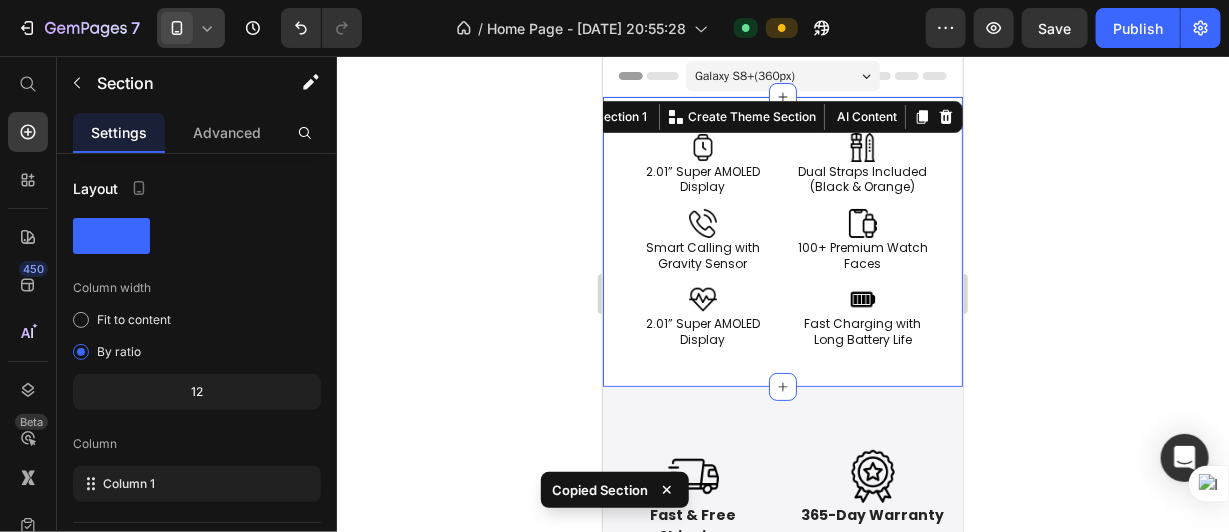 click 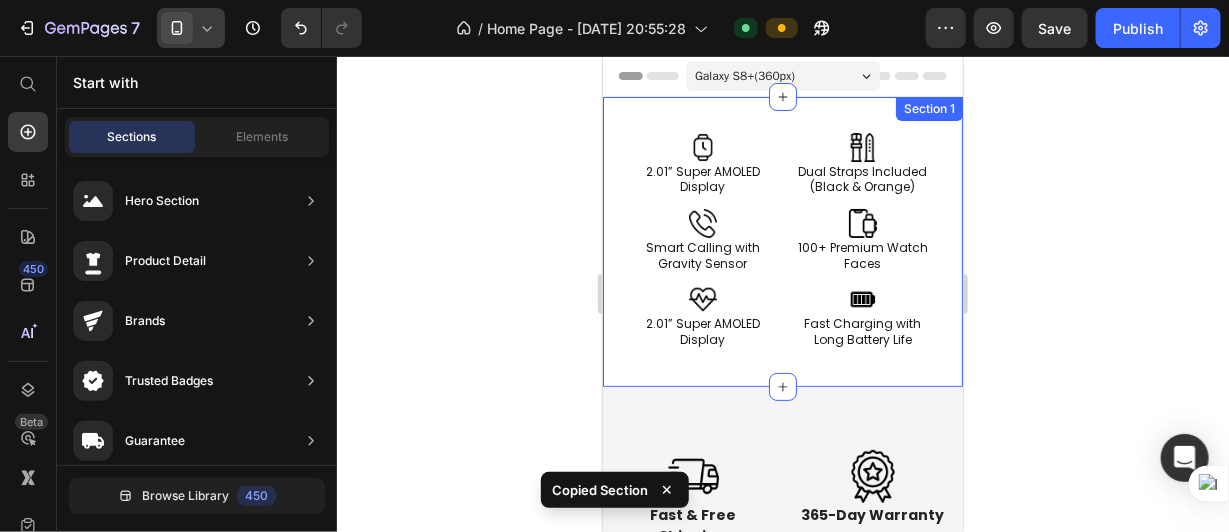 click 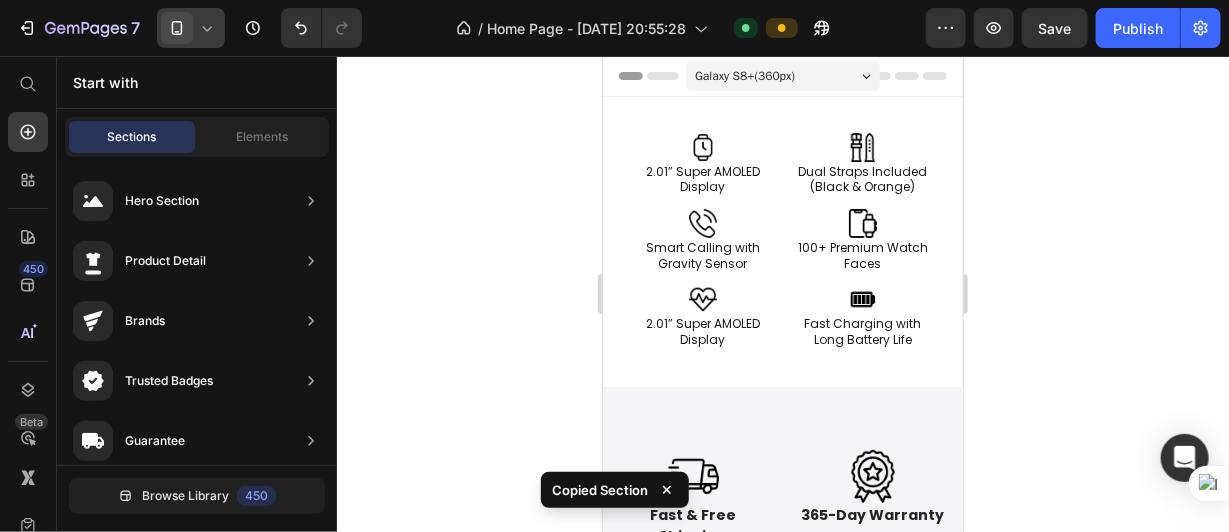 click 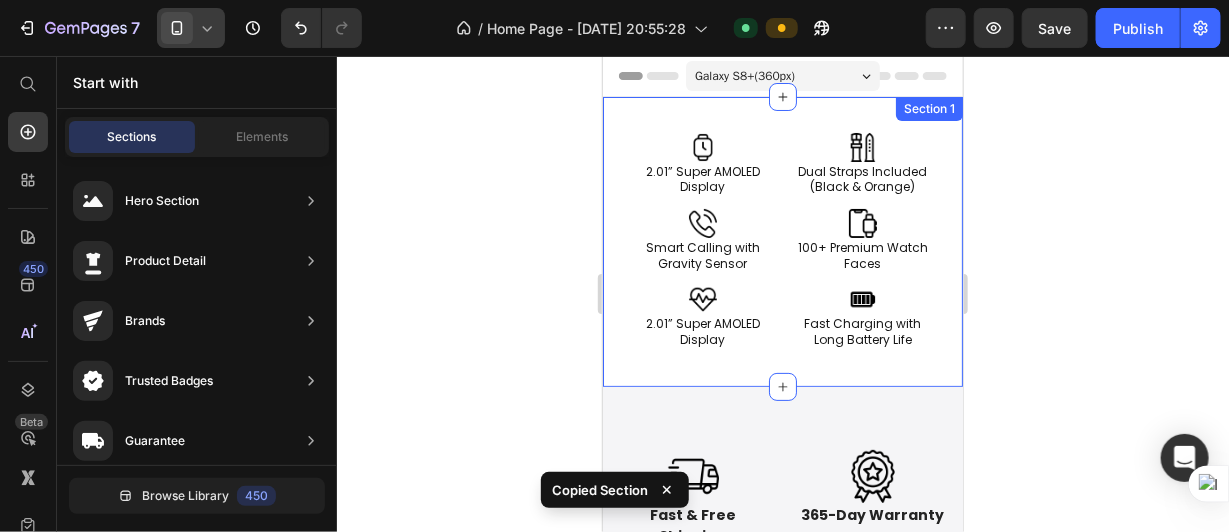 click 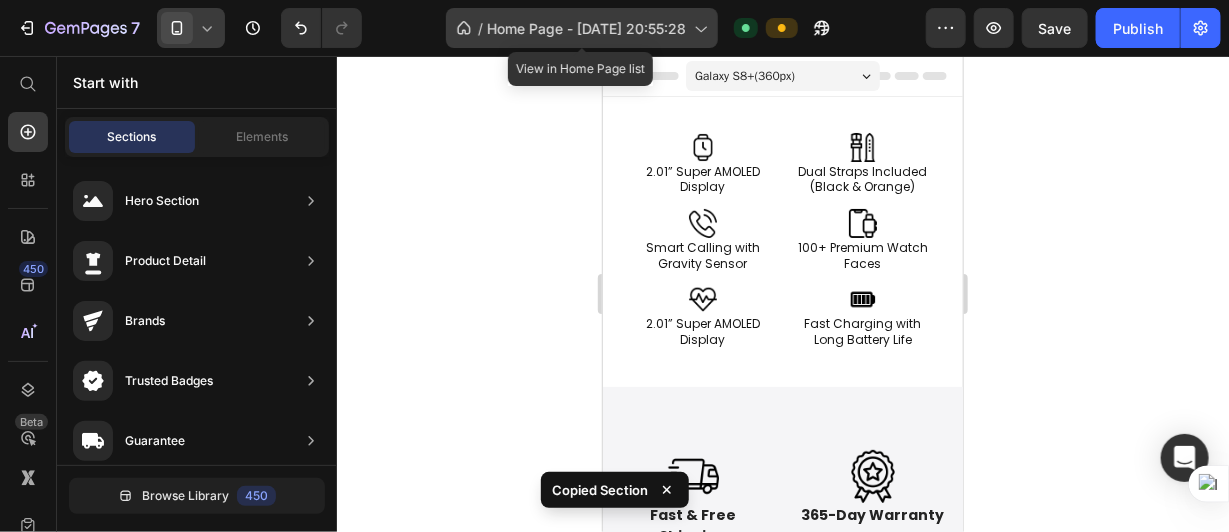 click on "/  Home Page - [DATE] 20:55:28" 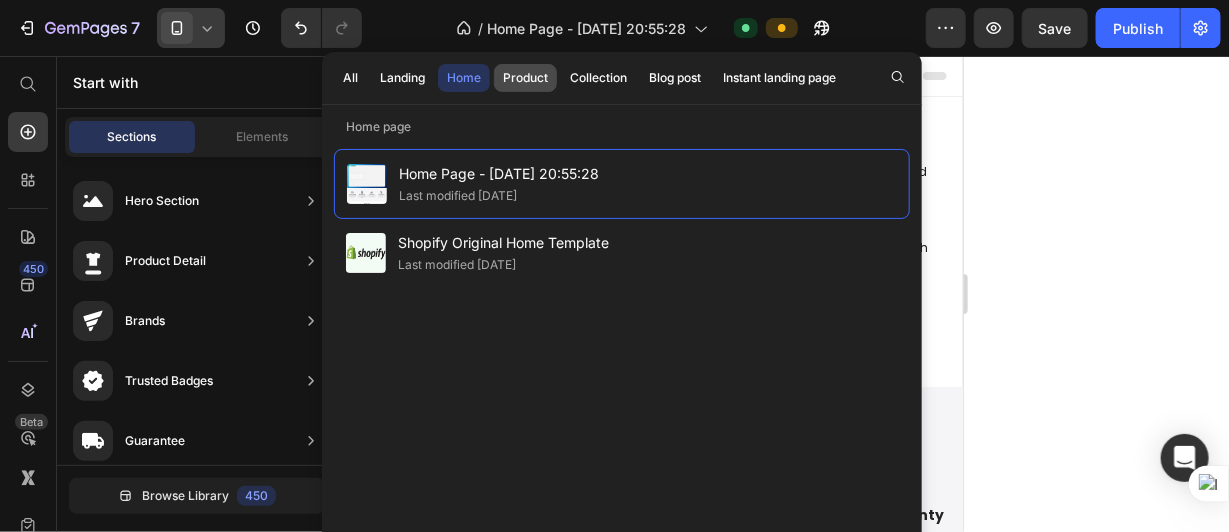 click on "Product" at bounding box center (525, 78) 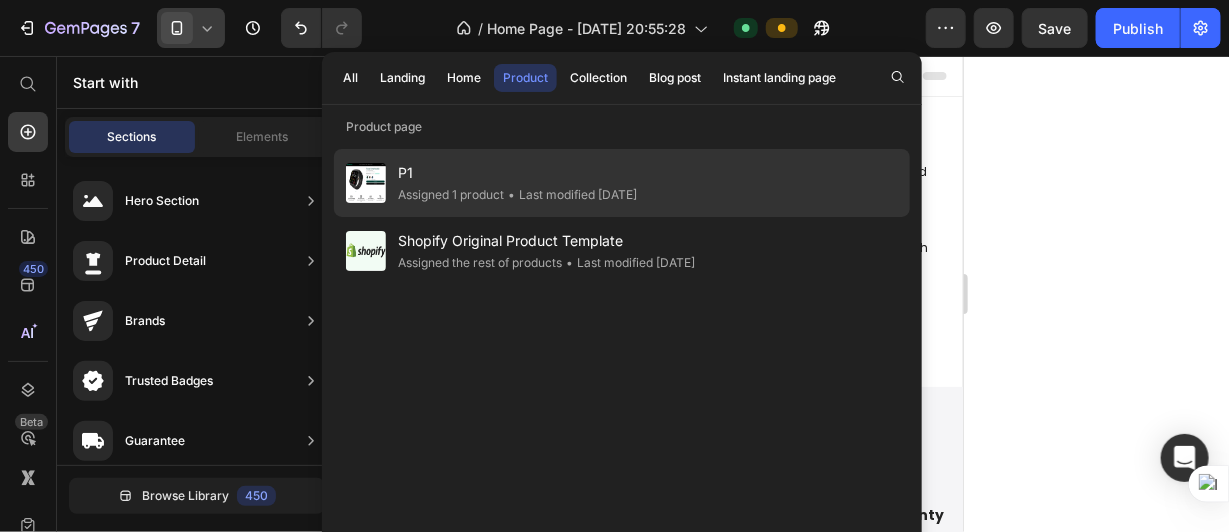 click on "P1" at bounding box center (517, 173) 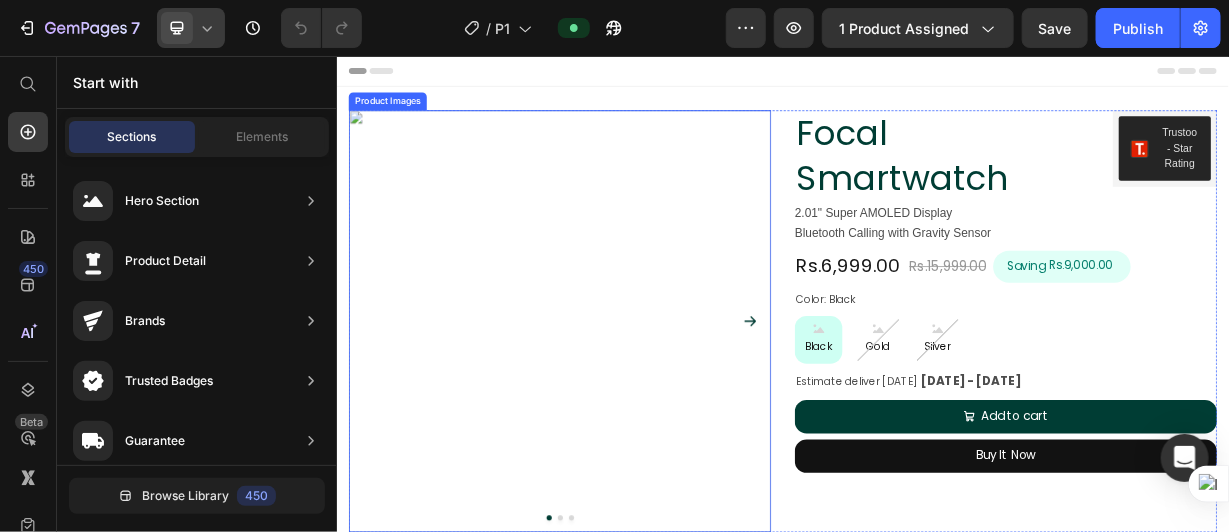 scroll, scrollTop: 499, scrollLeft: 0, axis: vertical 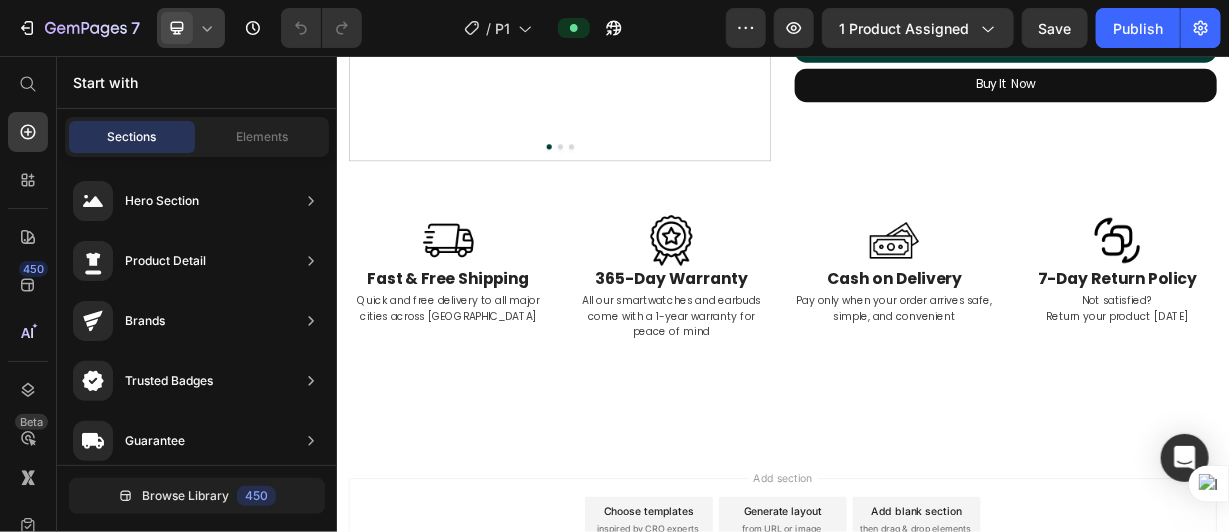 click 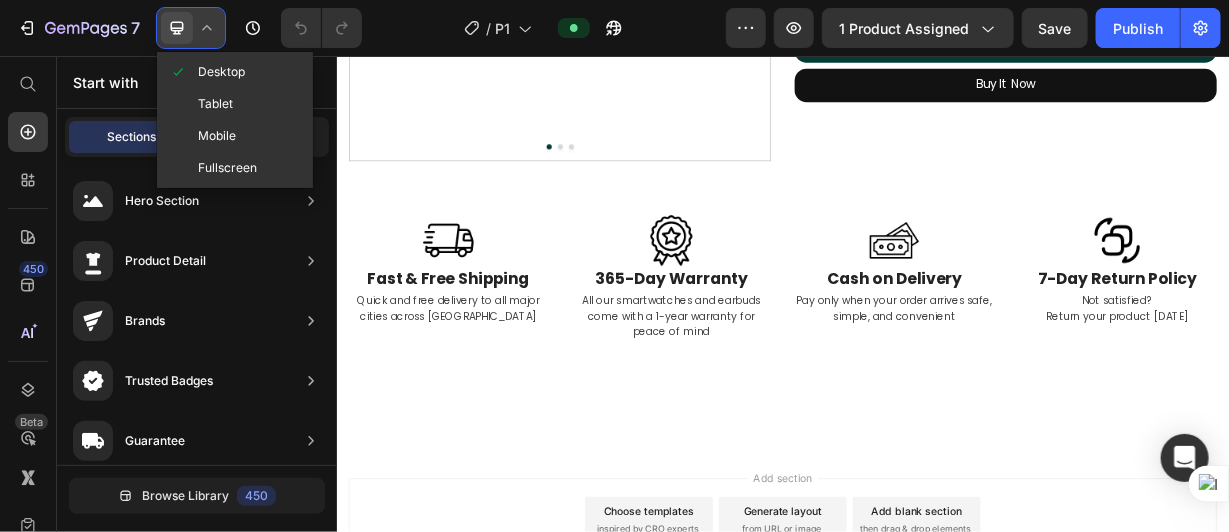 click on "Mobile" at bounding box center [217, 136] 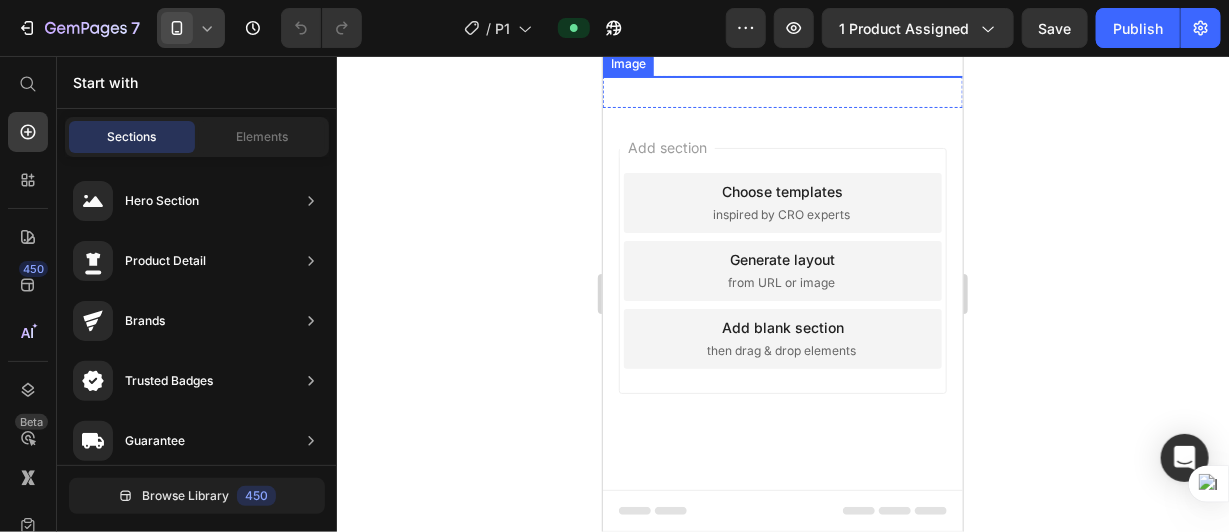 scroll, scrollTop: 10023, scrollLeft: 0, axis: vertical 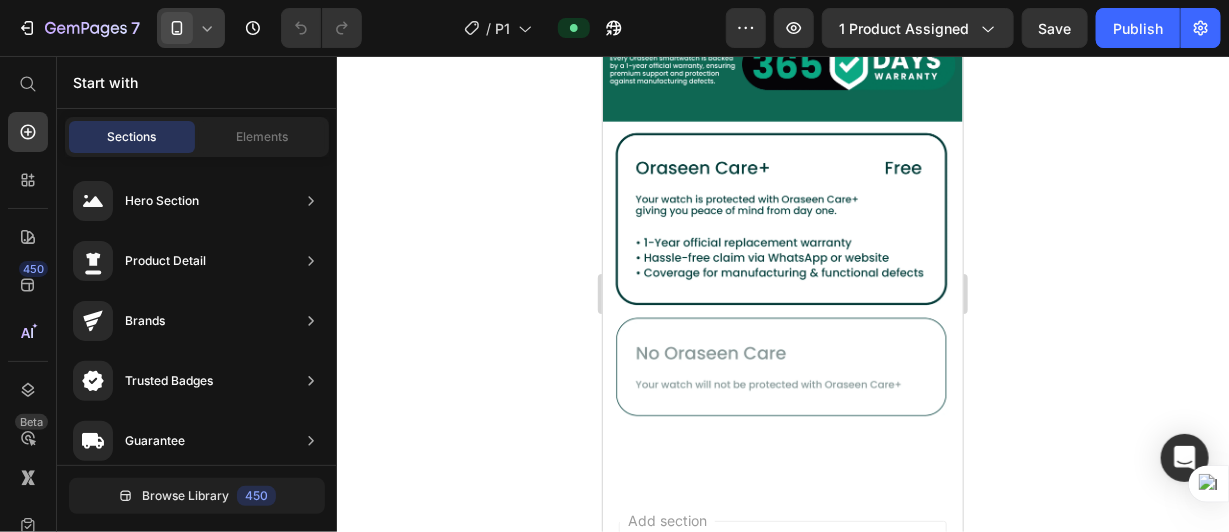 drag, startPoint x: 668, startPoint y: 127, endPoint x: 643, endPoint y: 122, distance: 25.495098 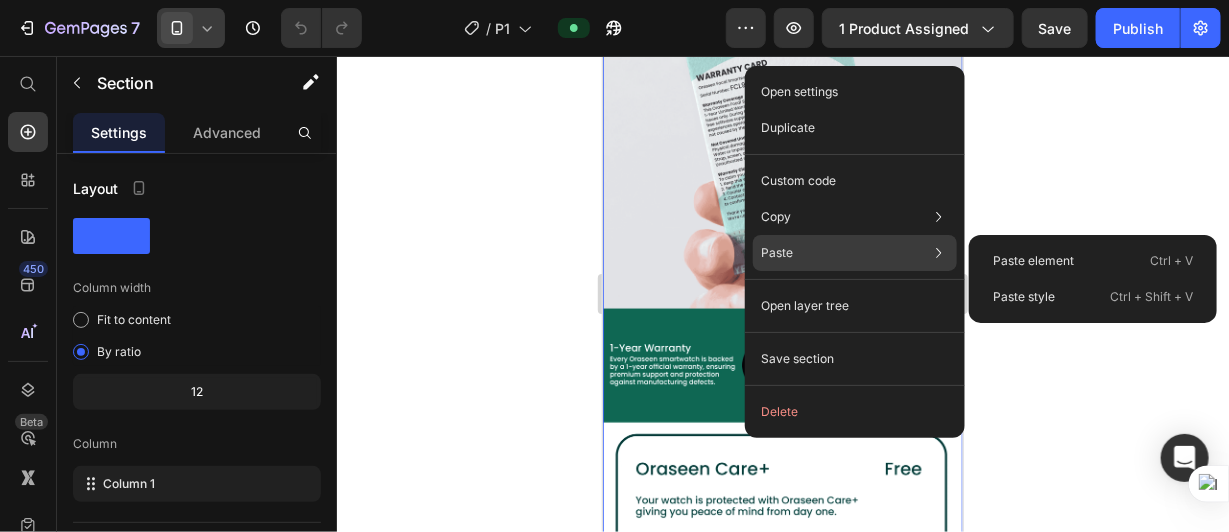 click on "Paste Paste element  Ctrl + V Paste style  Ctrl + Shift + V" 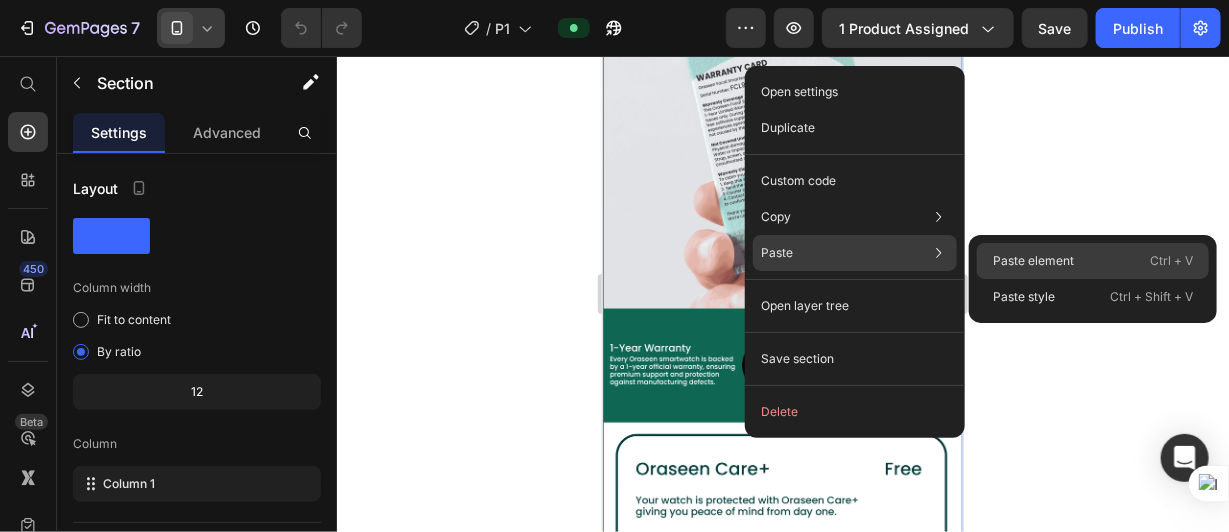 click on "Paste element  Ctrl + V" 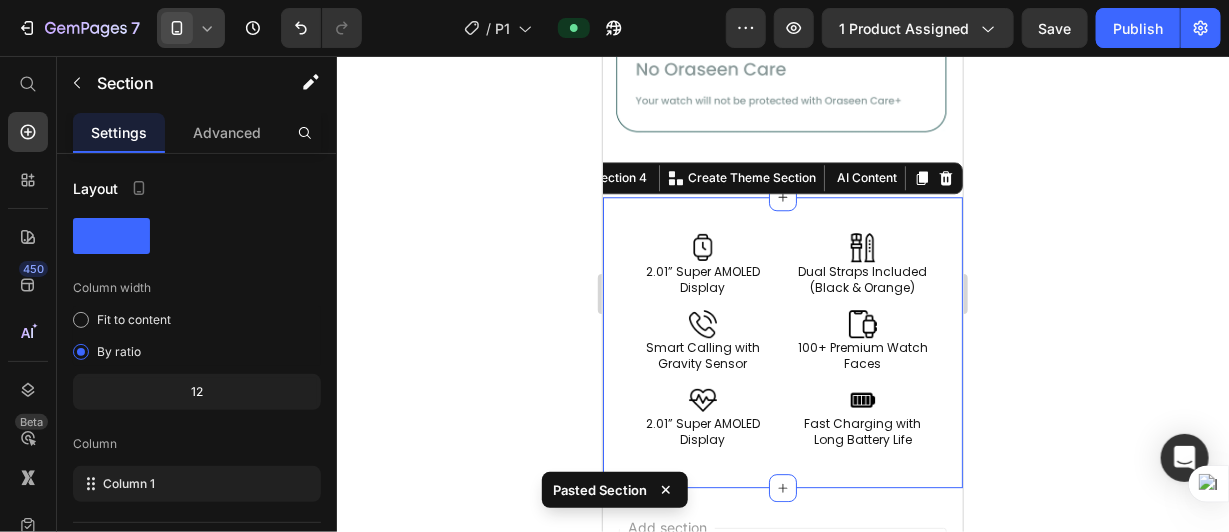 scroll, scrollTop: 9807, scrollLeft: 0, axis: vertical 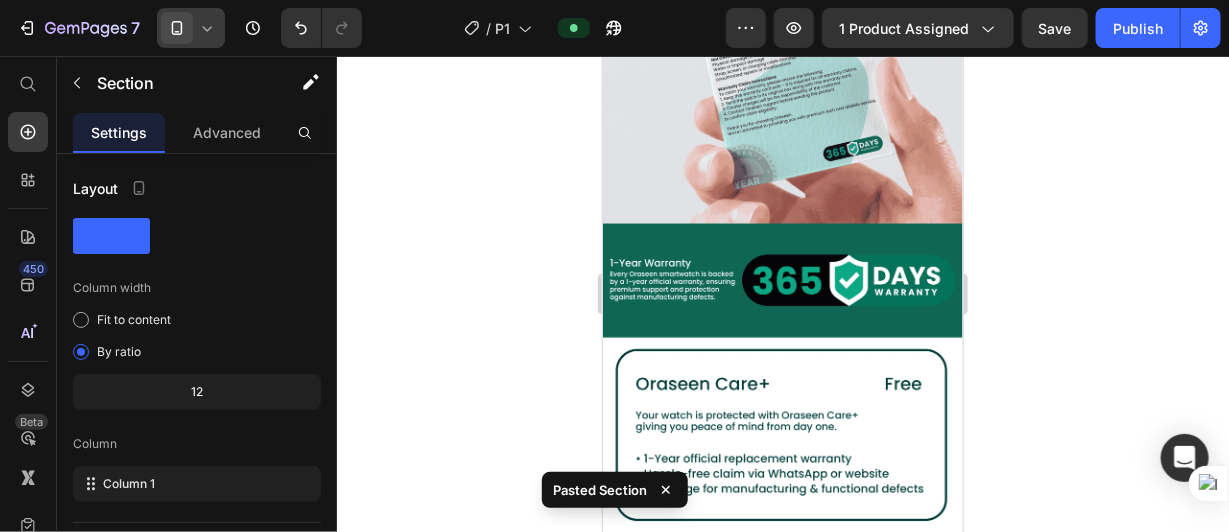 click 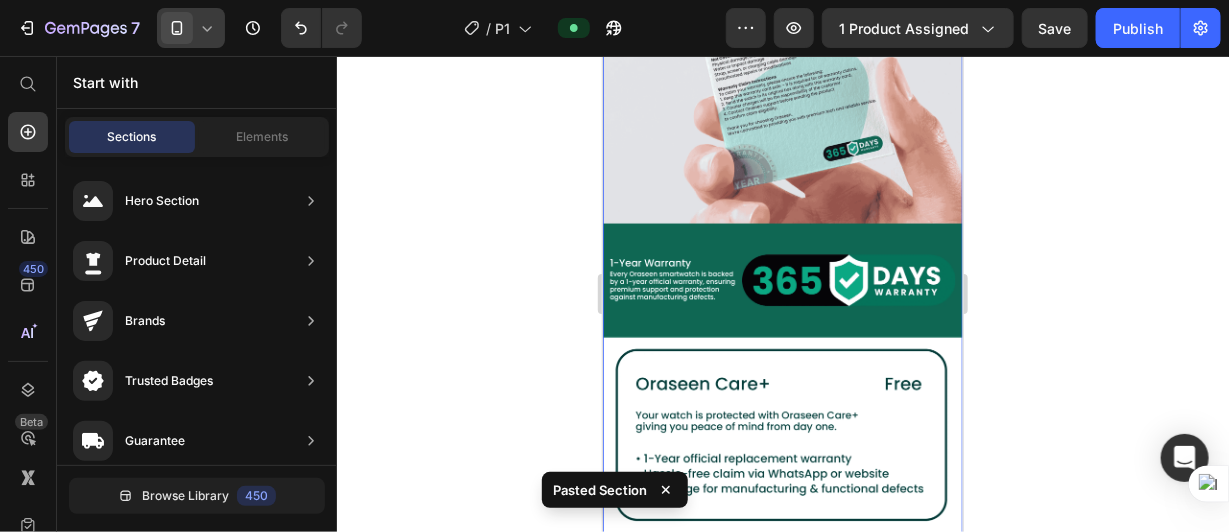 click on "Image Image Image Image Image Image Image Image Section 3" at bounding box center (782, -3955) 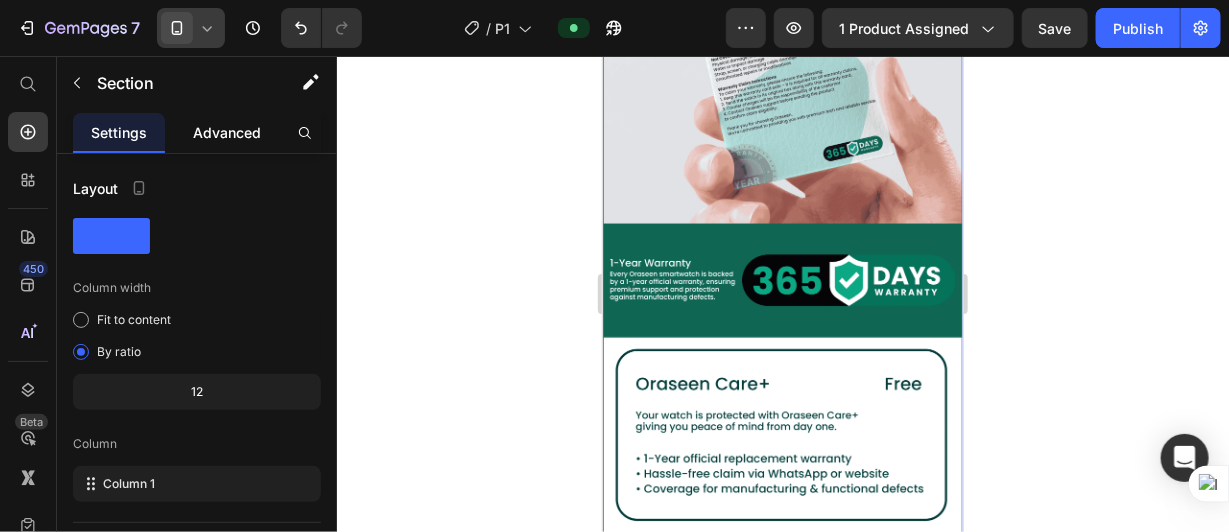click on "Advanced" 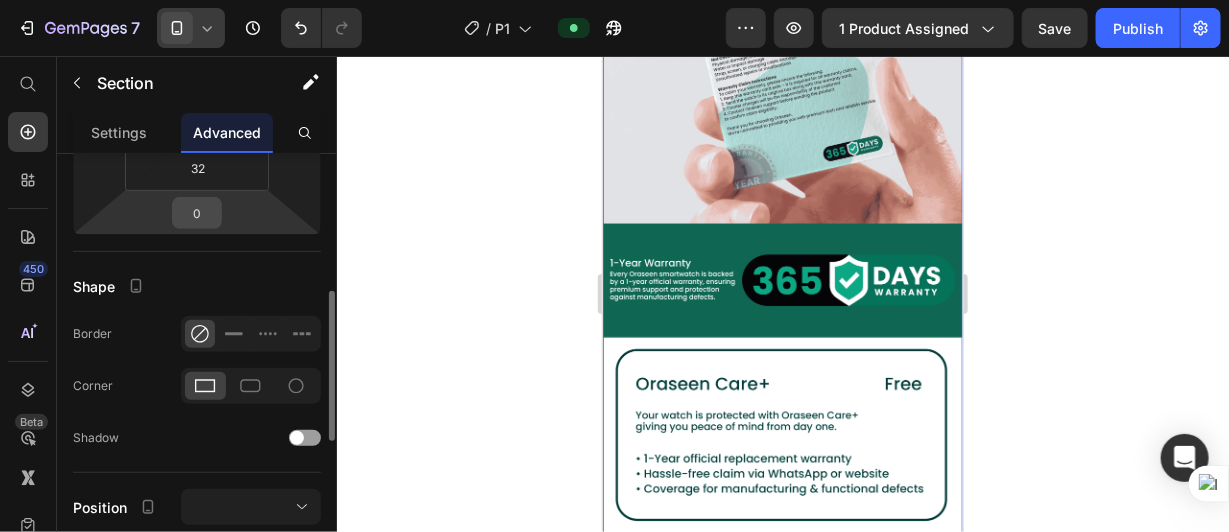 scroll, scrollTop: 300, scrollLeft: 0, axis: vertical 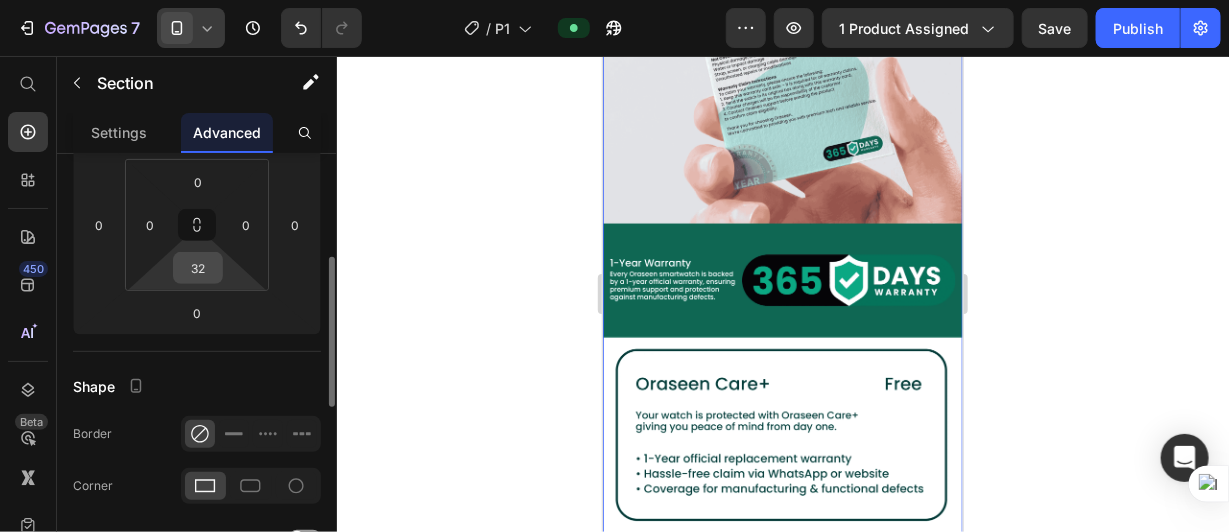 click on "32" at bounding box center [198, 268] 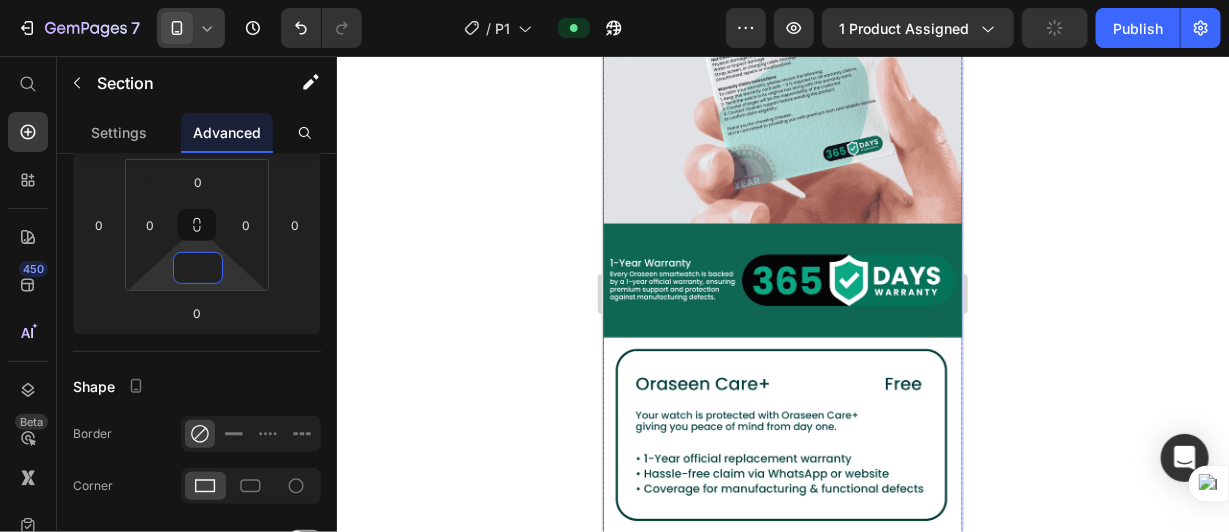 type on "32" 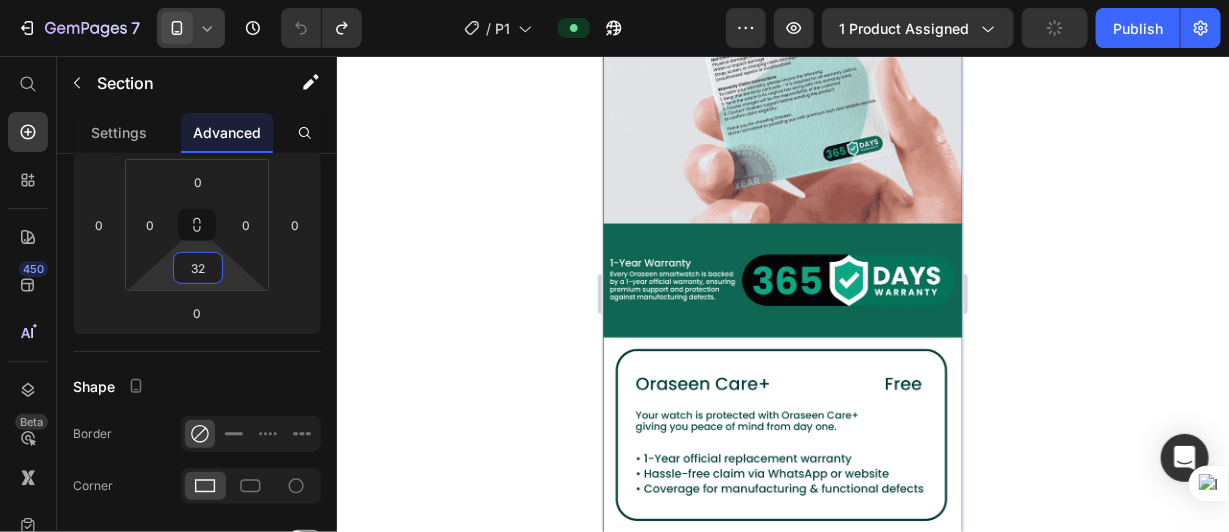 click 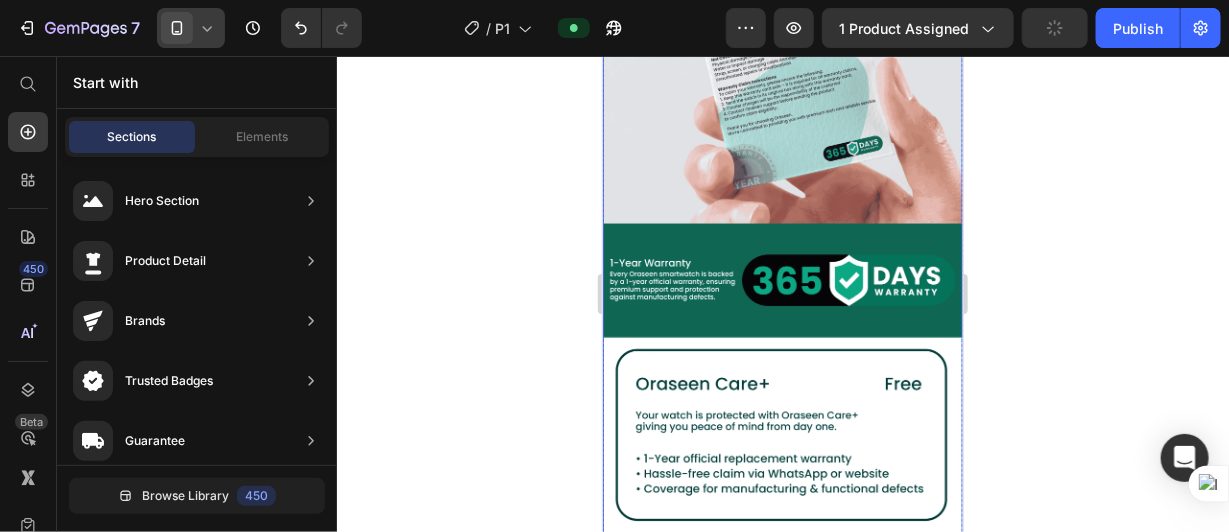 click at bounding box center (782, -35) 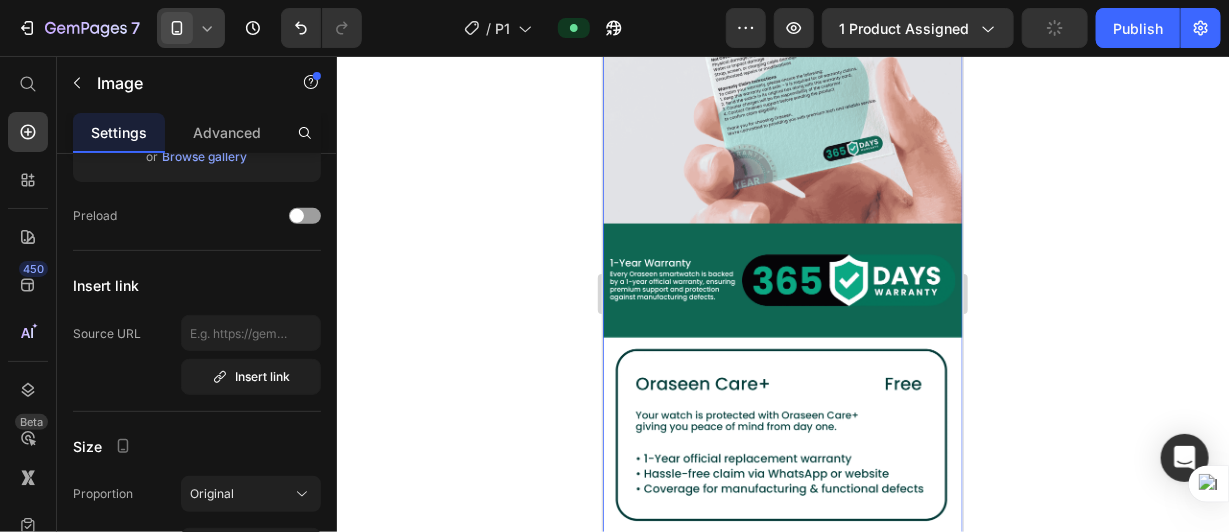 scroll, scrollTop: 0, scrollLeft: 0, axis: both 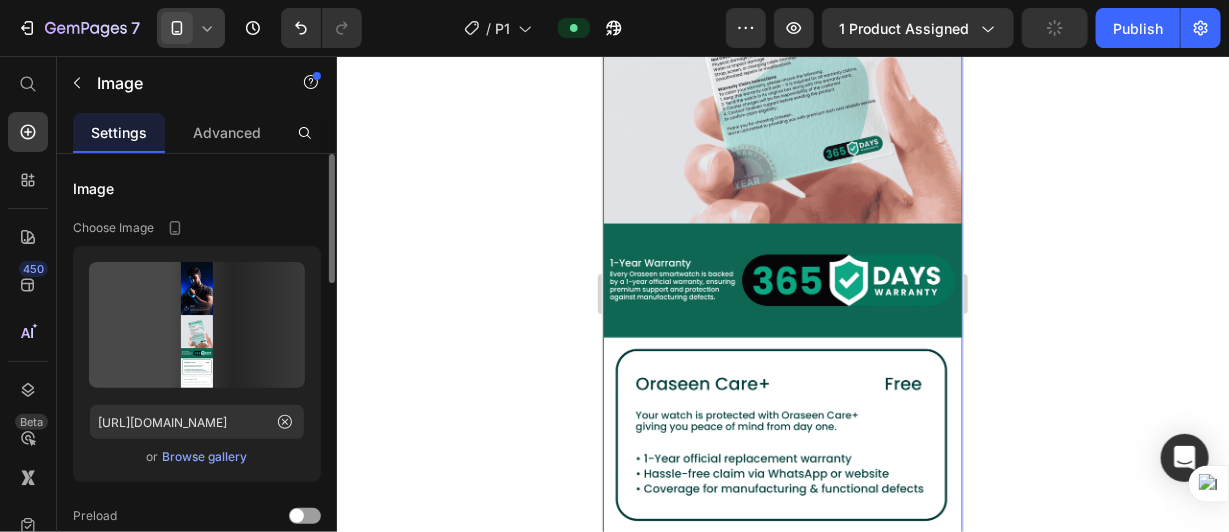 click on "Image Image Image Image Image Image Image Image   0 Section 3" at bounding box center (782, -3955) 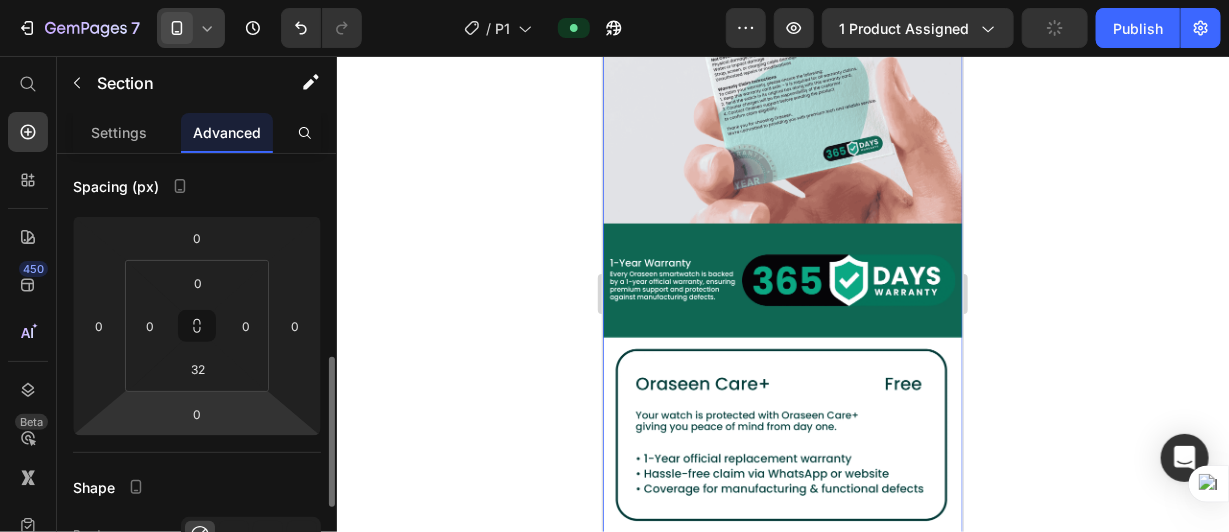 scroll, scrollTop: 299, scrollLeft: 0, axis: vertical 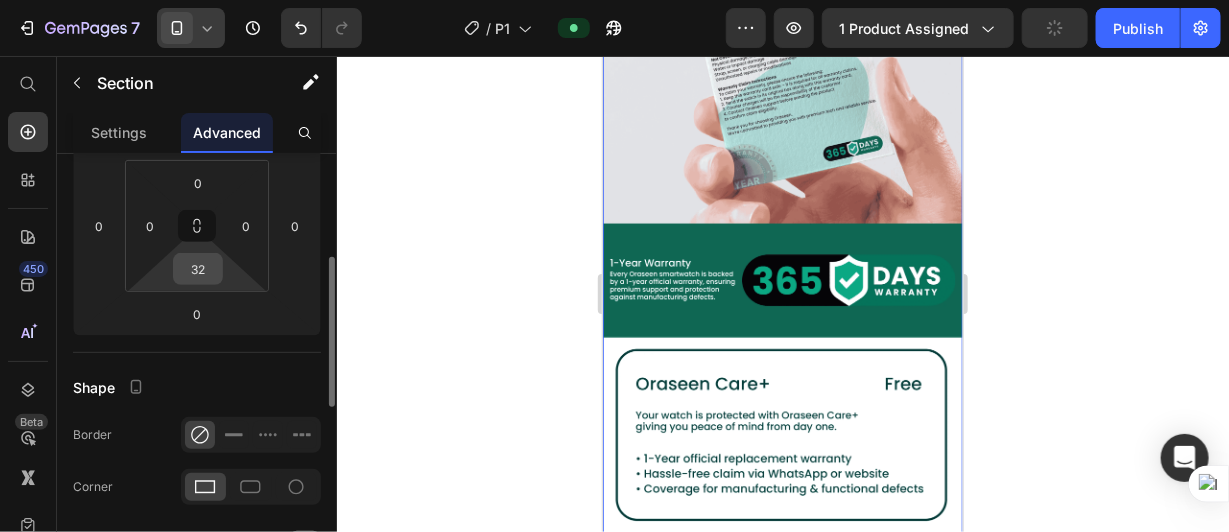 click on "32" at bounding box center (198, 269) 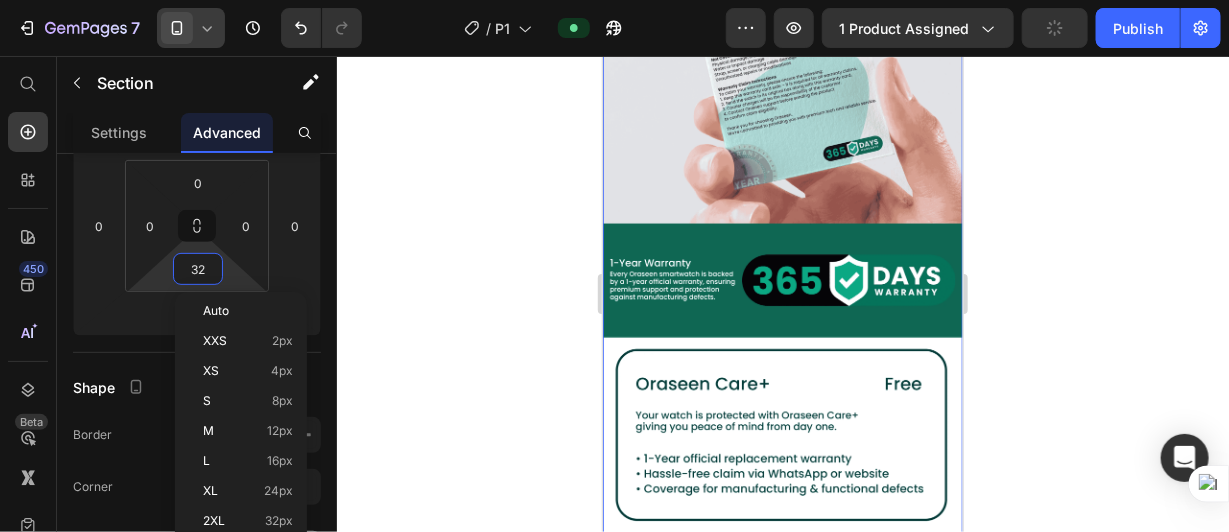 type 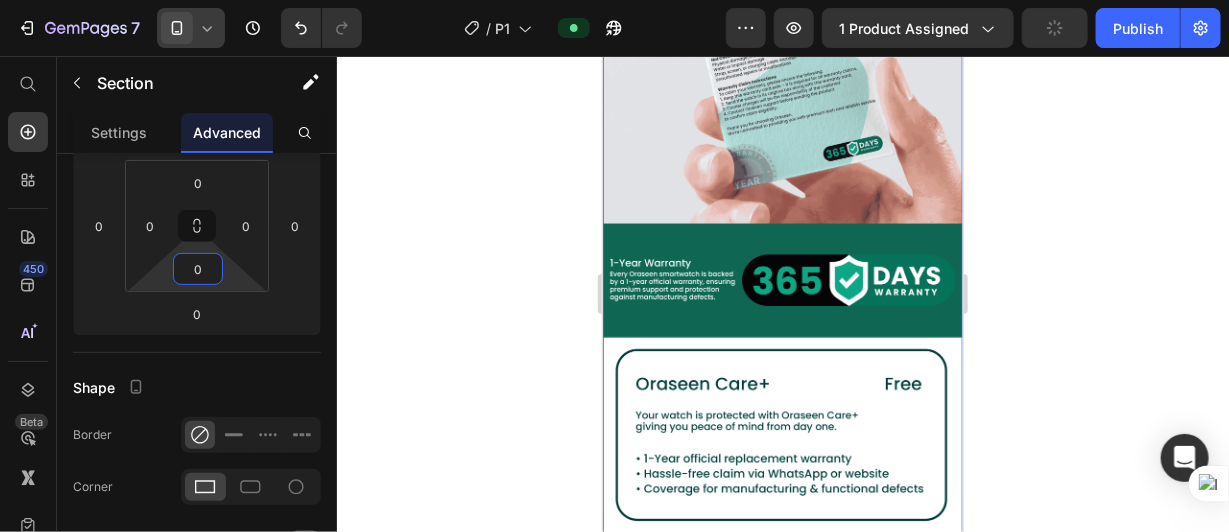 click 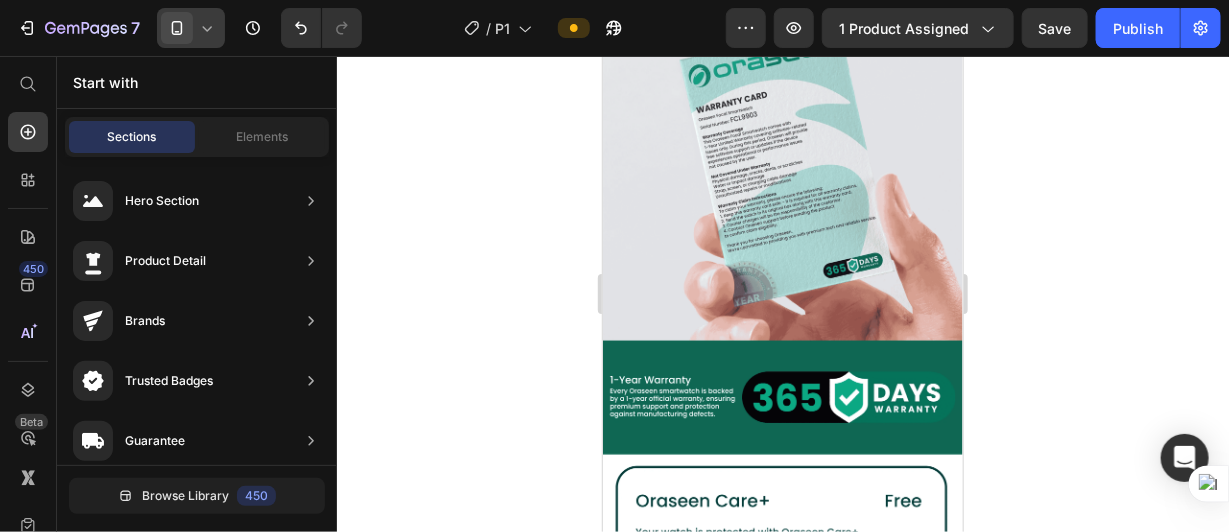 scroll, scrollTop: 9891, scrollLeft: 0, axis: vertical 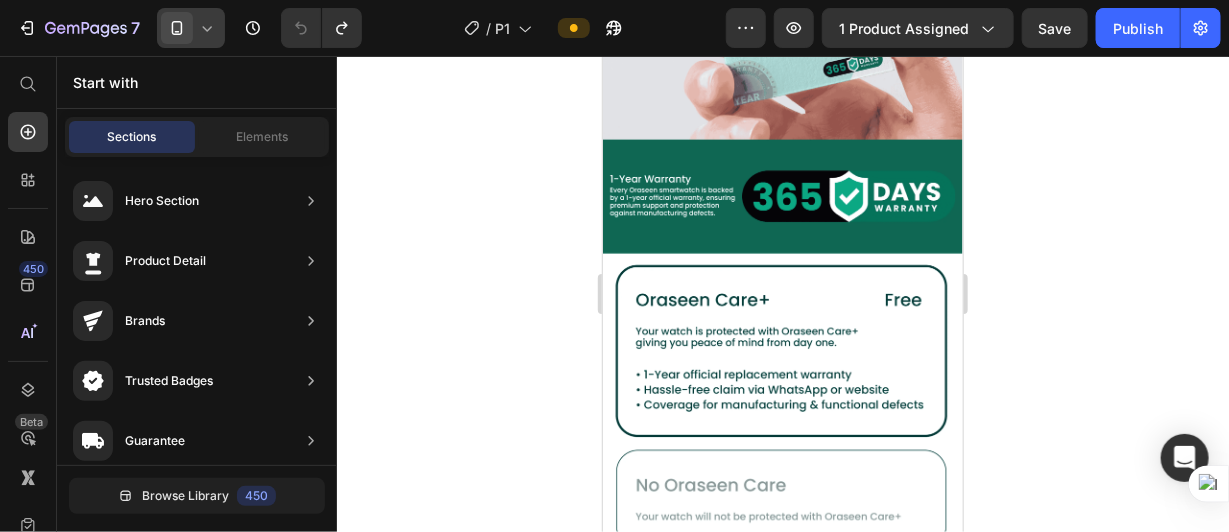 click 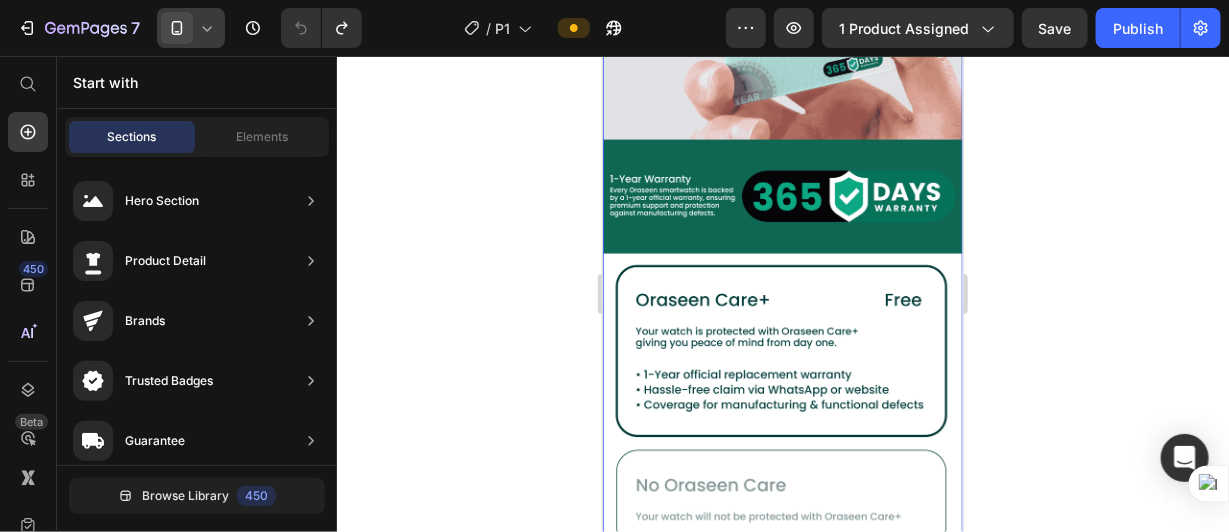 click on "Image Image Image Image Image Image Image Image Section 3" at bounding box center [782, -4039] 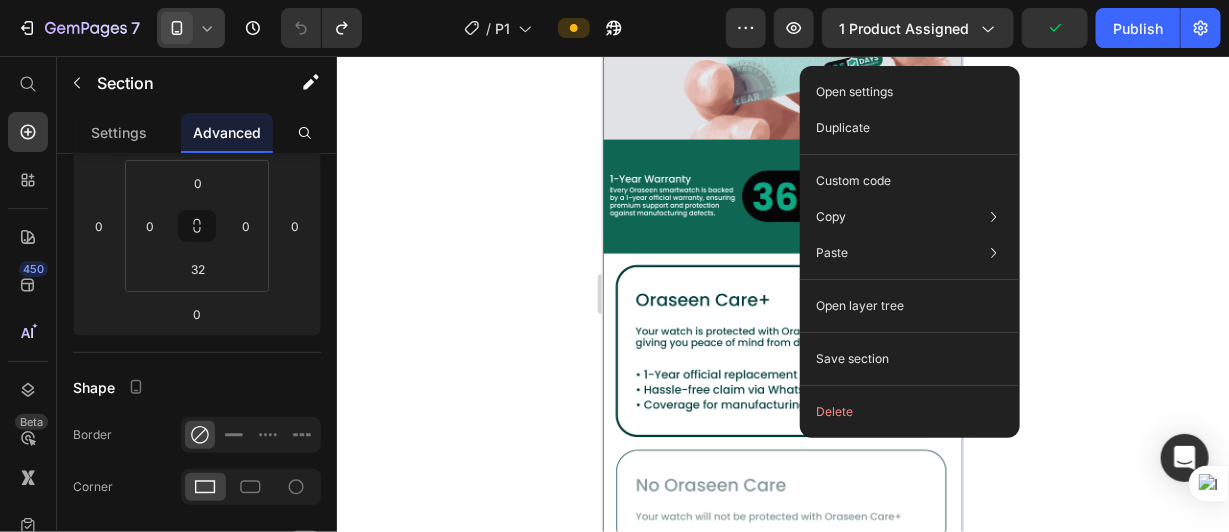 click 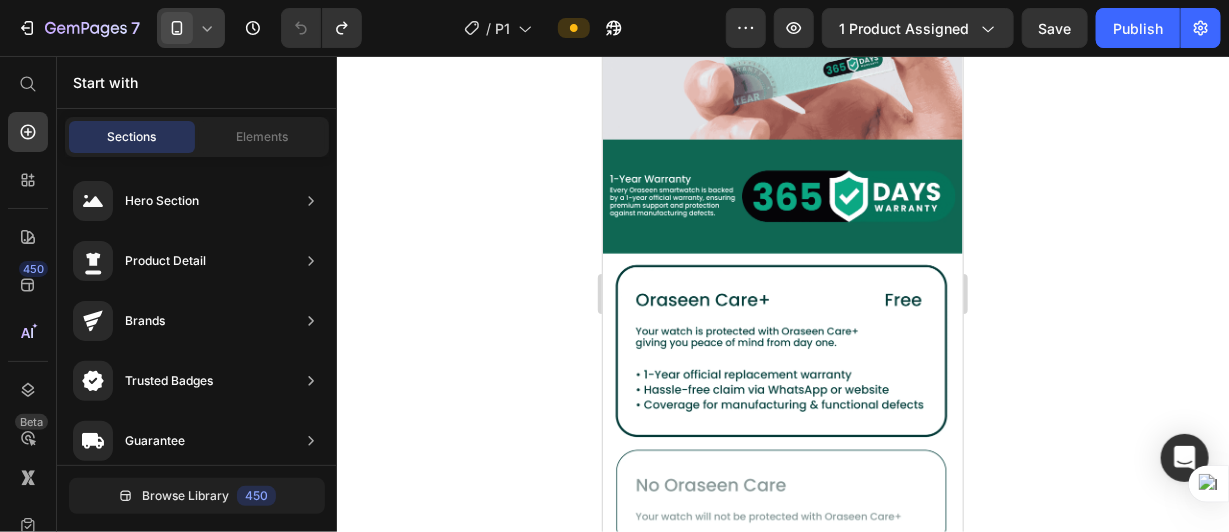 click 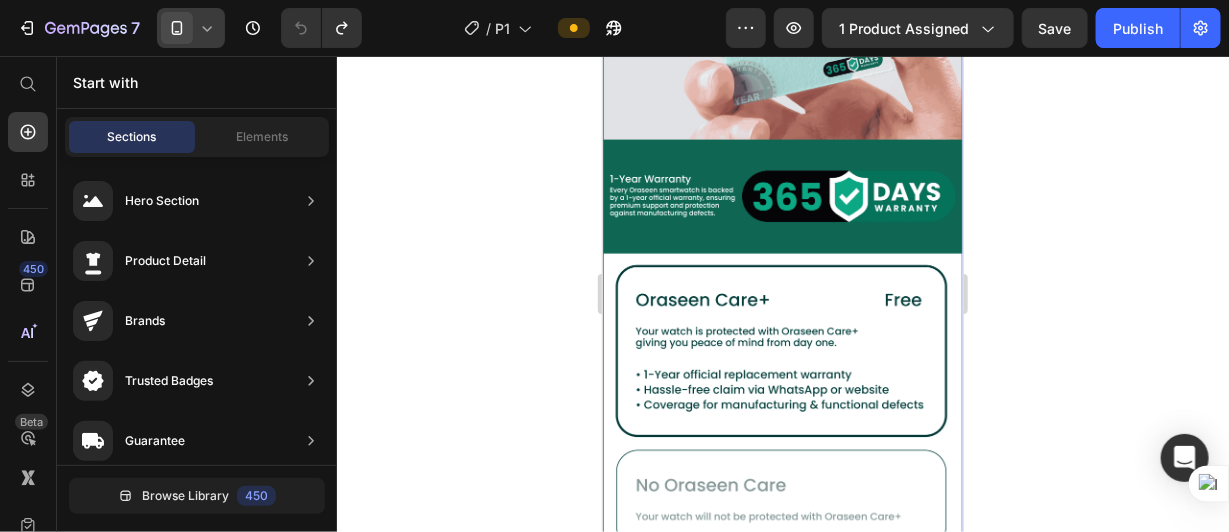 click on "Image Image Image Image Image Image Image Image Section 3" at bounding box center (782, -4039) 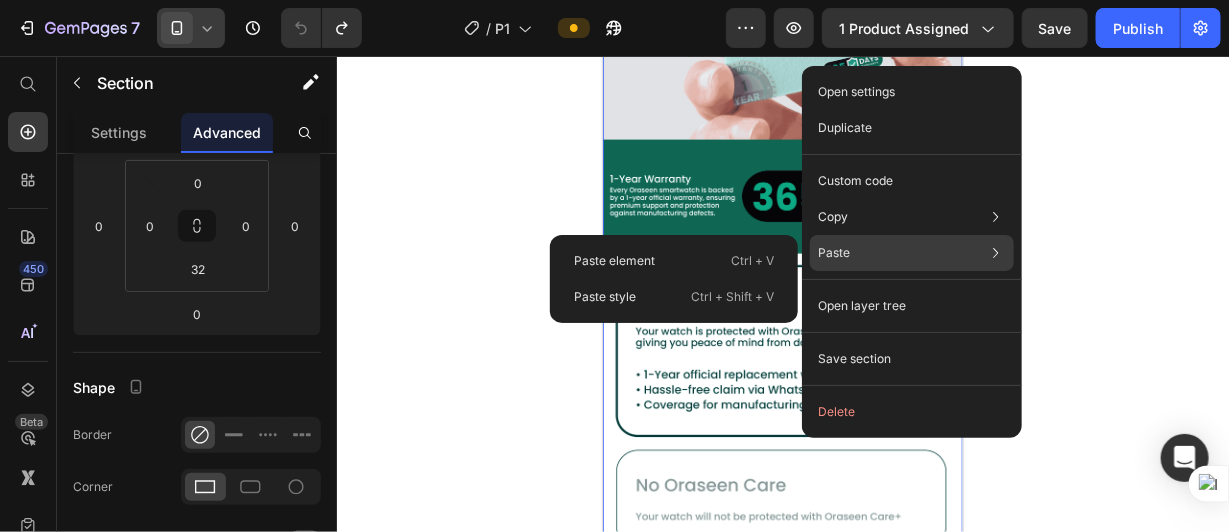 click on "Paste Paste element  Ctrl + V Paste style  Ctrl + Shift + V" 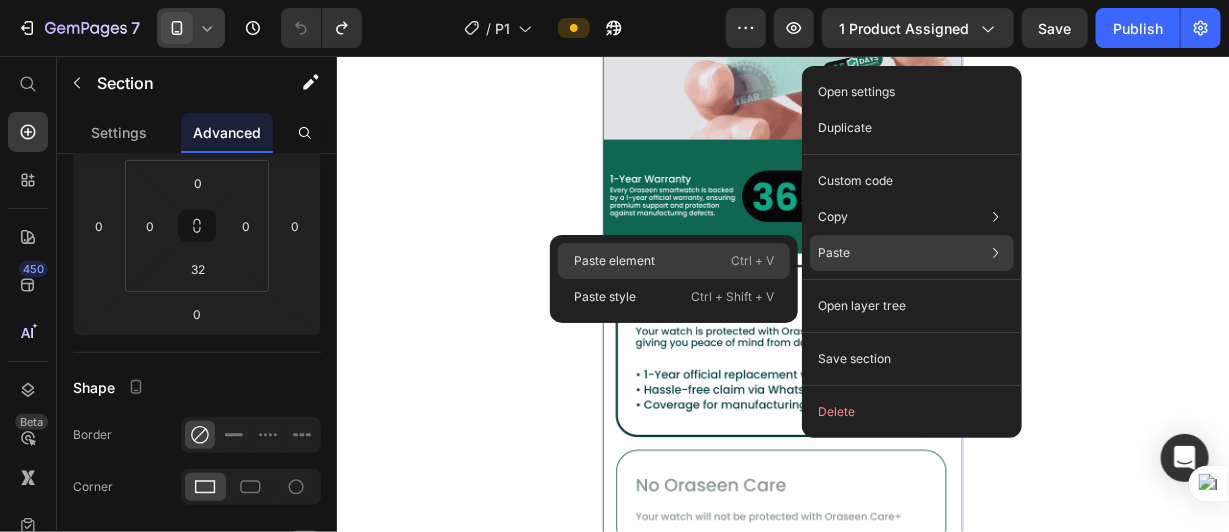click on "Ctrl + V" at bounding box center (752, 261) 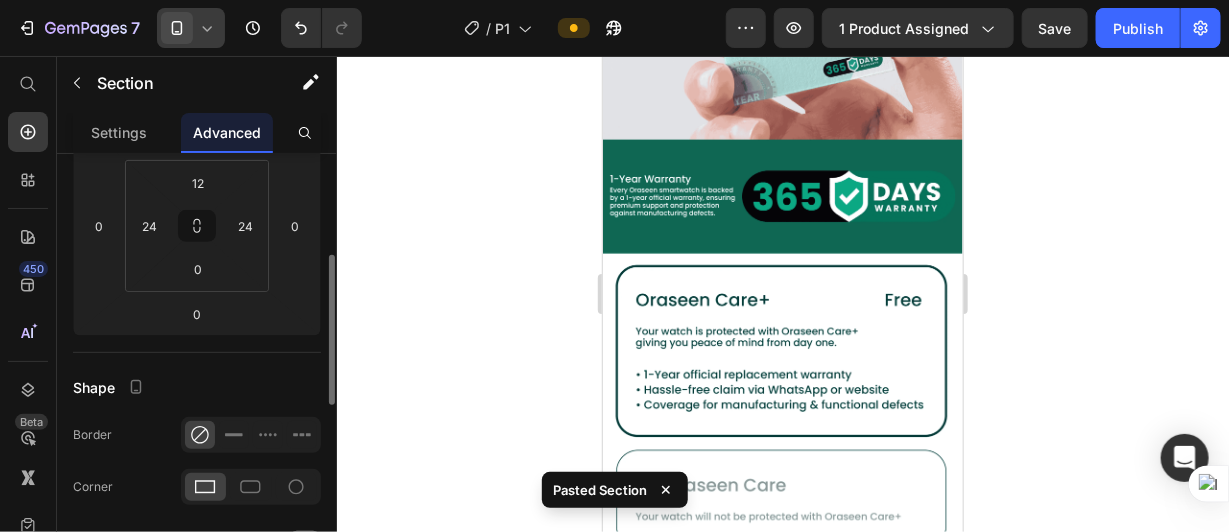 scroll, scrollTop: 298, scrollLeft: 0, axis: vertical 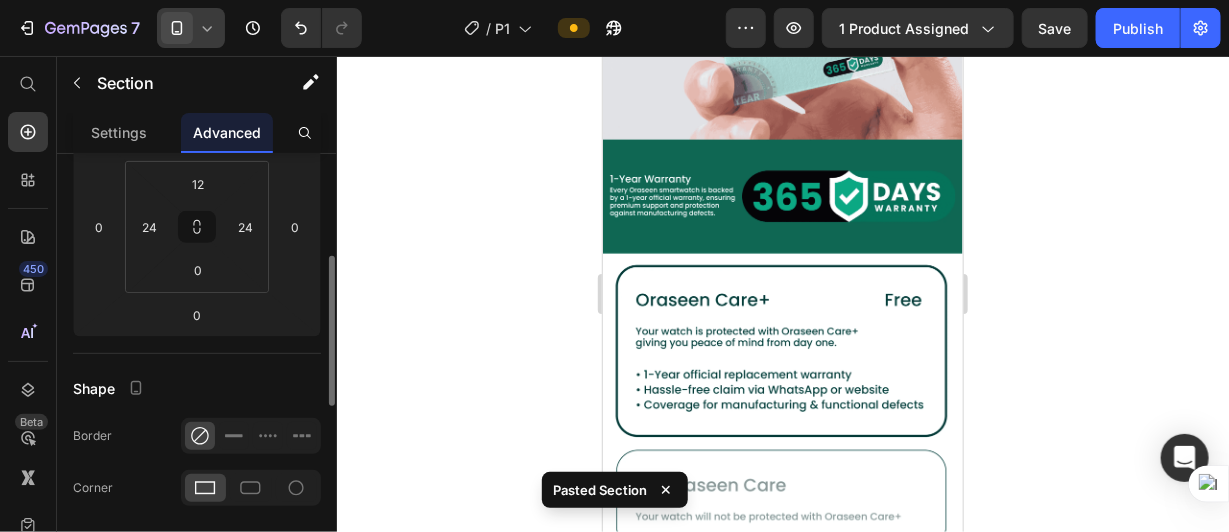 click 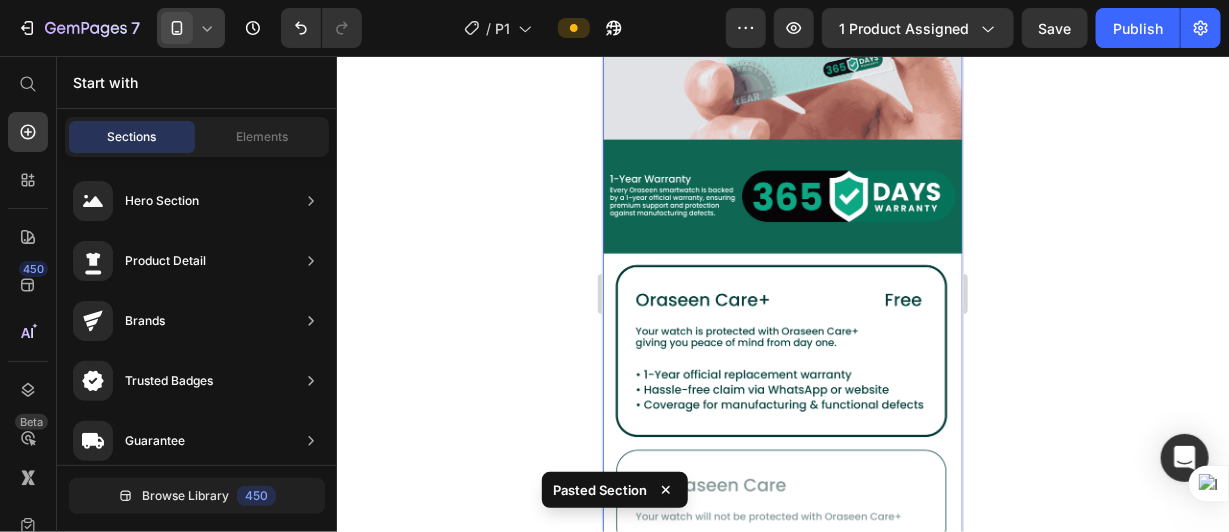 click on "Image Image Image Image Image Image Image Image Section 3" at bounding box center [782, -4039] 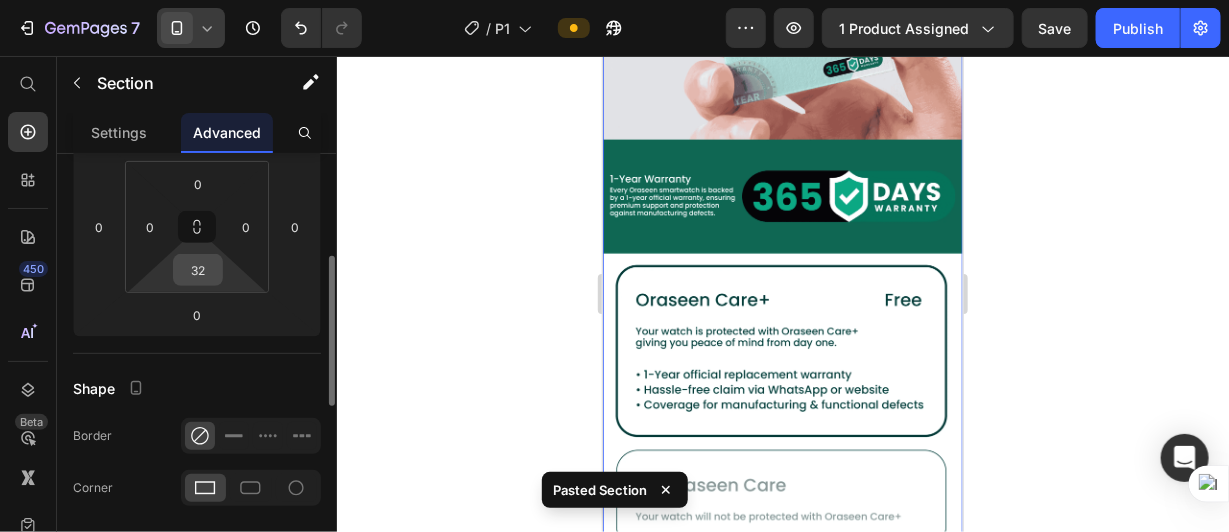 click on "32" at bounding box center [198, 270] 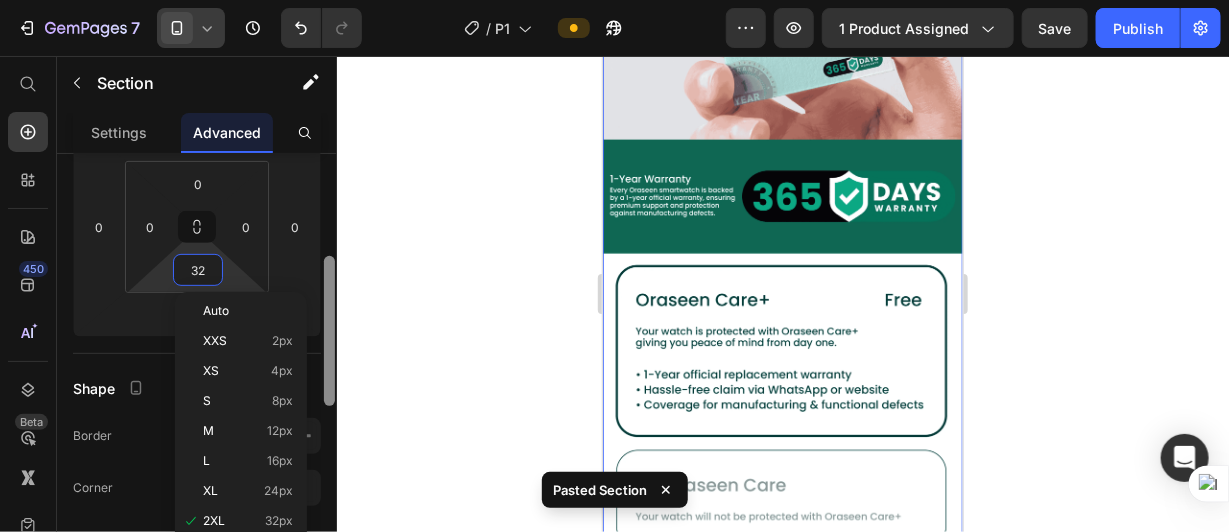 type 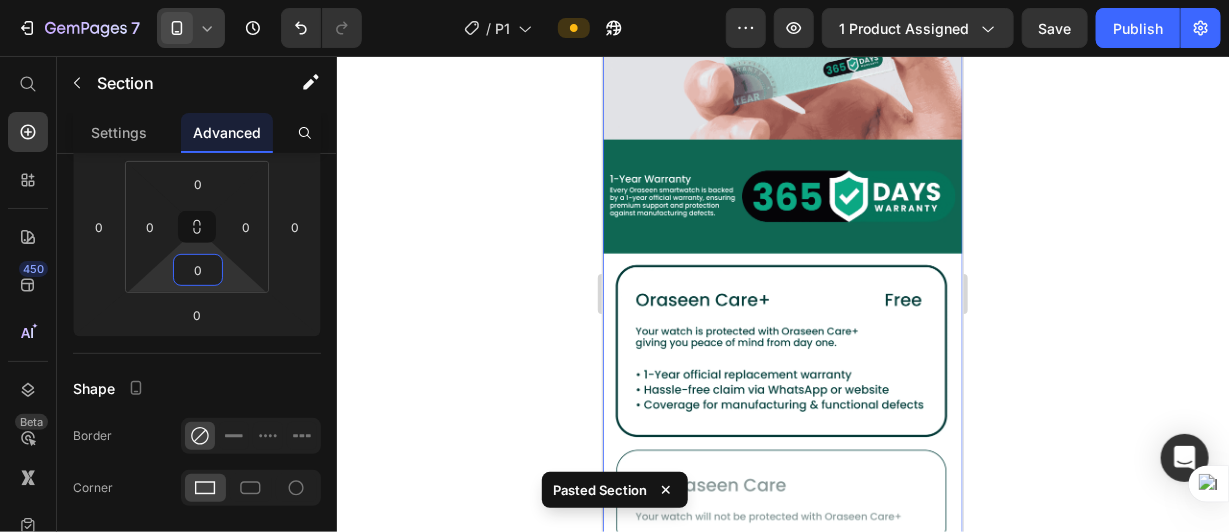 click 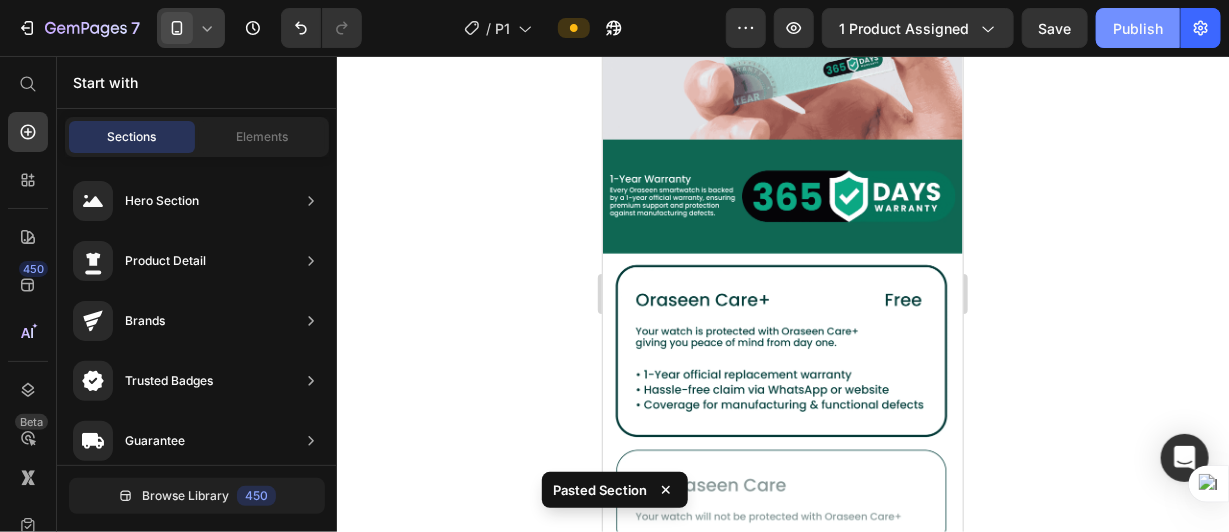 click on "Publish" at bounding box center [1138, 28] 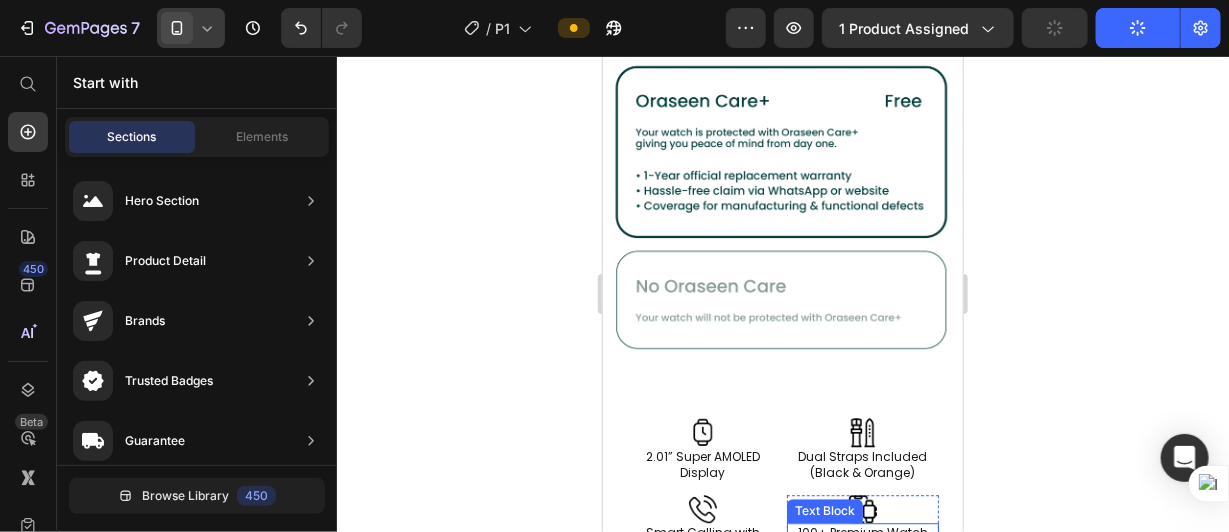 scroll, scrollTop: 9891, scrollLeft: 0, axis: vertical 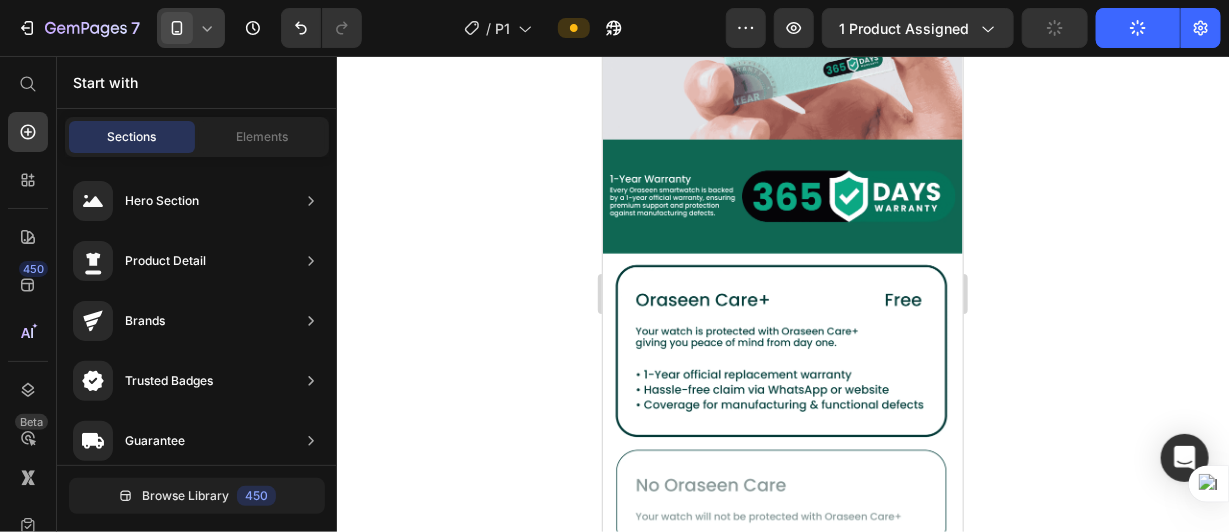 click 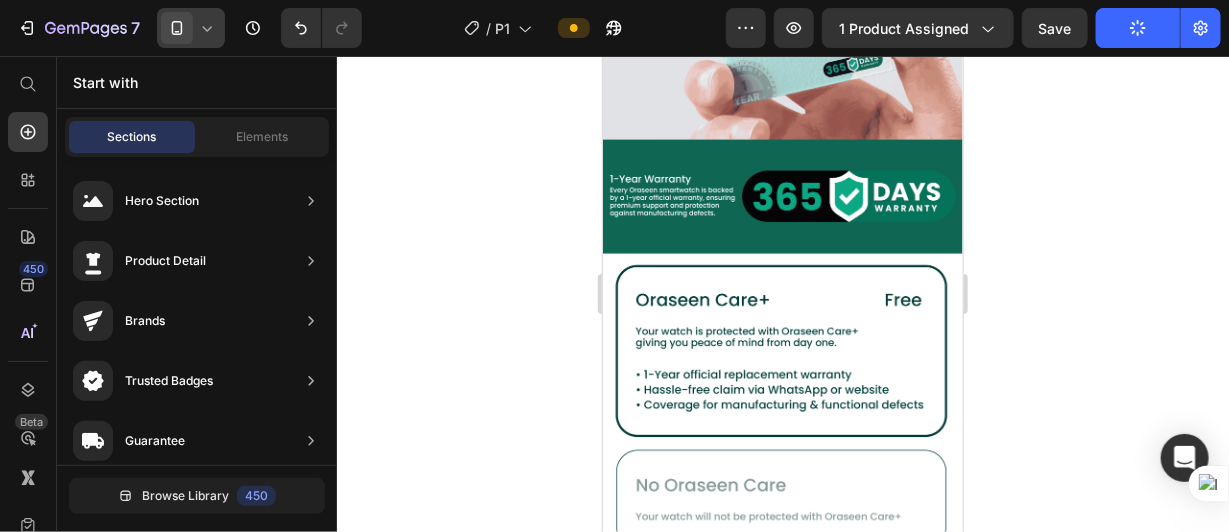click 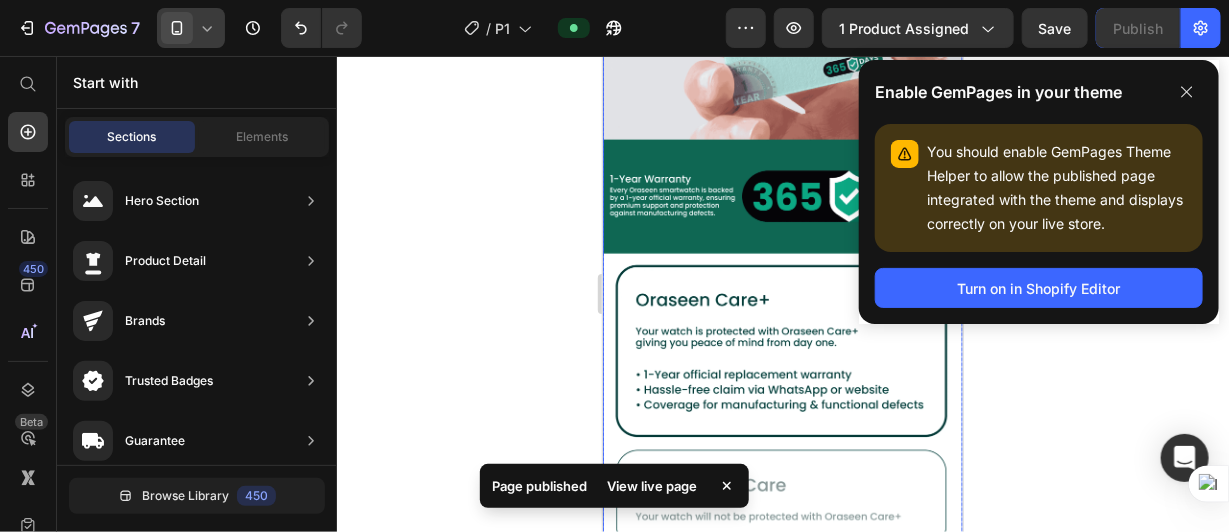 click 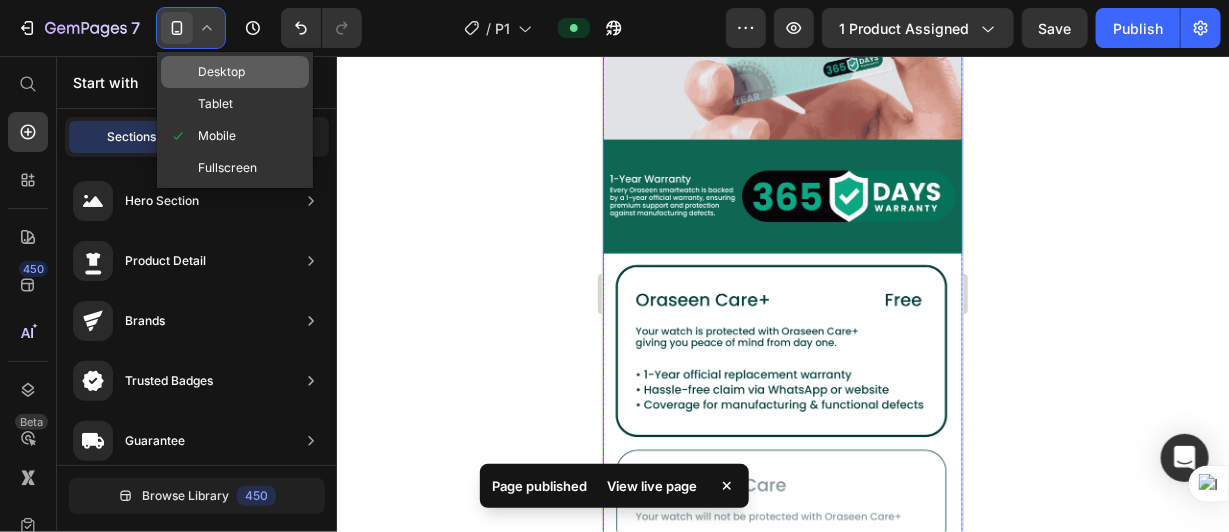 click on "Desktop" at bounding box center (221, 72) 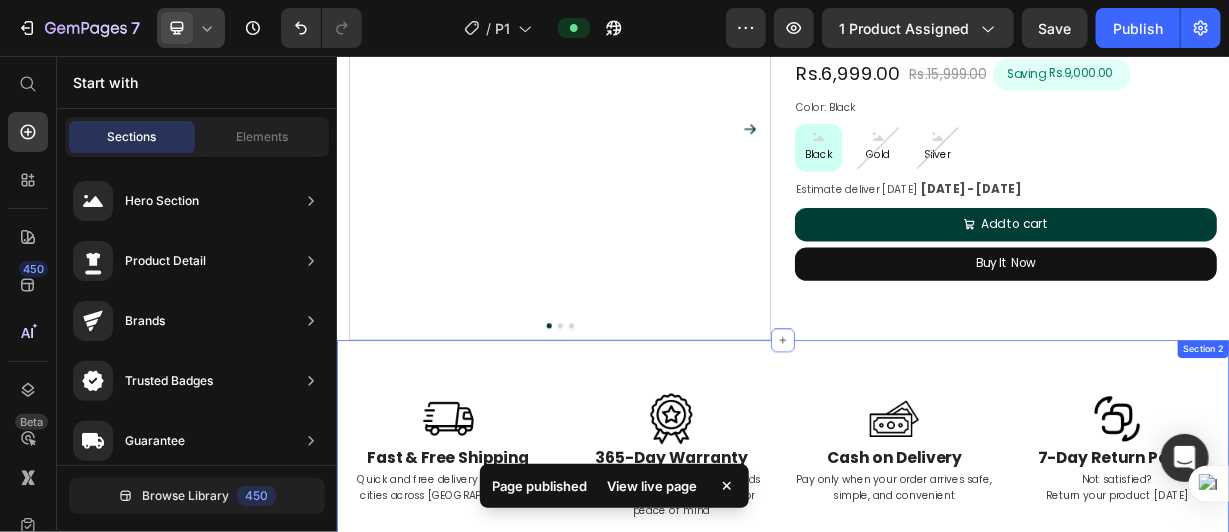 scroll, scrollTop: 664, scrollLeft: 0, axis: vertical 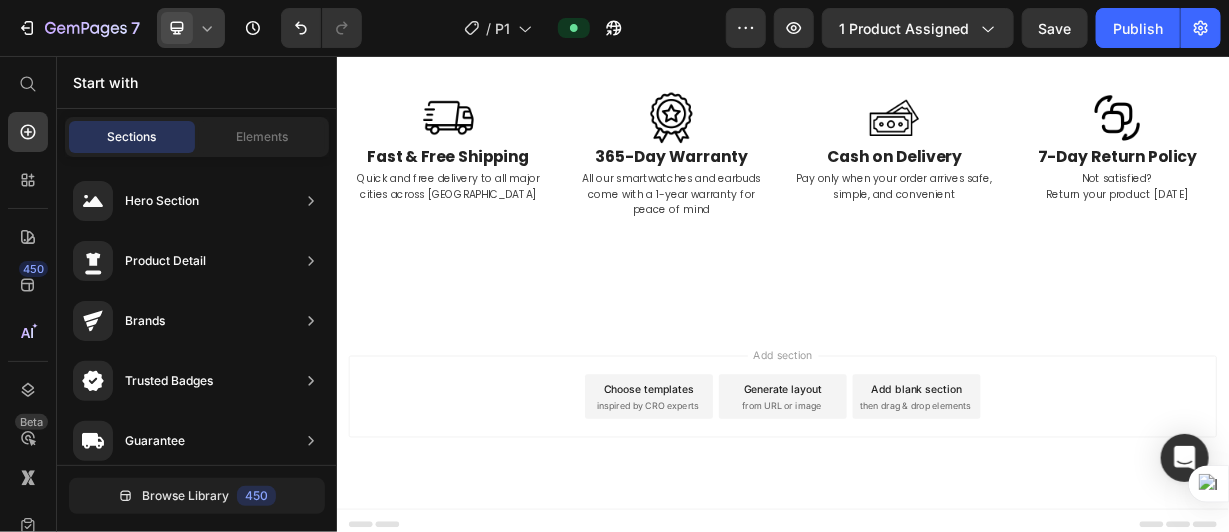 click 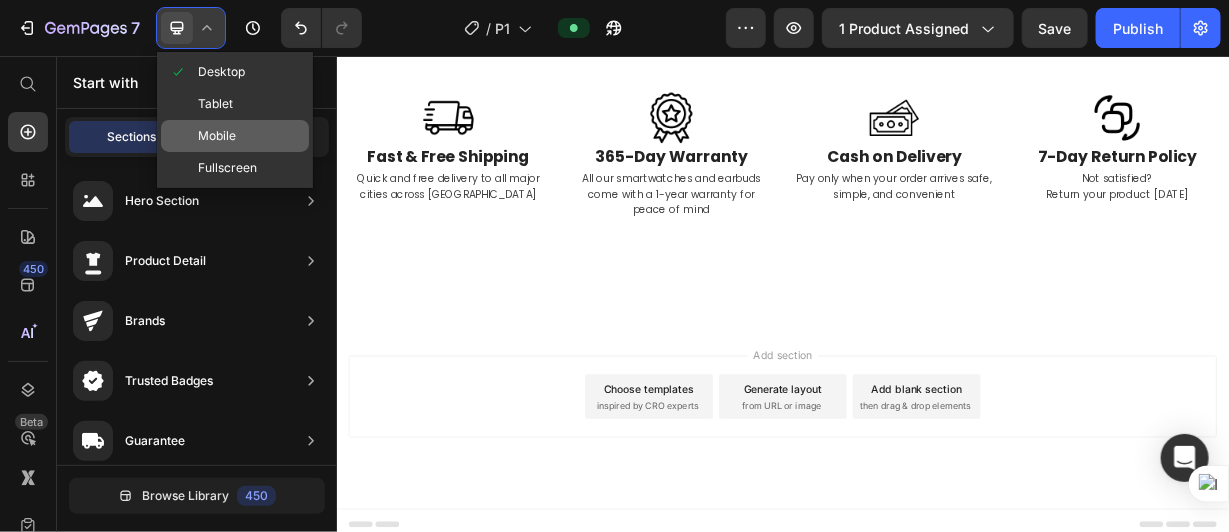 click on "Mobile" at bounding box center (217, 136) 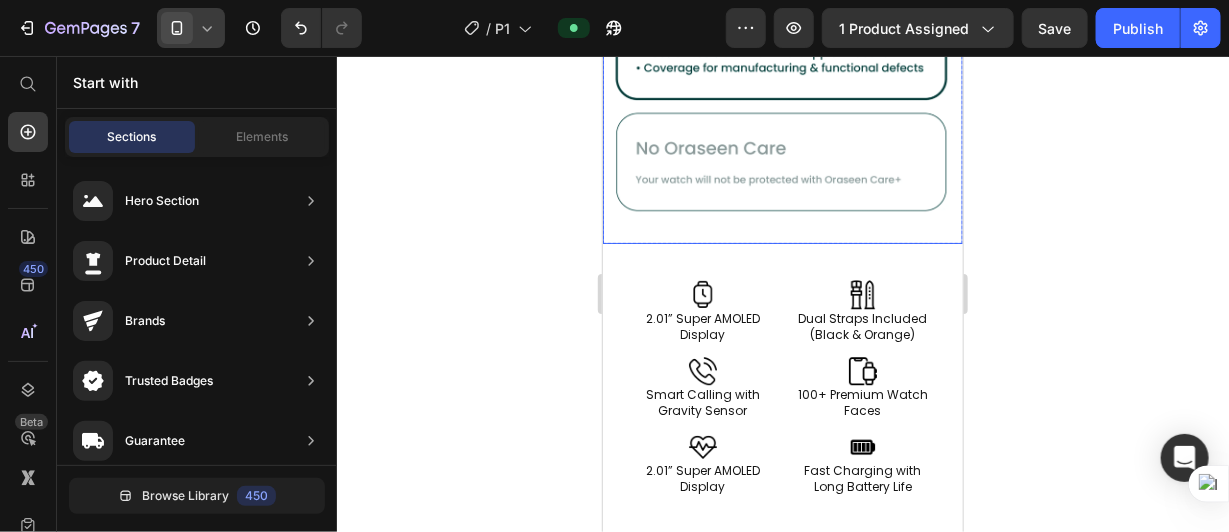 scroll, scrollTop: 9928, scrollLeft: 0, axis: vertical 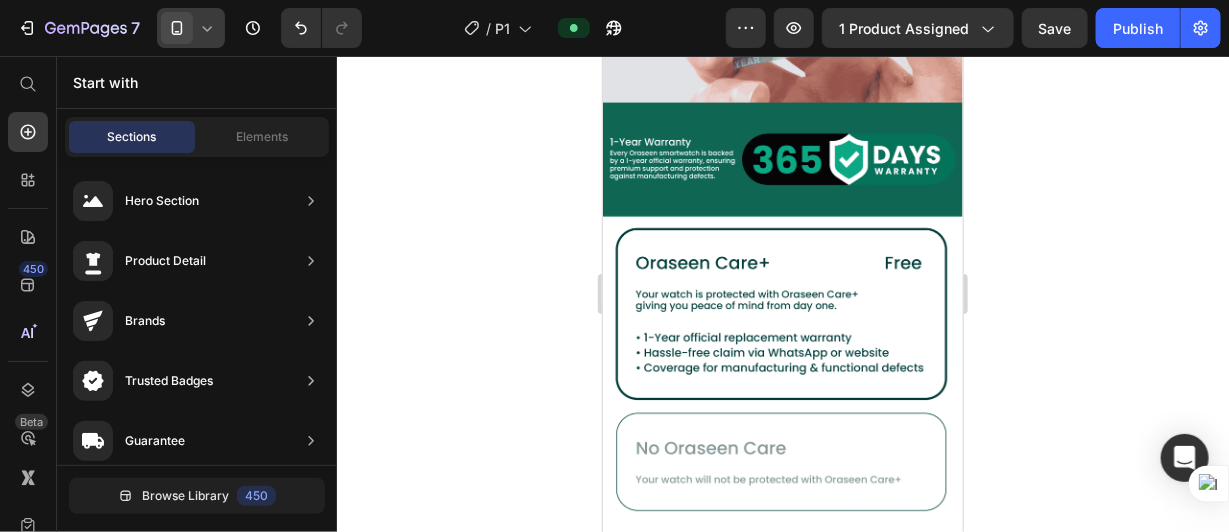 click 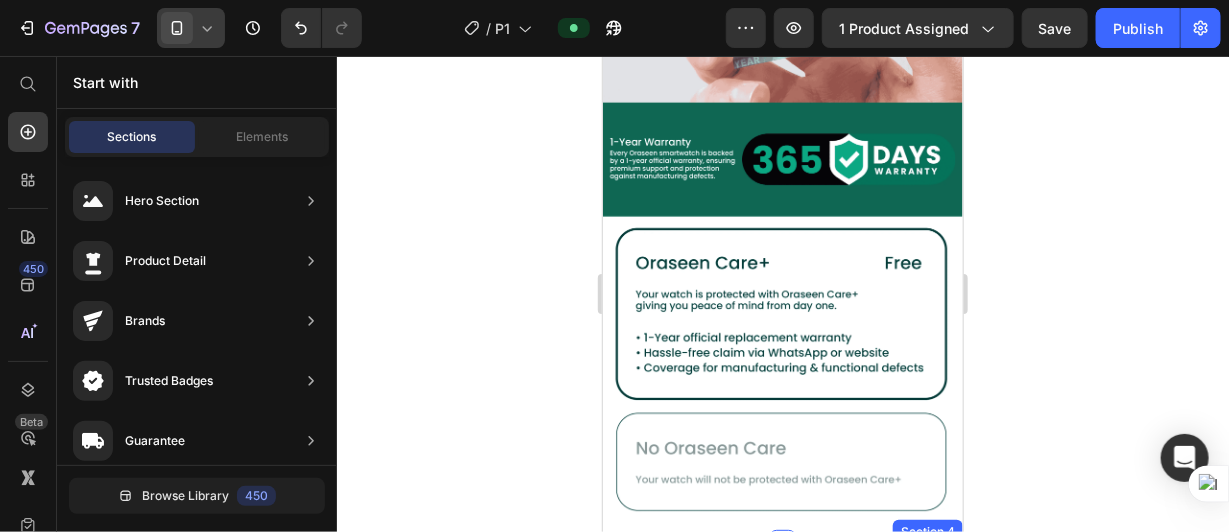 click on "Focal Smartwatch Heading Embark on a revitalizing journey with each sip of our refreshing kombucha brew, energizing your day. Let the crisp, effervescent flavors awaken your senses, offering a moment of pure refreshment & vitality. Text Block buy now Button Image Row Image 2.01” Super AMOLED Display Text Block Row Image Smart Calling with Gravity Sensor Text Block Row Image 2.01” Super AMOLED Display Text Block Row Image Dual Straps Included (Black & Orange) Text Block Row Image 100+ Premium Watch Faces Text Block Row Image Fast Charging with Long Battery Life Text Block Row Row Image Image 2.01” Super AMOLED Display Text Block Row Image Smart Calling with Gravity Sensor Text Block Row Image 2.01” Super AMOLED Display Text Block Row Image Dual Straps Included (Black & Orange) Text Block Row Image 100+ Premium Watch Faces Text Block Row Image Fast Charging with Long Battery Life Text Block Row Row Row Section 4" at bounding box center [782, 688] 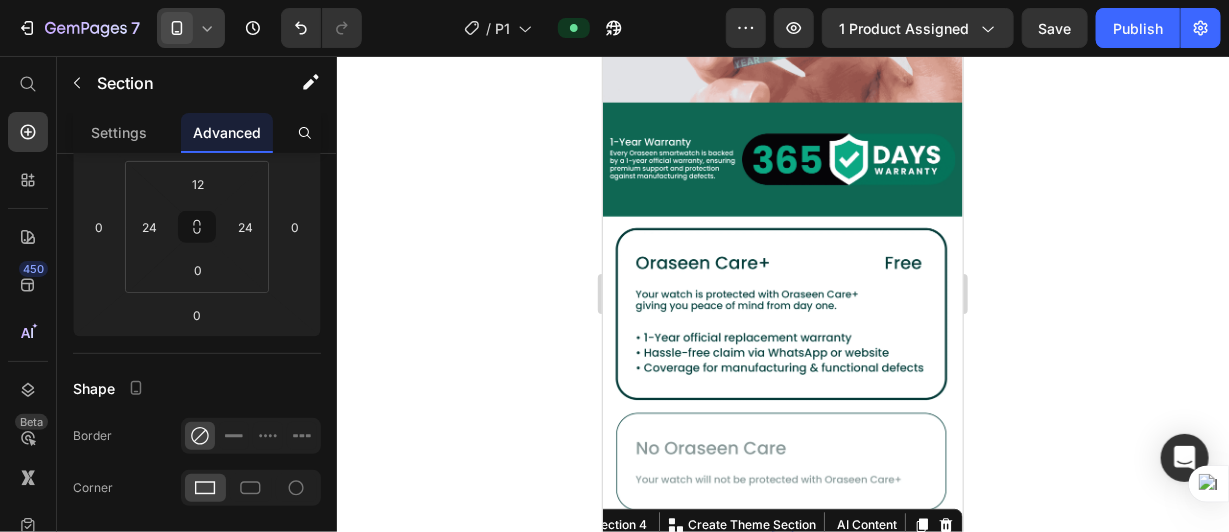 click 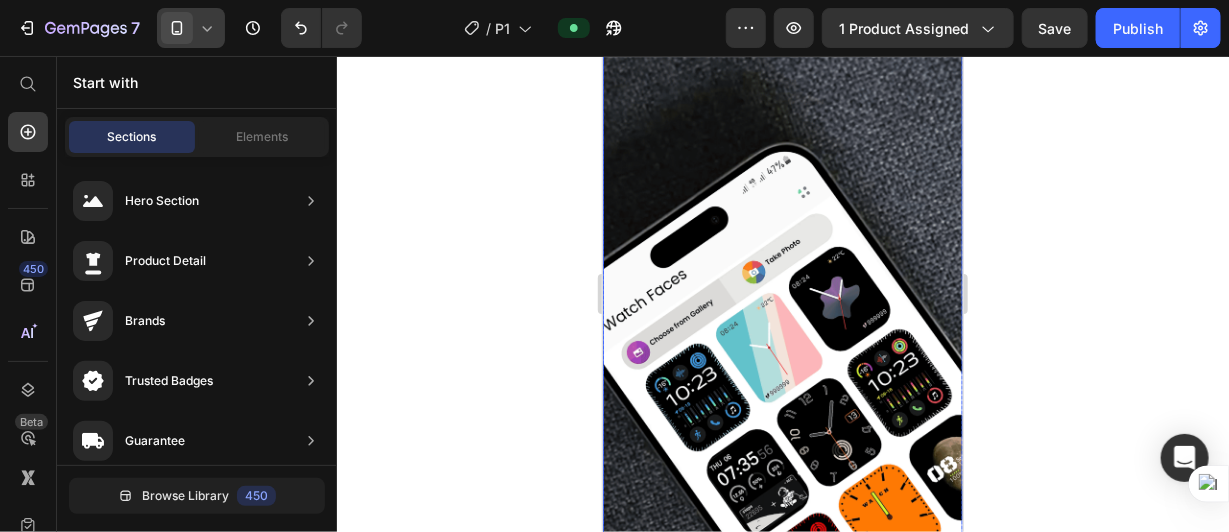scroll, scrollTop: 1976, scrollLeft: 0, axis: vertical 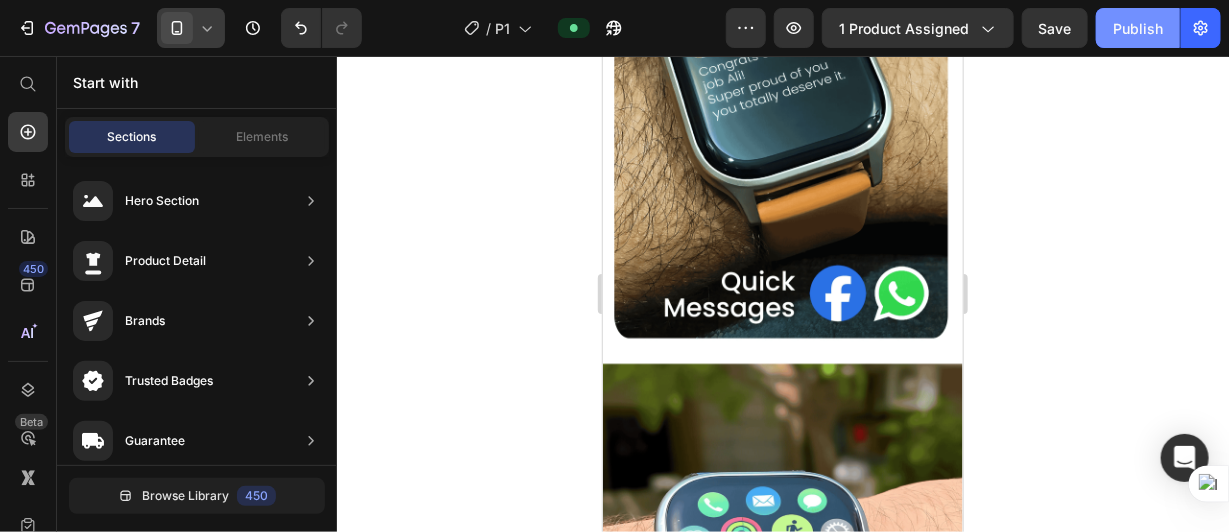 click on "Publish" at bounding box center (1138, 28) 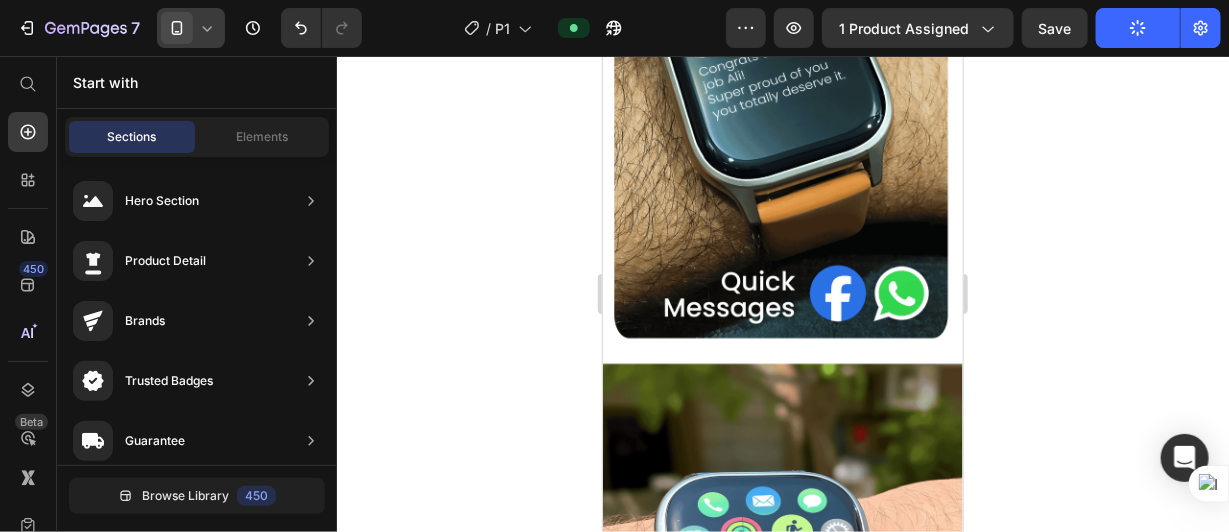 click 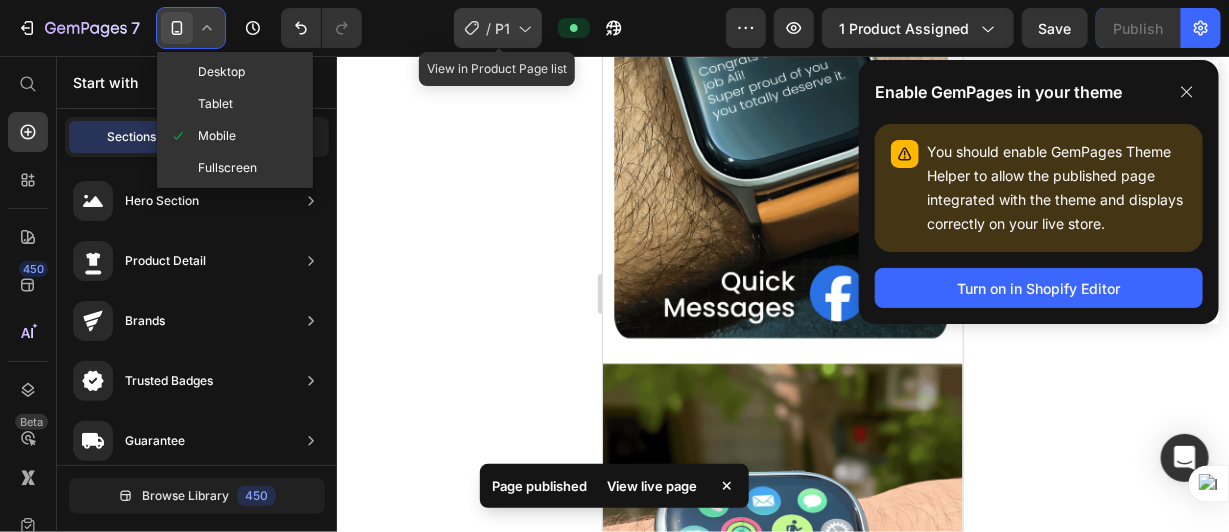 click on "P1" at bounding box center (502, 28) 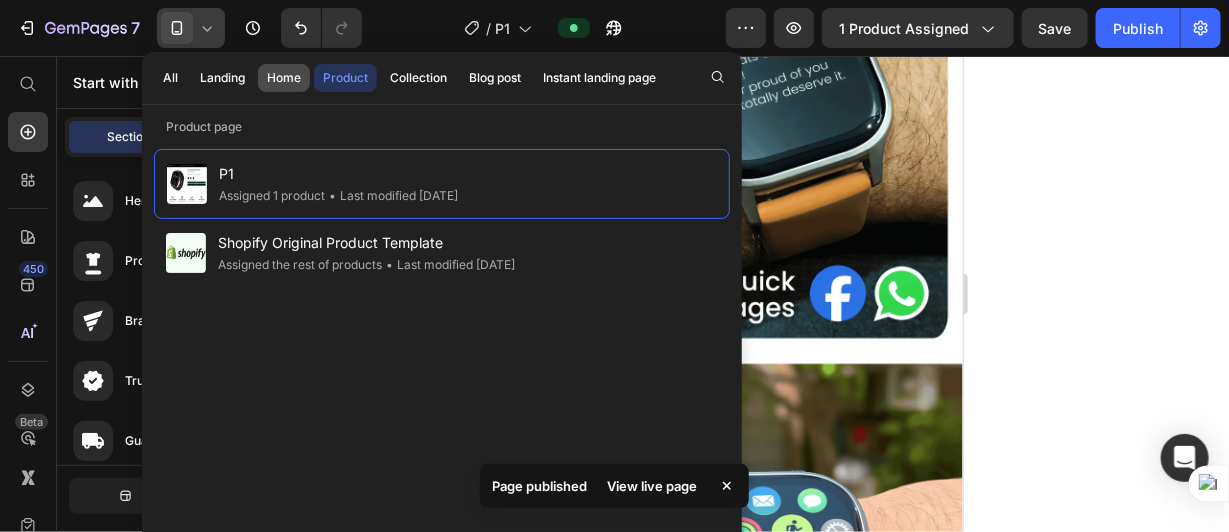 click on "Home" at bounding box center (284, 78) 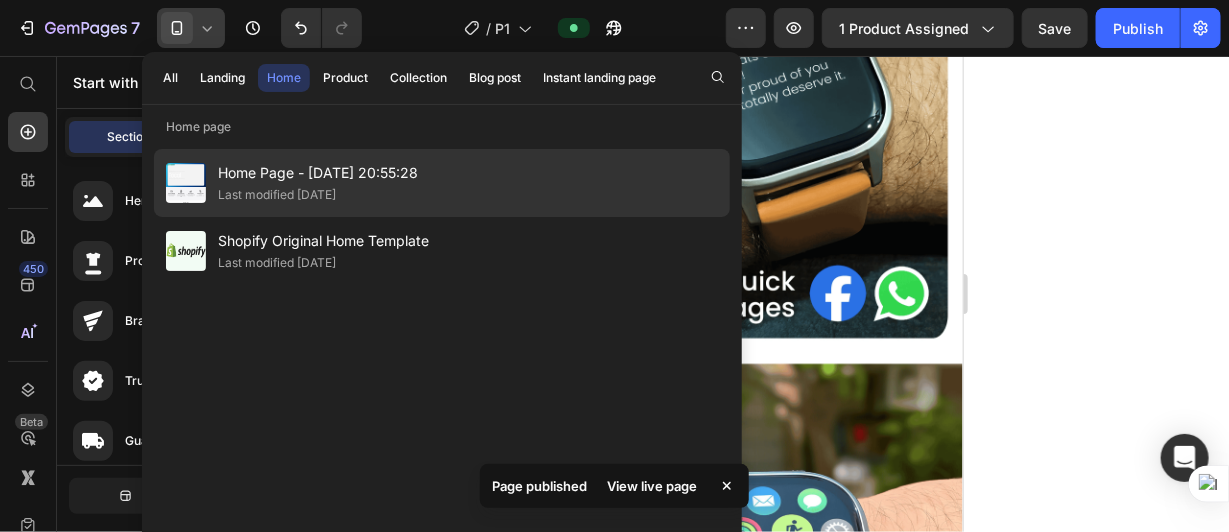 click on "Home Page - [DATE] 20:55:28" at bounding box center (318, 173) 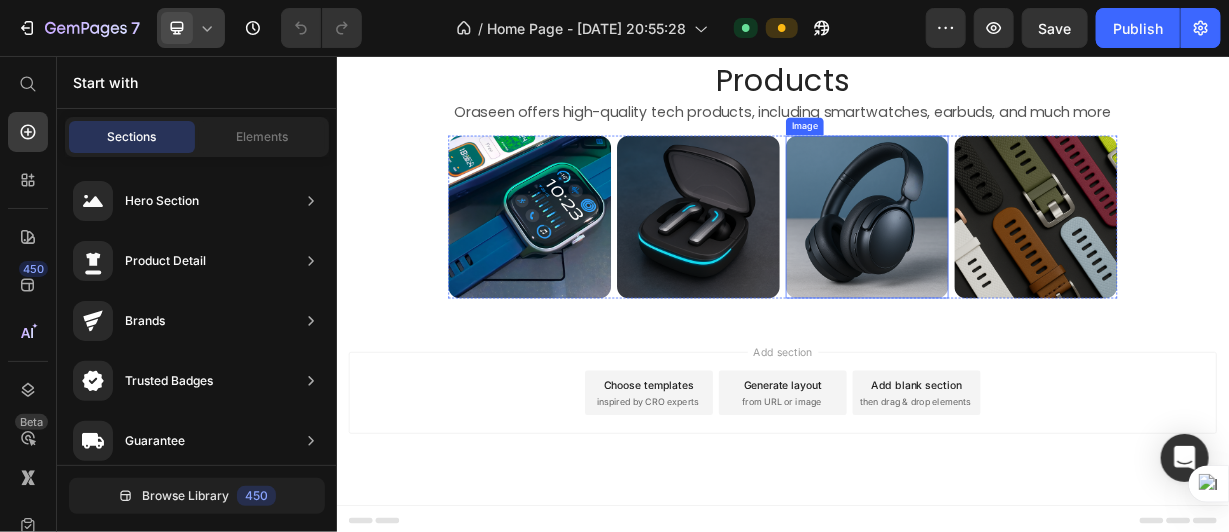 scroll, scrollTop: 298, scrollLeft: 0, axis: vertical 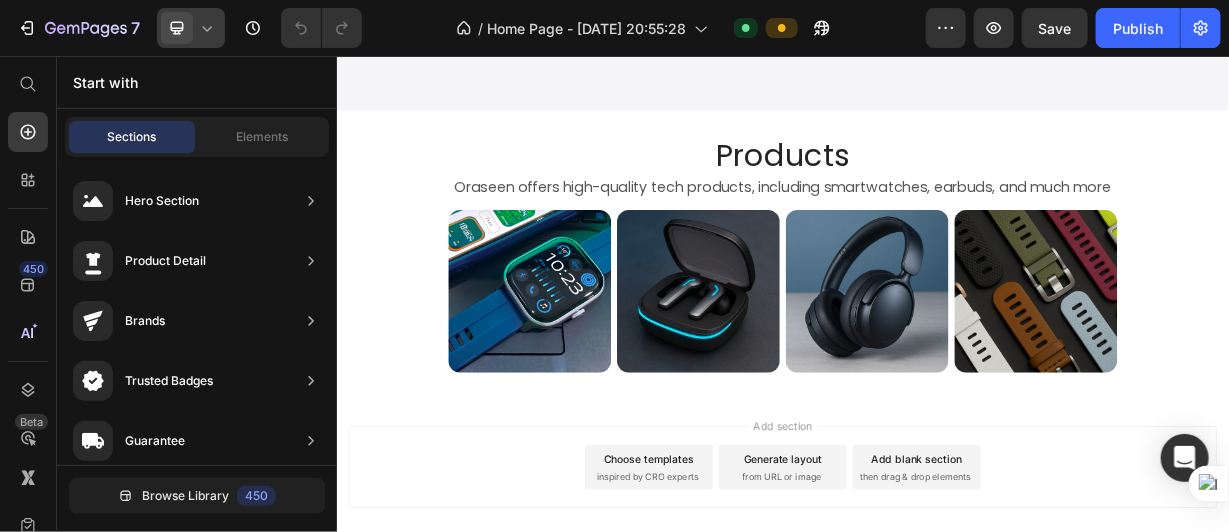 click 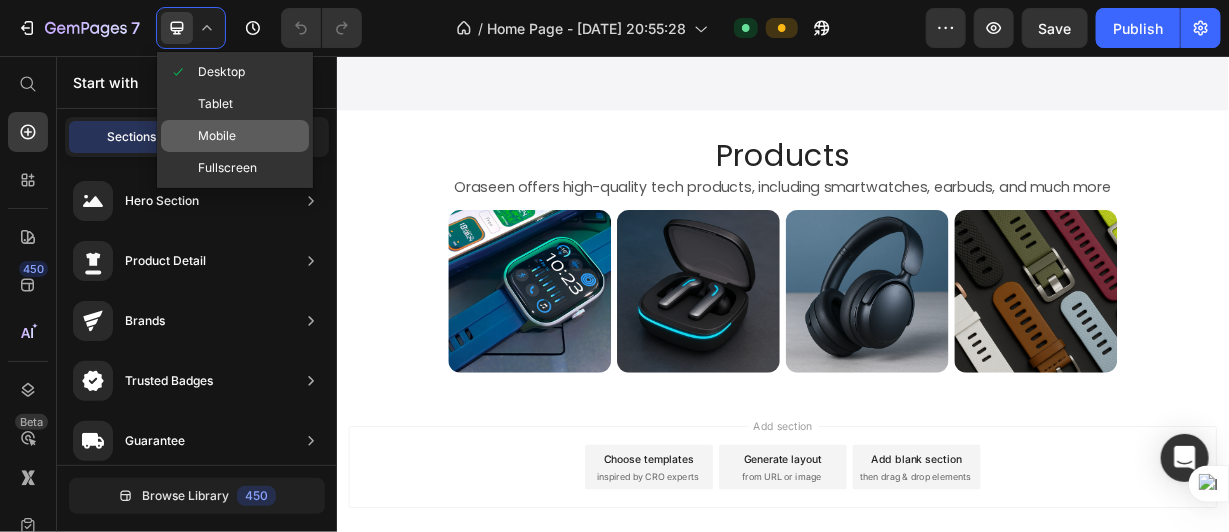click on "Mobile" 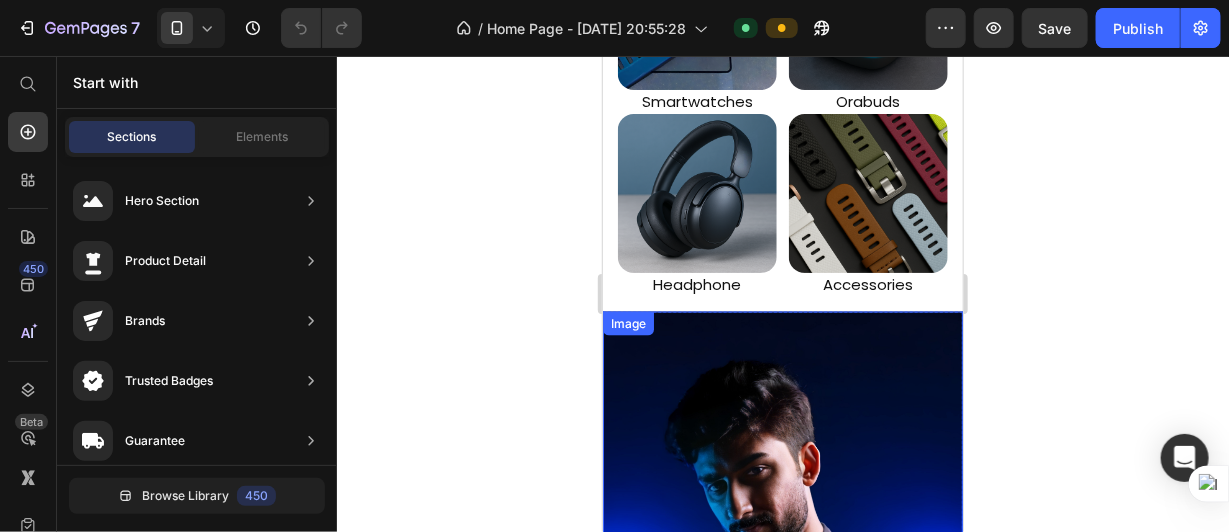 scroll, scrollTop: 1198, scrollLeft: 0, axis: vertical 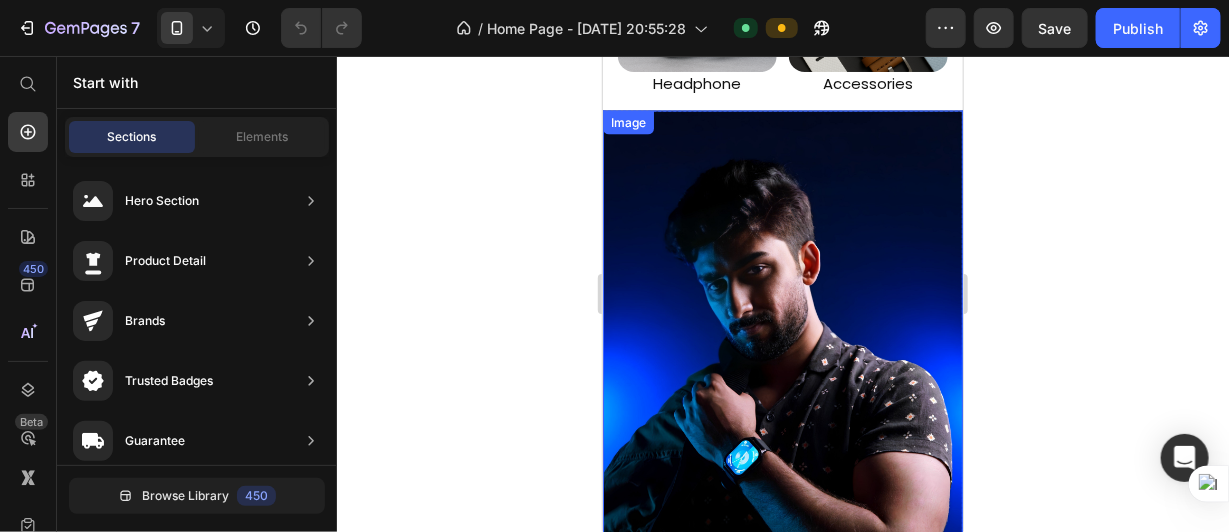 click at bounding box center (782, 380) 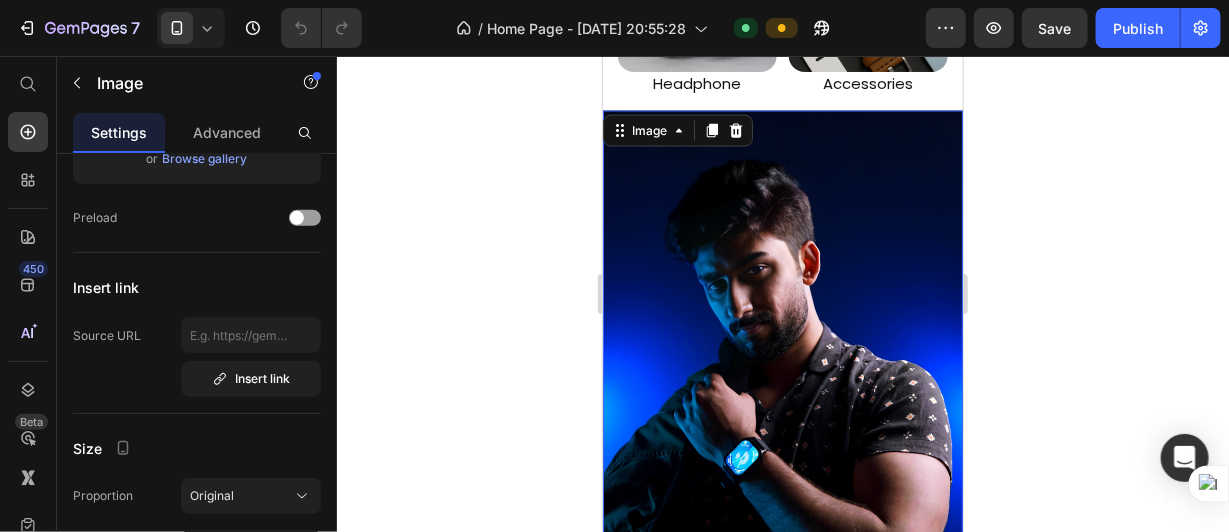 scroll, scrollTop: 0, scrollLeft: 0, axis: both 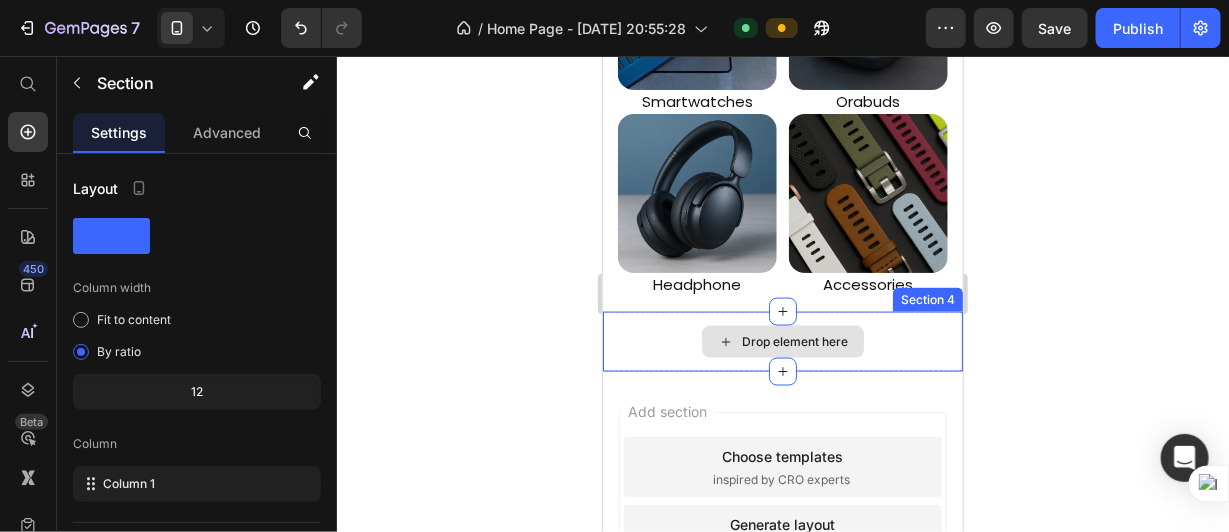 click on "Drop element here" at bounding box center [782, 341] 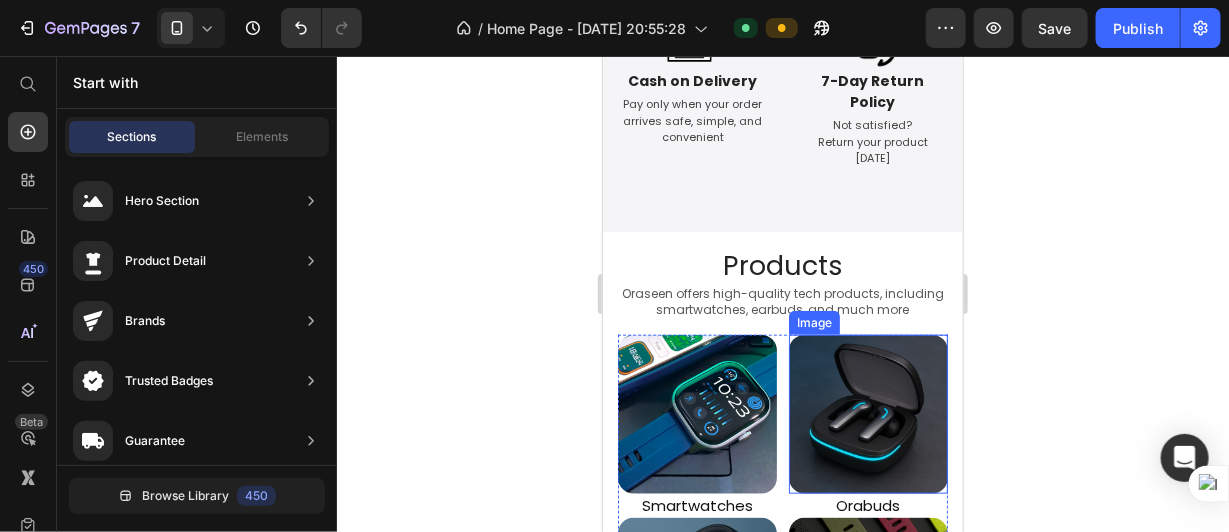 scroll, scrollTop: 897, scrollLeft: 0, axis: vertical 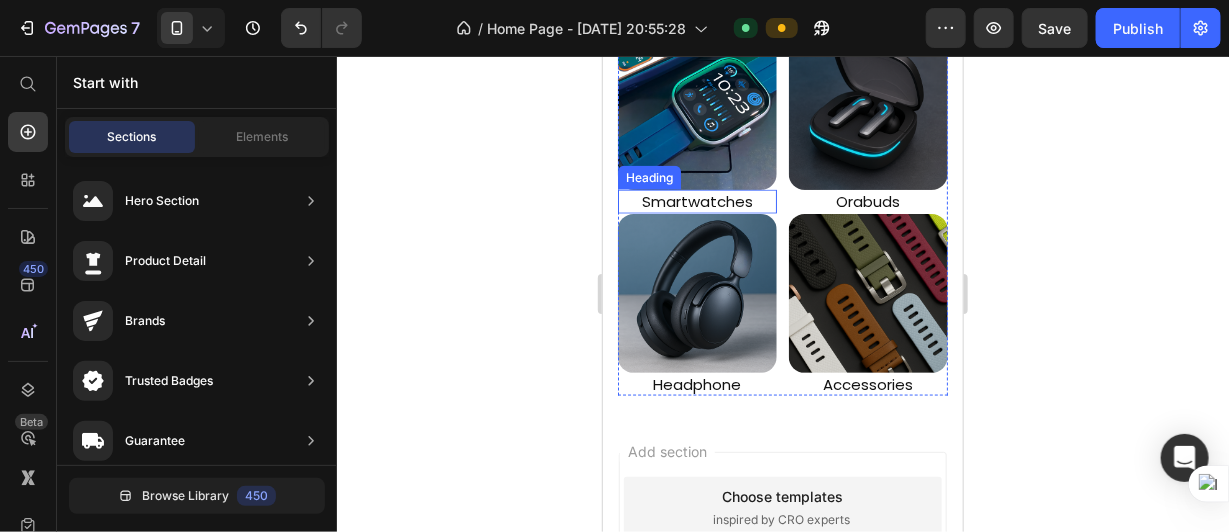 click on "Smartwatches" at bounding box center (696, 201) 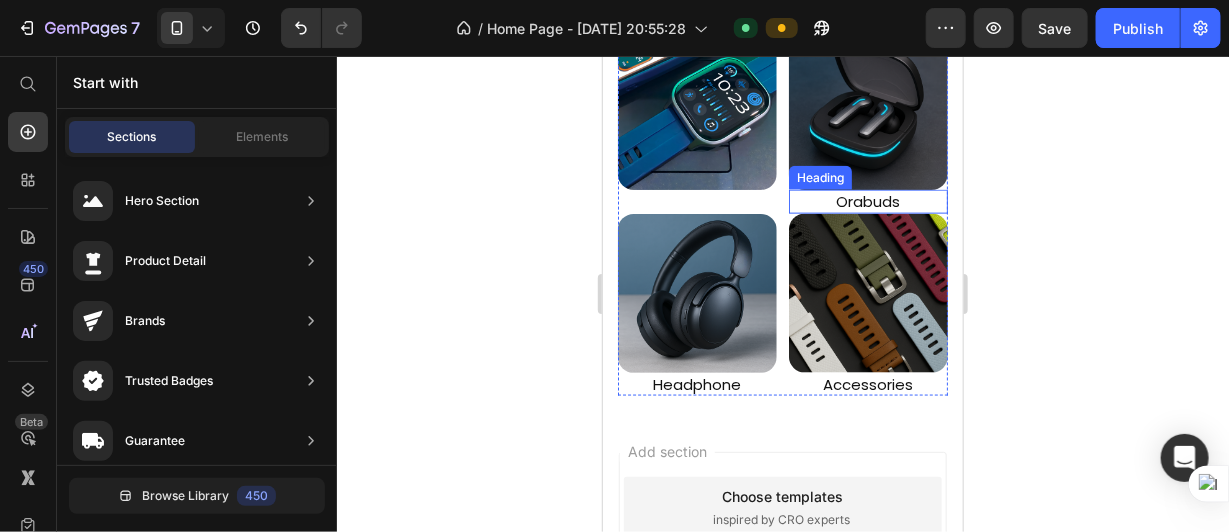 click on "Orabuds" at bounding box center [867, 201] 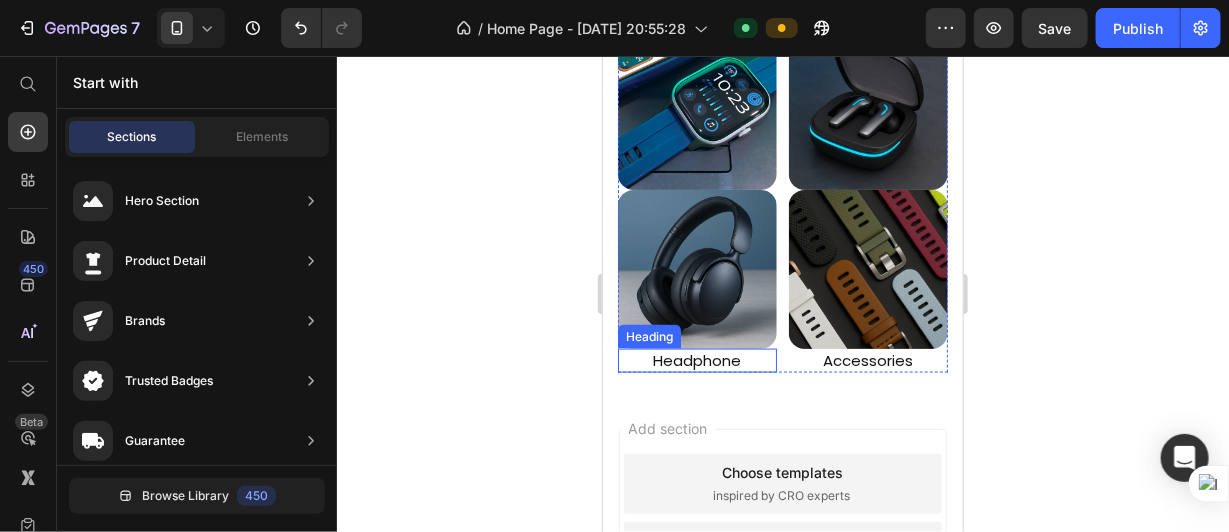click on "Headphone" at bounding box center [696, 360] 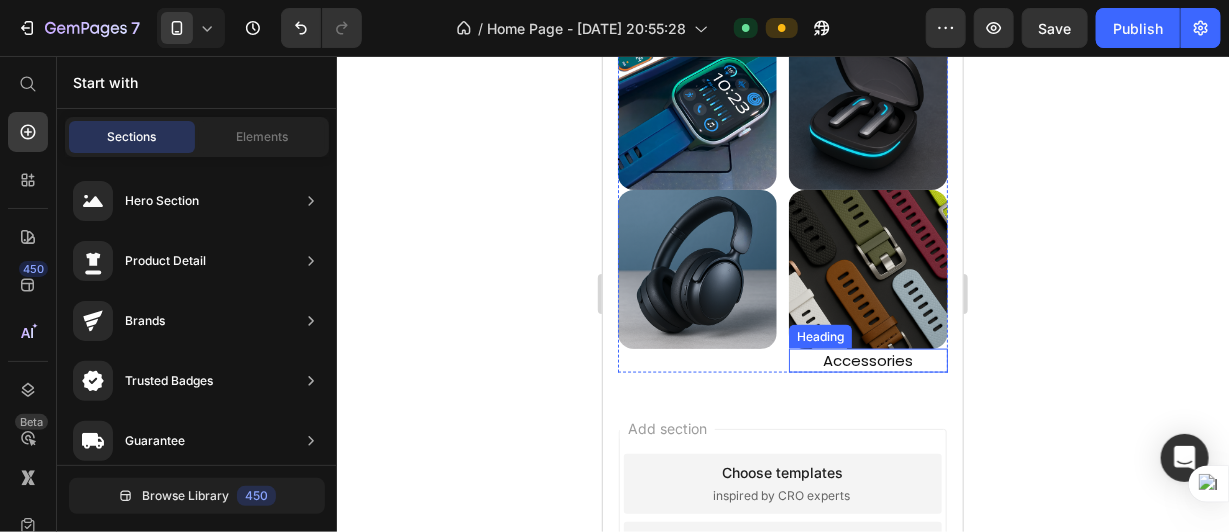 click on "Accessories" at bounding box center (867, 360) 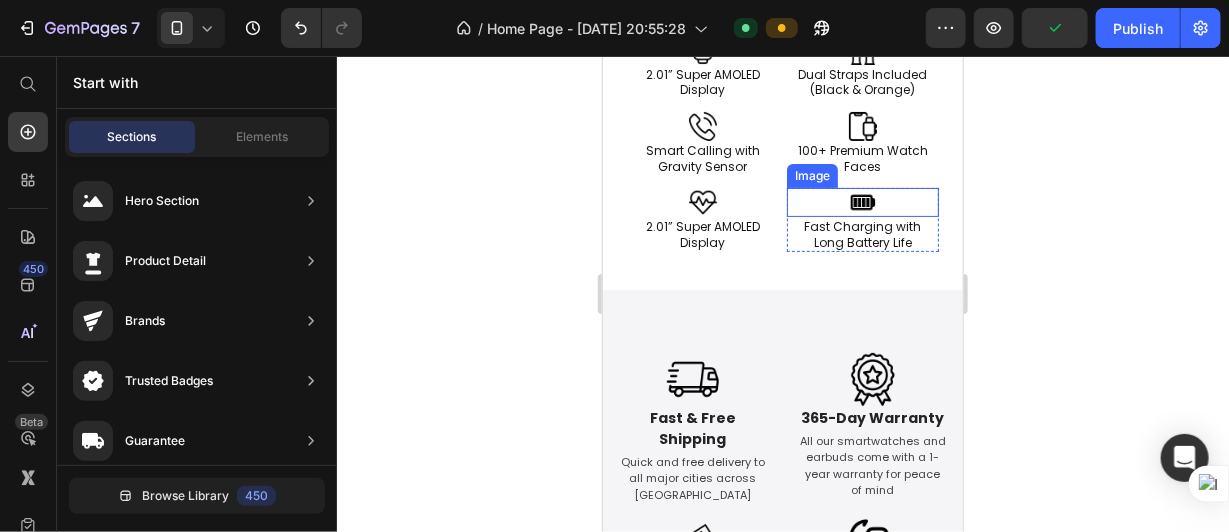 scroll, scrollTop: 0, scrollLeft: 0, axis: both 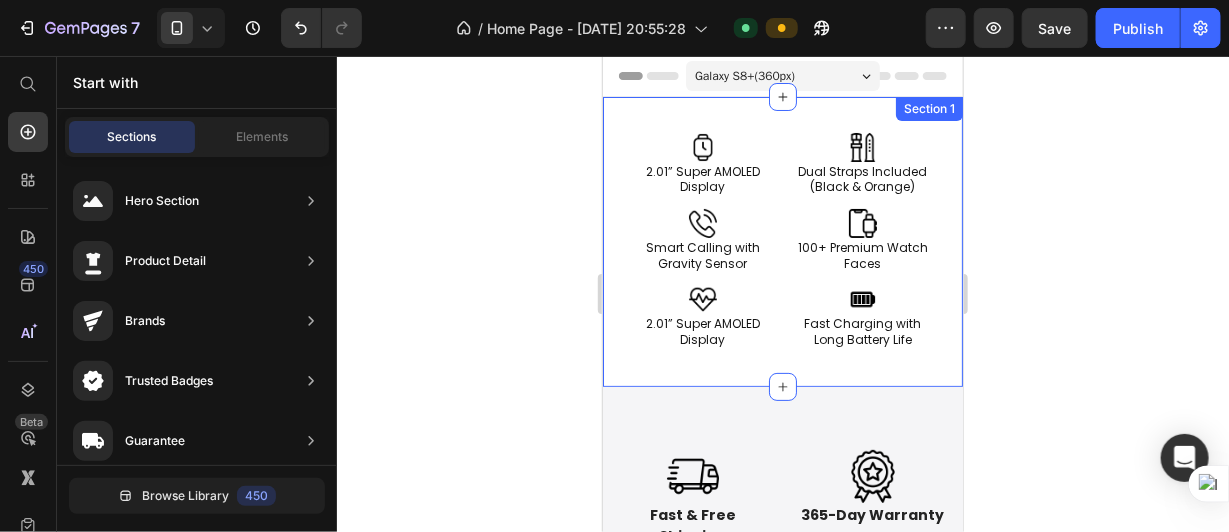 click on "Focal Smartwatch Heading Embark on a revitalizing journey with each sip of our refreshing kombucha brew, energizing your day. Let the crisp, effervescent flavors awaken your senses, offering a moment of pure refreshment & vitality. Text Block buy now Button Image Row Image 2.01” Super AMOLED Display Text Block Row Image Smart Calling with Gravity Sensor Text Block Row Image 2.01” Super AMOLED Display Text Block Row Image Dual Straps Included (Black & Orange) Text Block Row Image 100+ Premium Watch Faces Text Block Row Image Fast Charging with Long Battery Life Text Block Row Row Image Image 2.01” Super AMOLED Display Text Block Row Image Smart Calling with Gravity Sensor Text Block Row Image 2.01” Super AMOLED Display Text Block Row Image Dual Straps Included (Black & Orange) Text Block Row Image 100+ Premium Watch Faces Text Block Row Image Fast Charging with Long Battery Life Text Block Row Row Row Section 1" at bounding box center [782, 241] 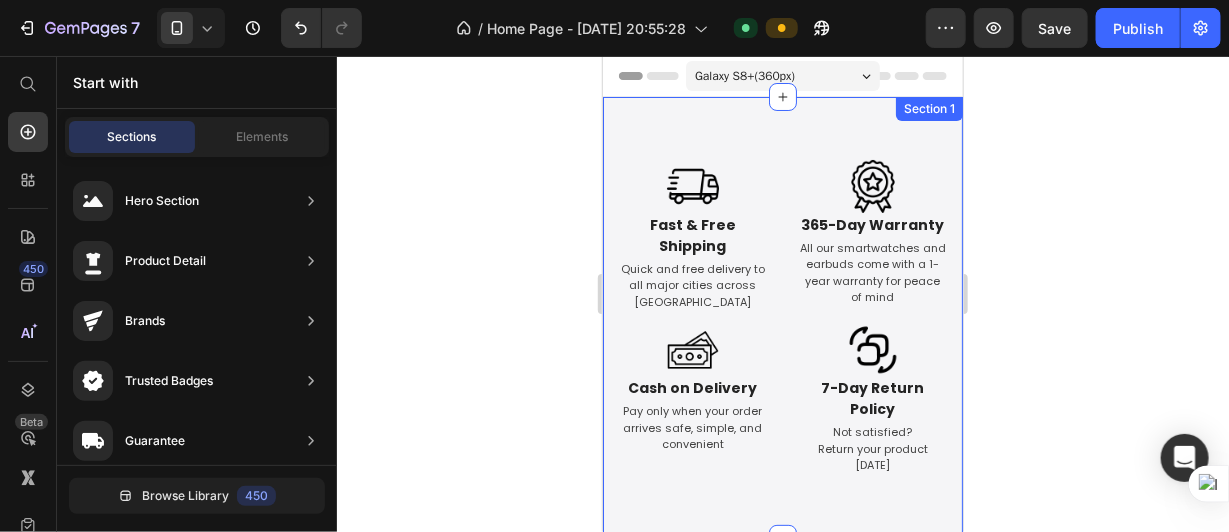 click on "Image Fast & Free Shipping Text Block Quick and free delivery to all major cities across [GEOGRAPHIC_DATA] Text Image 365-Day Warranty Text Block All our smartwatches and earbuds come with a 1-year warranty for peace of mind Text Image Cash on Delivery Text Block Pay only when your order arrives safe, simple, and convenient Text Image 7-Day Return Policy Text Block Not satisfied? Return your product [DATE] Text Row Section 1" at bounding box center [782, 317] 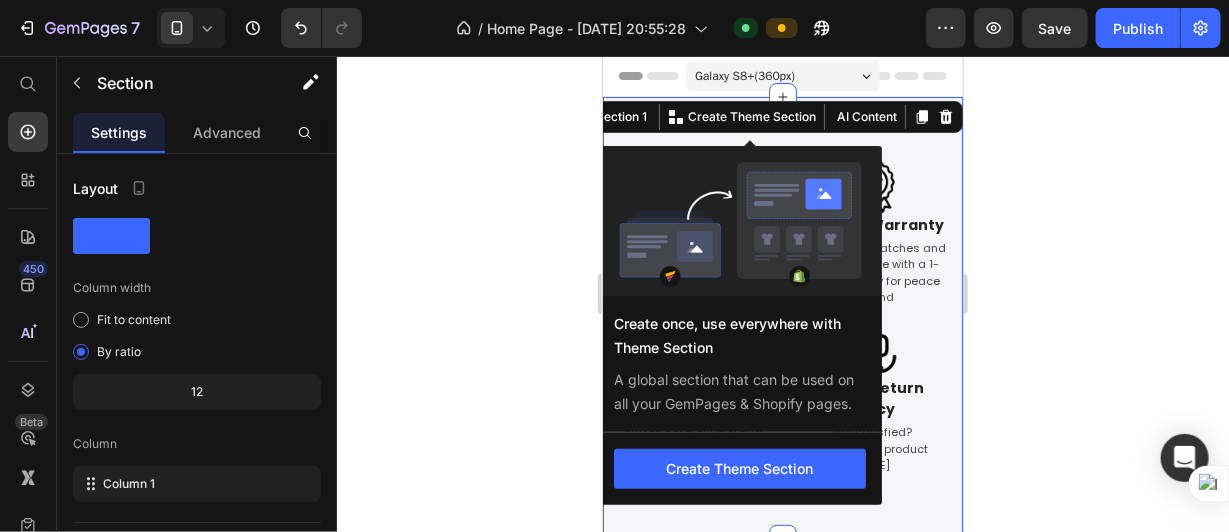scroll, scrollTop: 200, scrollLeft: 0, axis: vertical 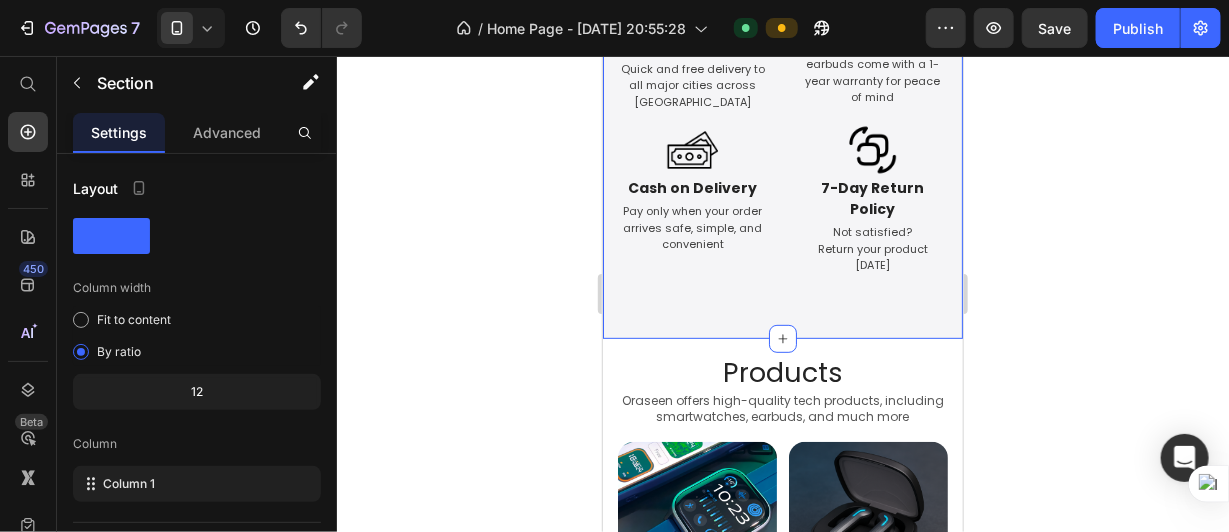 click 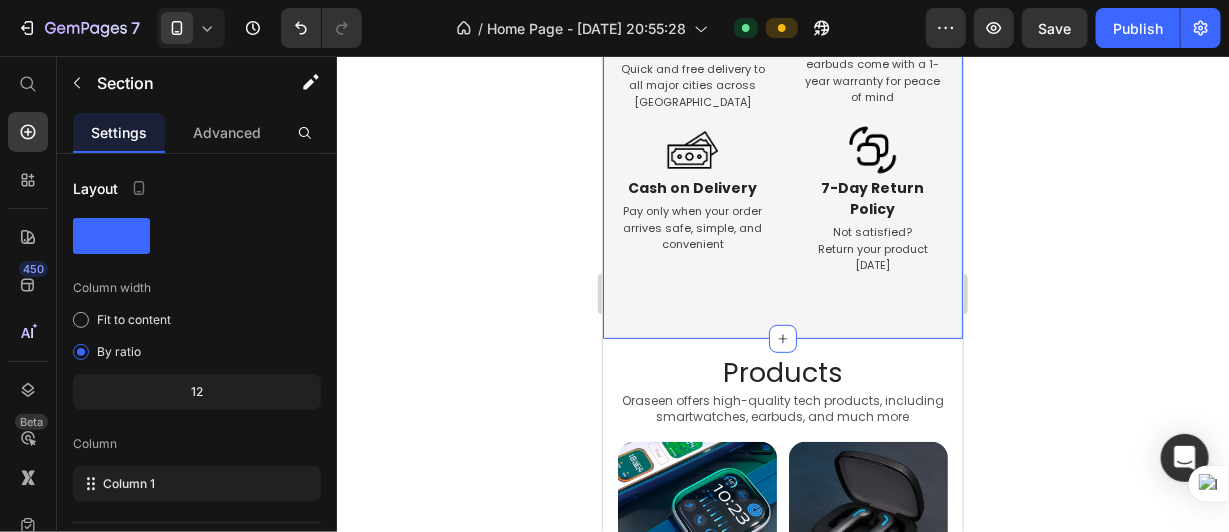 click on "Image Fast & Free Shipping Text Block Quick and free delivery to all major cities across [GEOGRAPHIC_DATA] Text Image 365-Day Warranty Text Block All our smartwatches and earbuds come with a 1-year warranty for peace of mind Text Image Cash on Delivery Text Block Pay only when your order arrives safe, simple, and convenient Text Image 7-Day Return Policy Text Block Not satisfied? Return your product [DATE] Text Row Section 1" at bounding box center (782, 117) 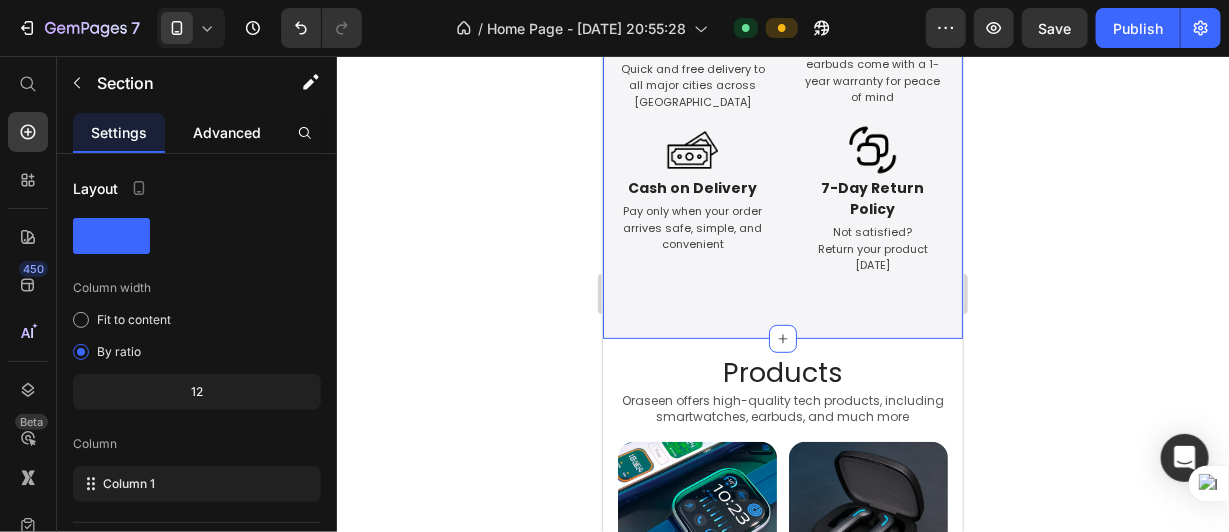 click on "Advanced" at bounding box center [227, 132] 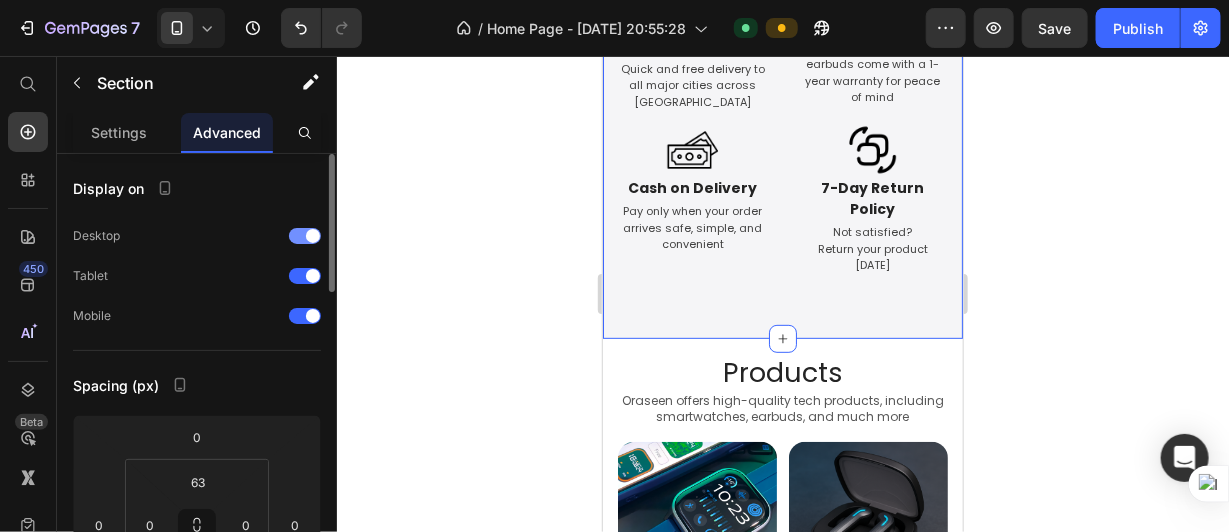 scroll, scrollTop: 299, scrollLeft: 0, axis: vertical 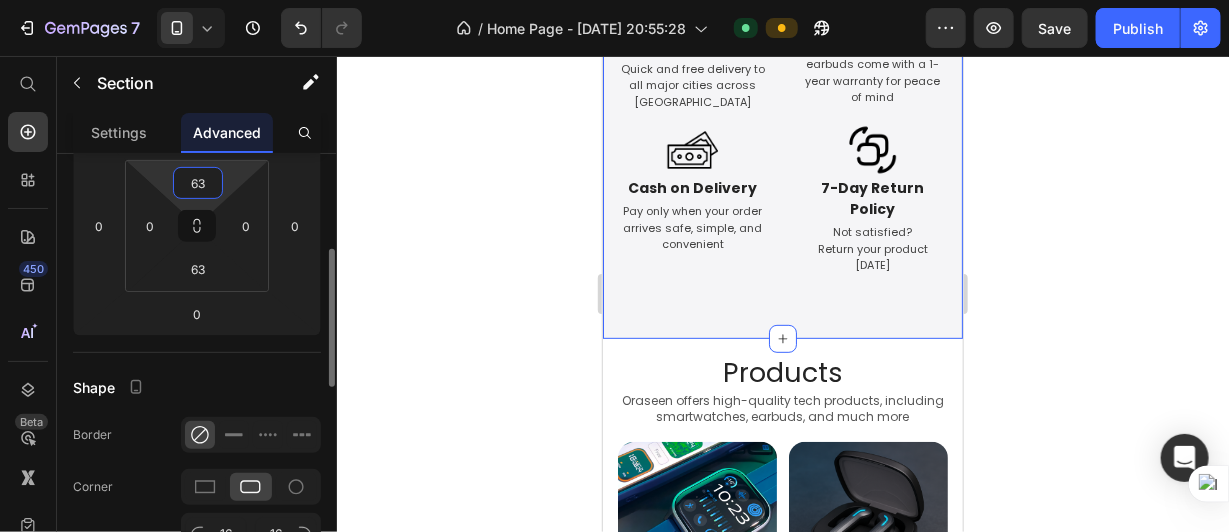 click on "63" at bounding box center [198, 183] 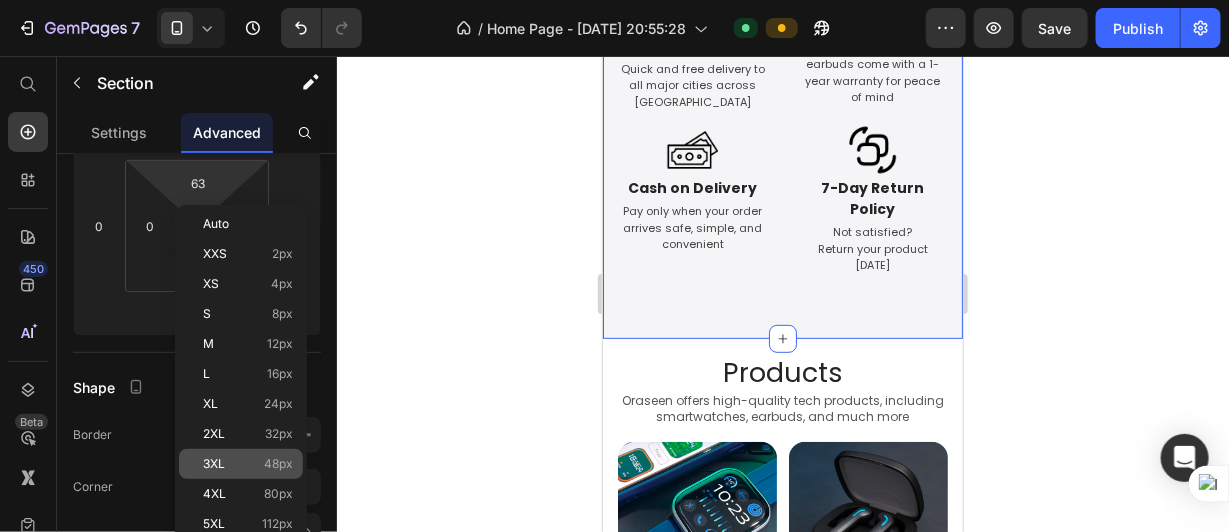 click on "3XL 48px" at bounding box center [248, 464] 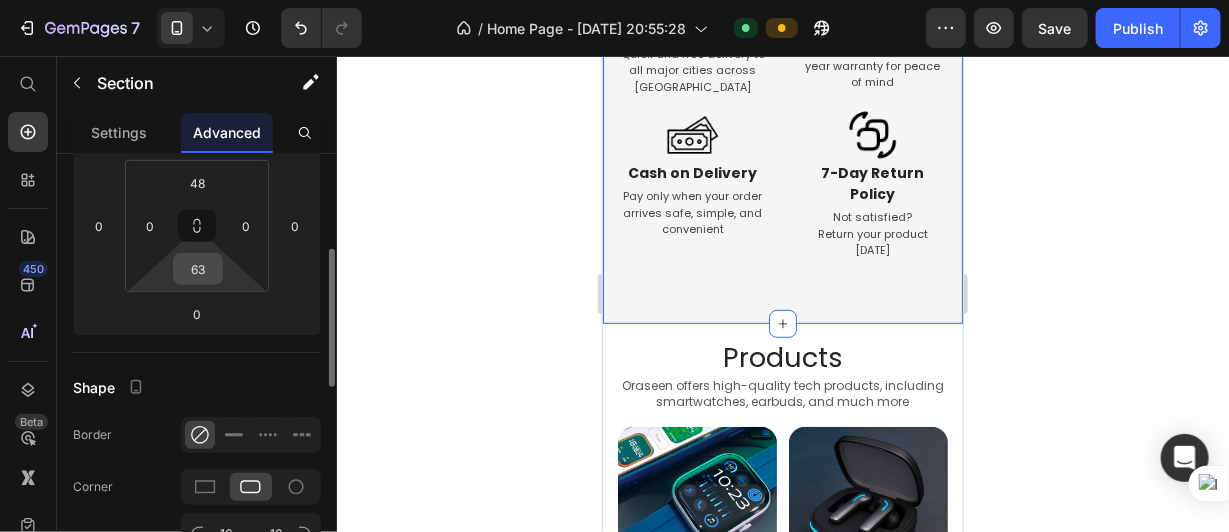 click on "63" at bounding box center (198, 269) 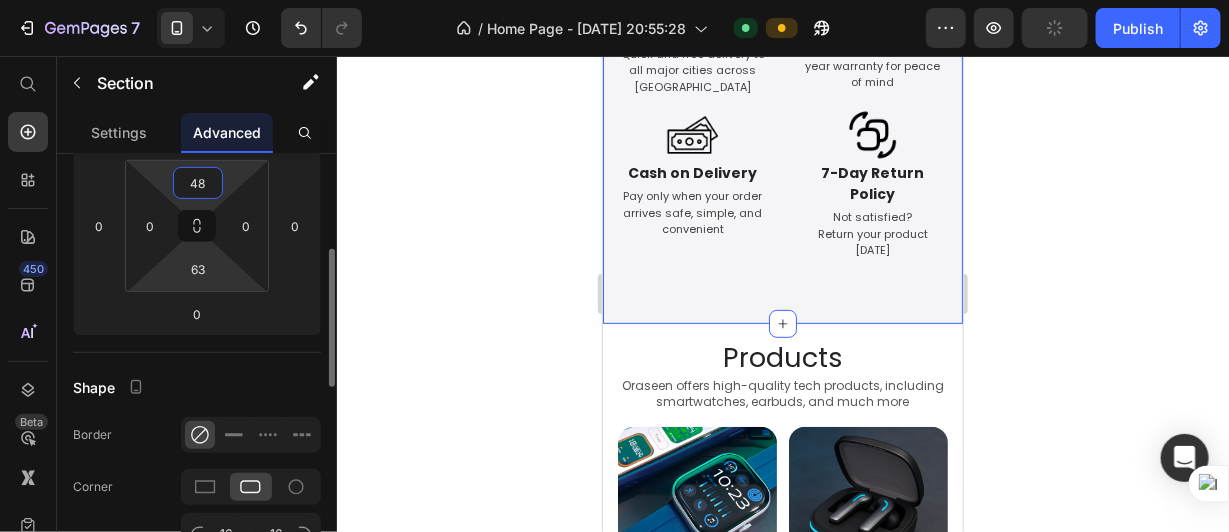 drag, startPoint x: 195, startPoint y: 234, endPoint x: 195, endPoint y: 248, distance: 14 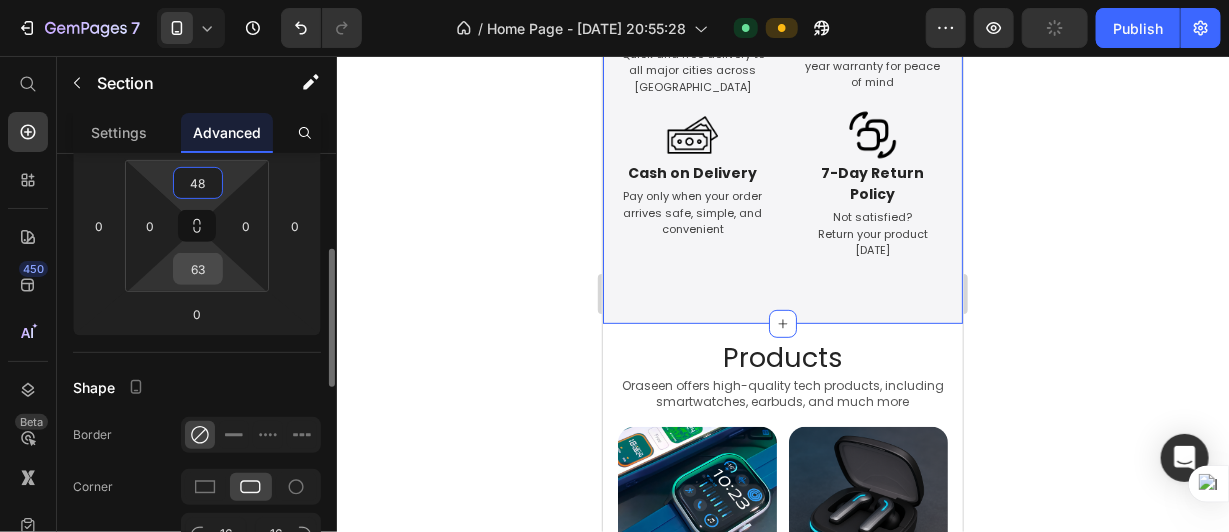 drag, startPoint x: 195, startPoint y: 248, endPoint x: 195, endPoint y: 265, distance: 17 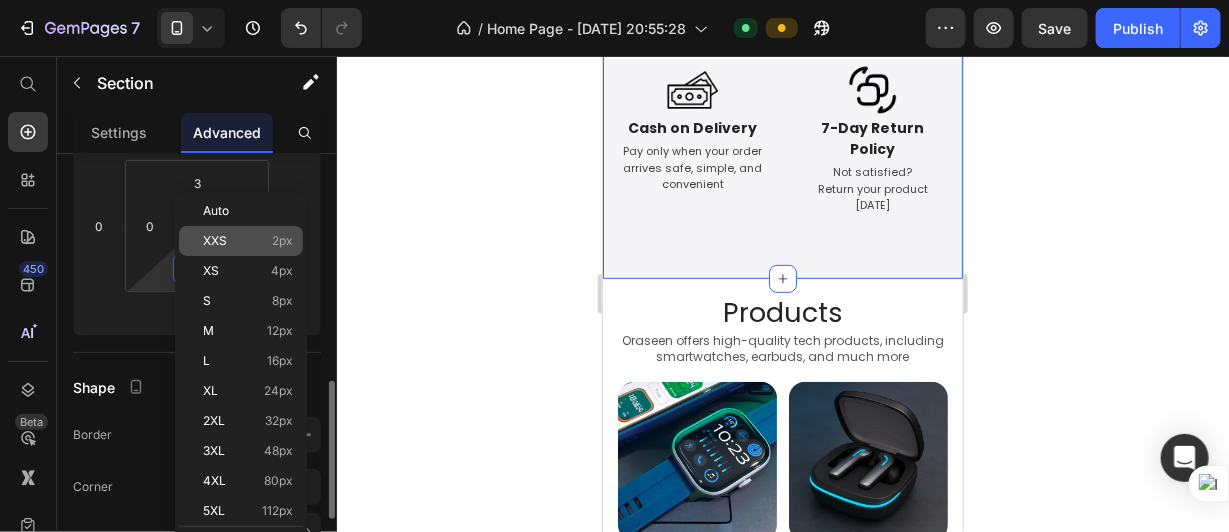 scroll, scrollTop: 399, scrollLeft: 0, axis: vertical 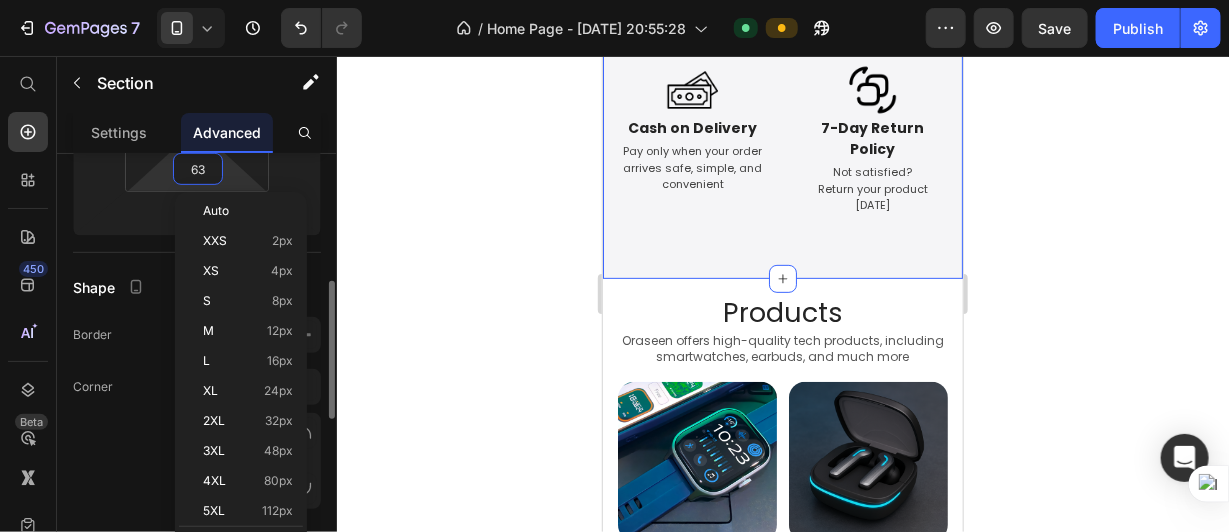 click on "63" at bounding box center (198, 169) 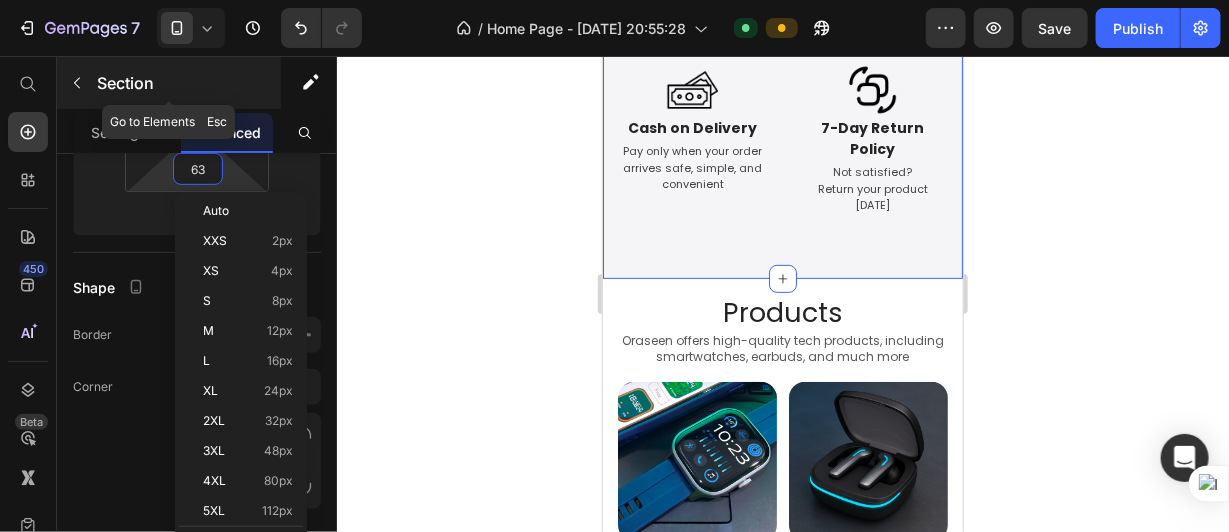 click on "Section" at bounding box center [187, 83] 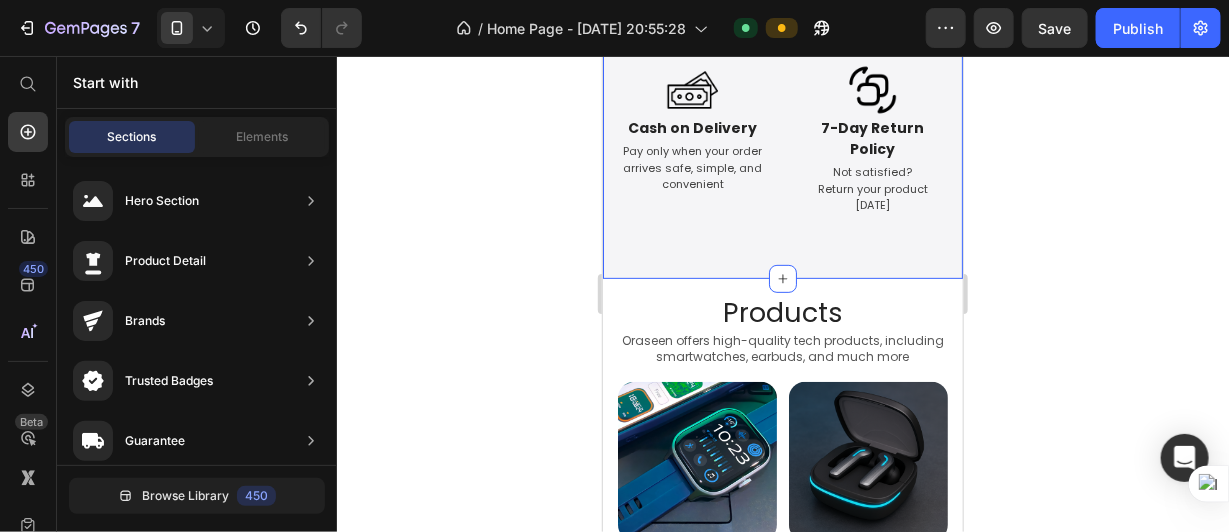 click on "Image Fast & Free Shipping Text Block Quick and free delivery to all major cities across [GEOGRAPHIC_DATA] Text Image 365-Day Warranty Text Block All our smartwatches and earbuds come with a 1-year warranty for peace of mind Text Image Cash on Delivery Text Block Pay only when your order arrives safe, simple, and convenient Text Image 7-Day Return Policy Text Block Not satisfied? Return your product [DATE] Text Row Section 1" at bounding box center [782, 87] 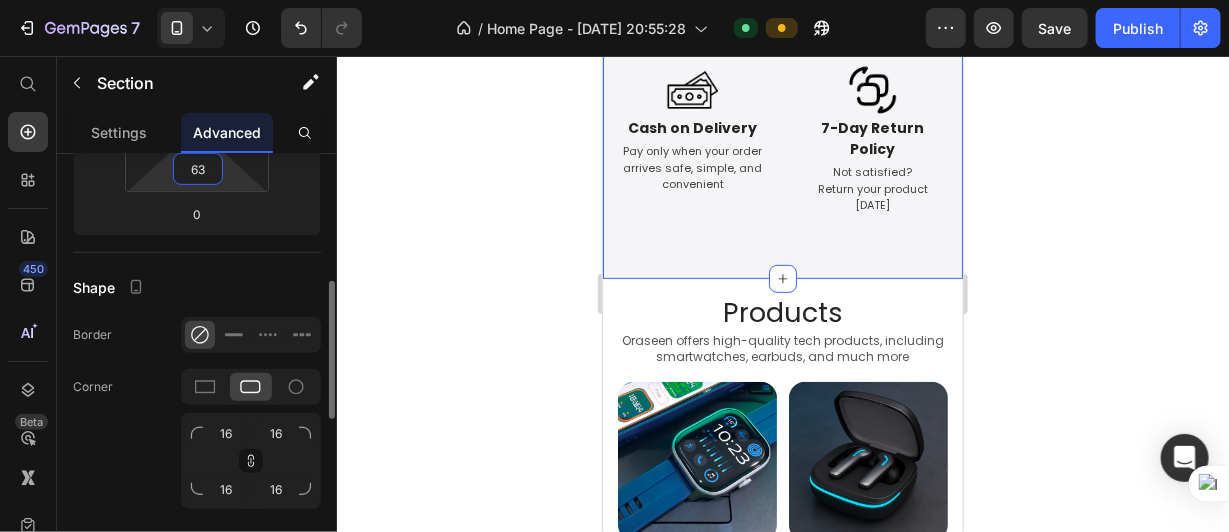 click on "63" at bounding box center (198, 169) 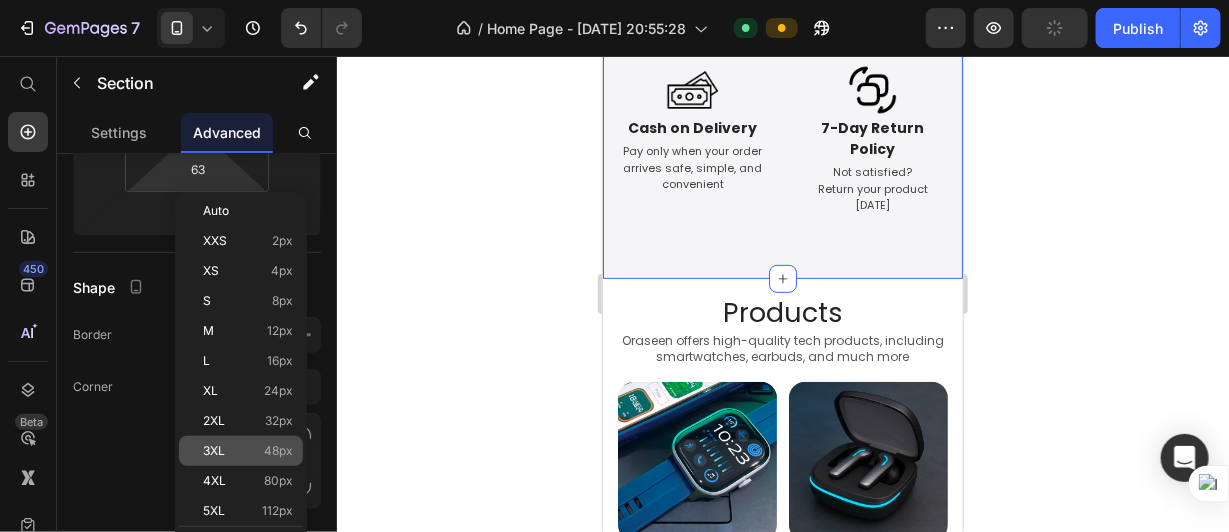 click on "3XL 48px" at bounding box center (248, 451) 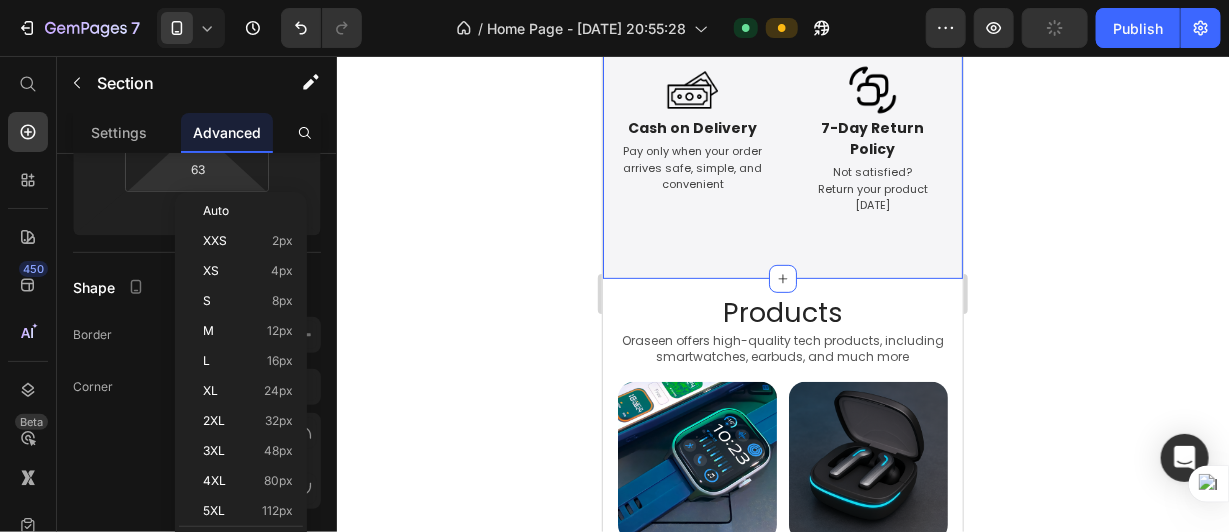 type on "48" 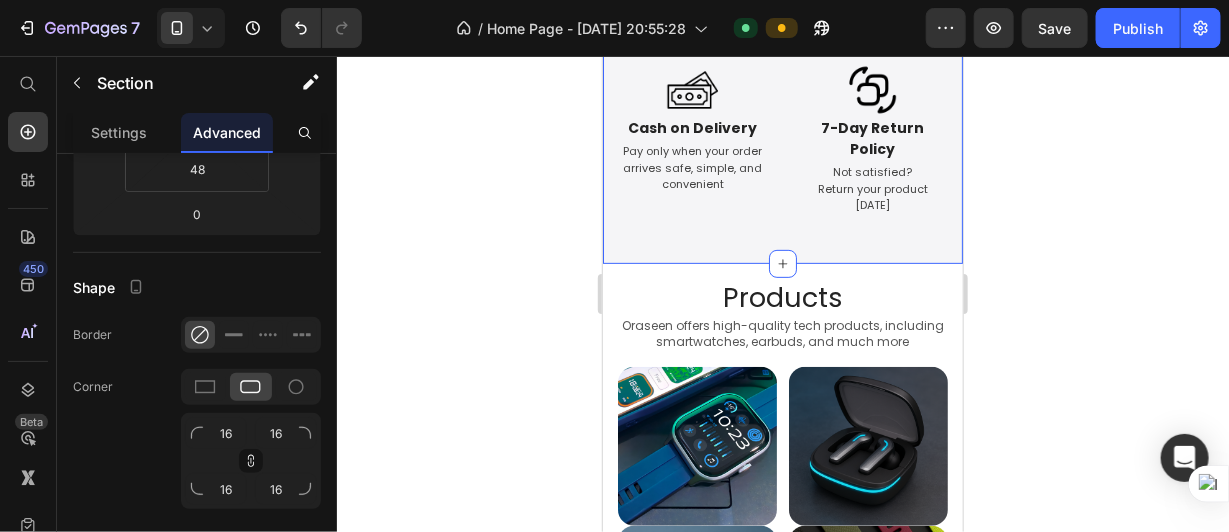drag, startPoint x: 986, startPoint y: 267, endPoint x: 997, endPoint y: 205, distance: 62.968246 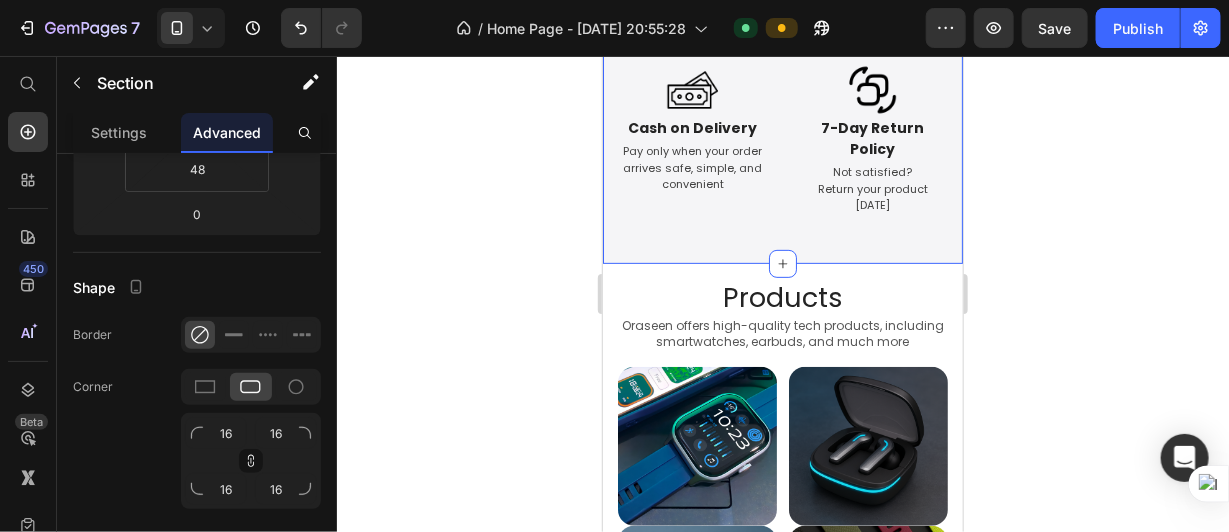 click 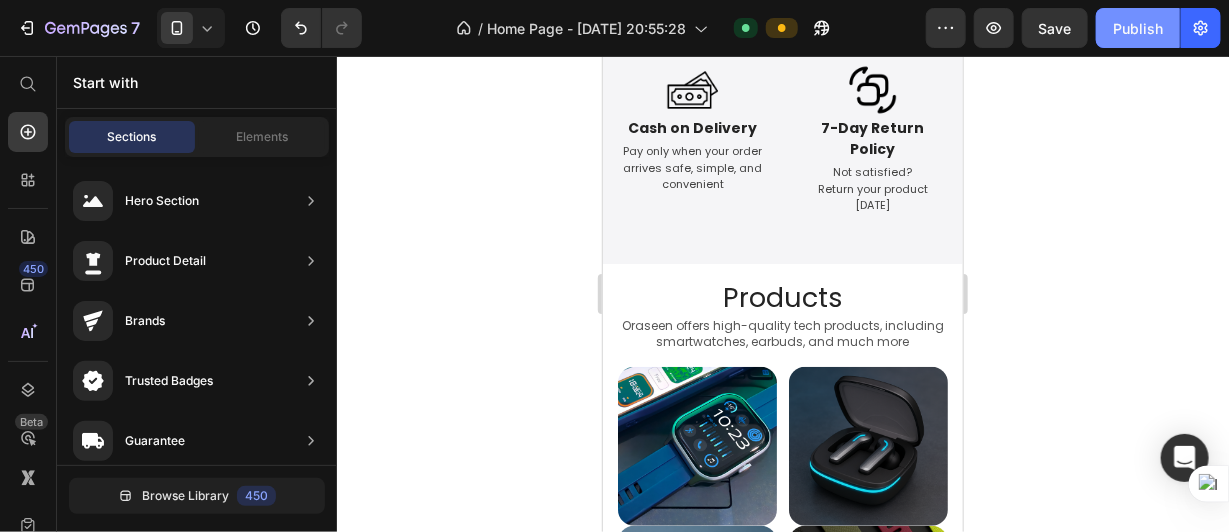 click on "Publish" 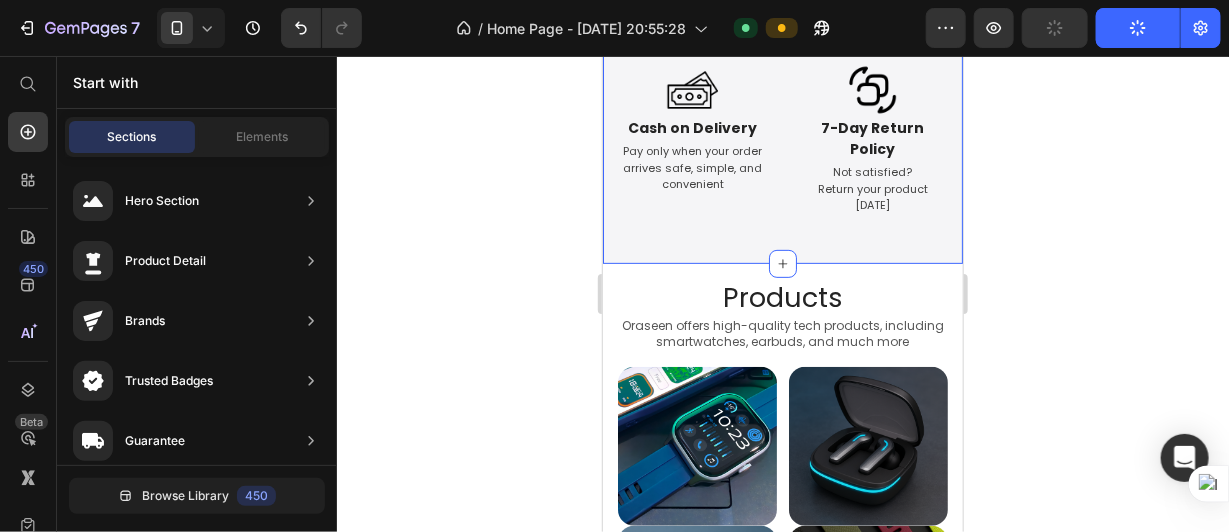 scroll, scrollTop: 0, scrollLeft: 0, axis: both 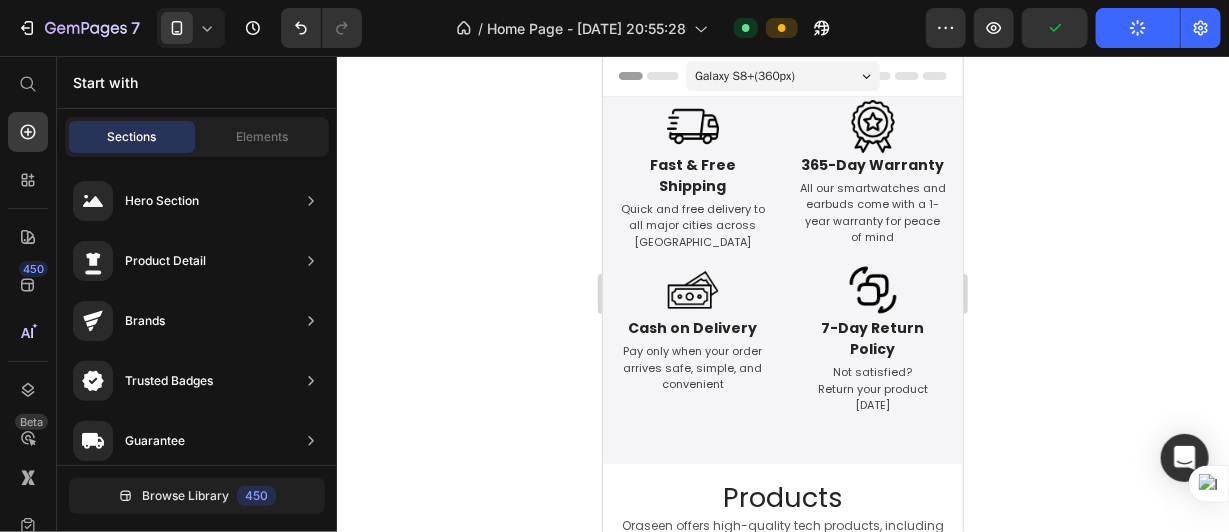 type 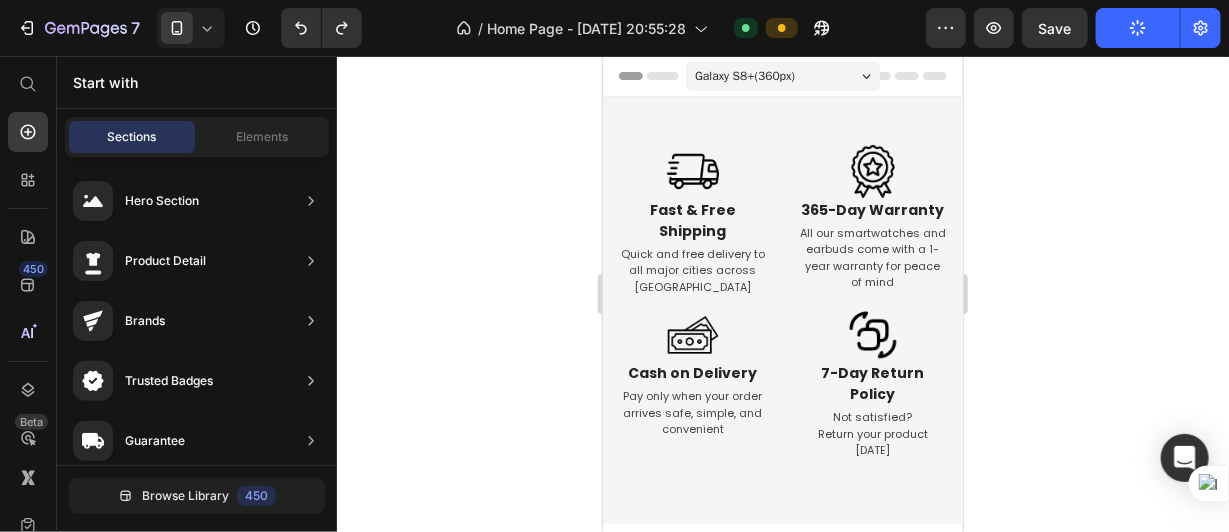 click 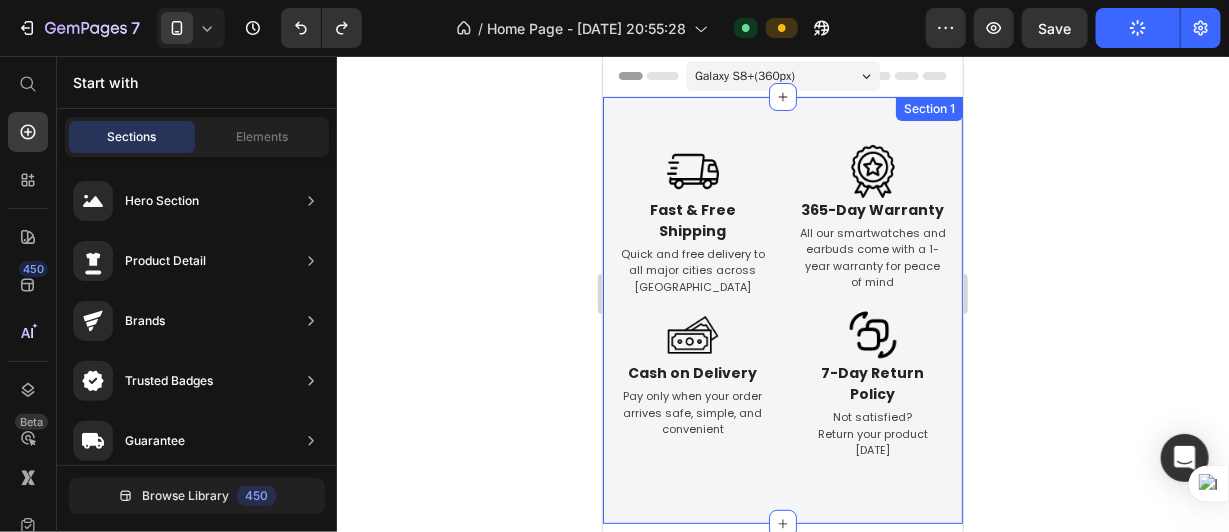 click on "Image Fast & Free Shipping Text Block Quick and free delivery to all major cities across [GEOGRAPHIC_DATA] Text Image 365-Day Warranty Text Block All our smartwatches and earbuds come with a 1-year warranty for peace of mind Text Image Cash on Delivery Text Block Pay only when your order arrives safe, simple, and convenient Text Image 7-Day Return Policy Text Block Not satisfied? Return your product [DATE] Text Row Section 1" at bounding box center (782, 309) 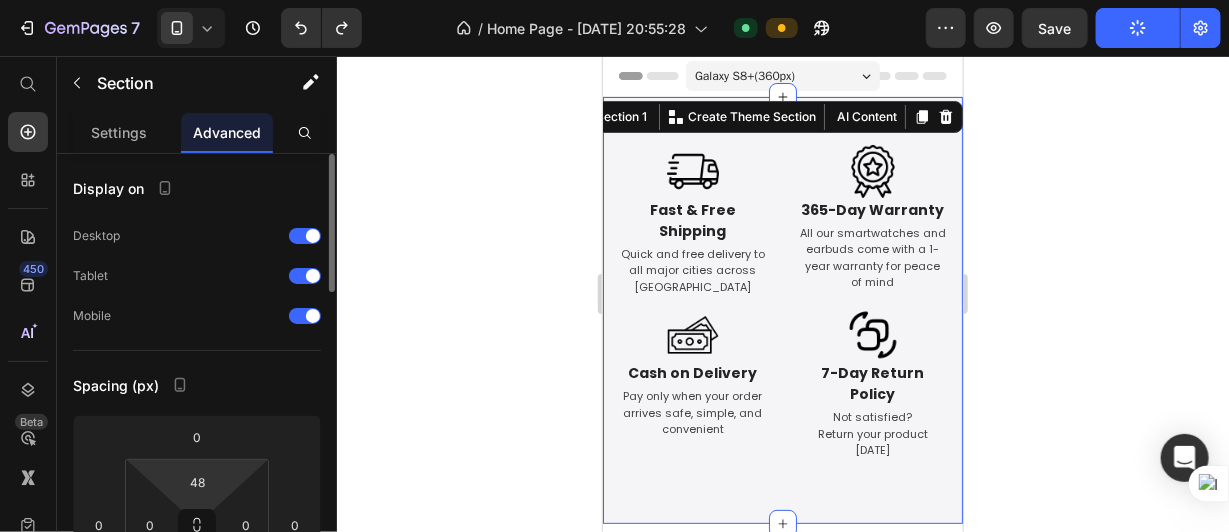 scroll, scrollTop: 199, scrollLeft: 0, axis: vertical 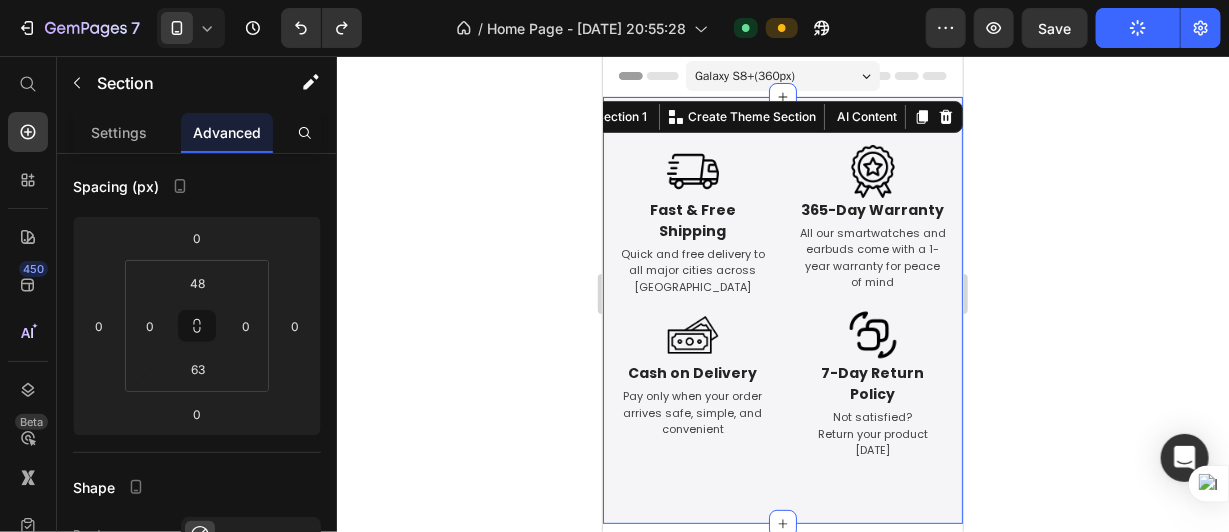 type on "63" 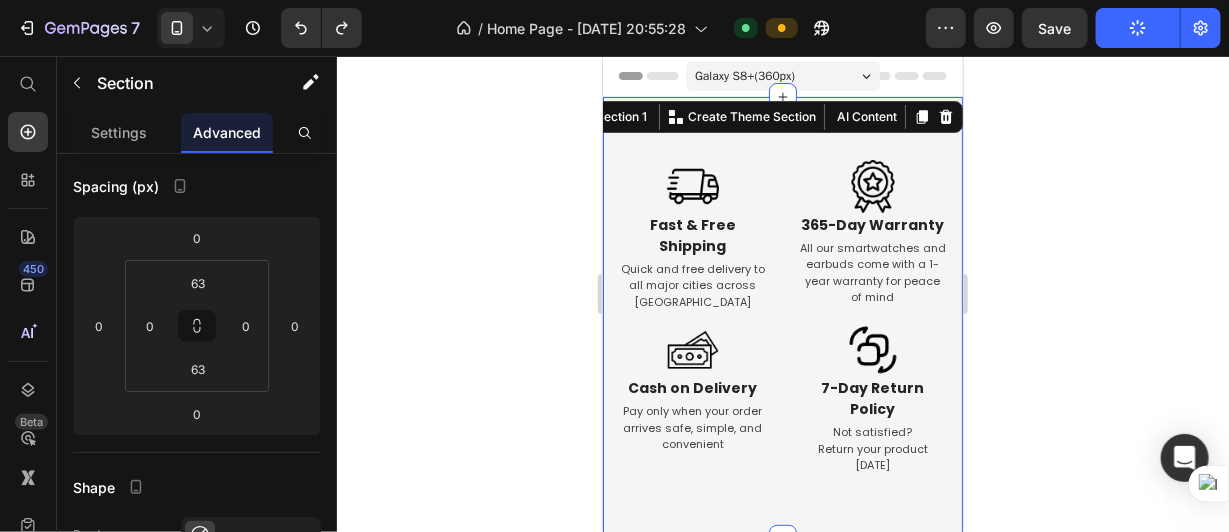 click 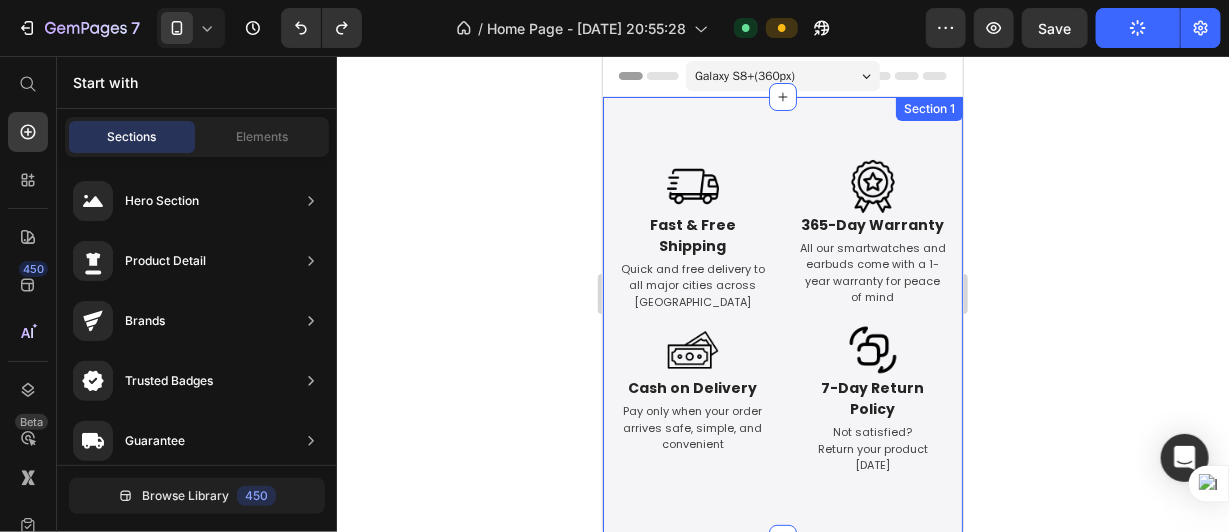 click on "Image Fast & Free Shipping Text Block Quick and free delivery to all major cities across [GEOGRAPHIC_DATA] Text Image 365-Day Warranty Text Block All our smartwatches and earbuds come with a 1-year warranty for peace of mind Text Image Cash on Delivery Text Block Pay only when your order arrives safe, simple, and convenient Text Image 7-Day Return Policy Text Block Not satisfied? Return your product [DATE] Text Row Section 1" at bounding box center [782, 317] 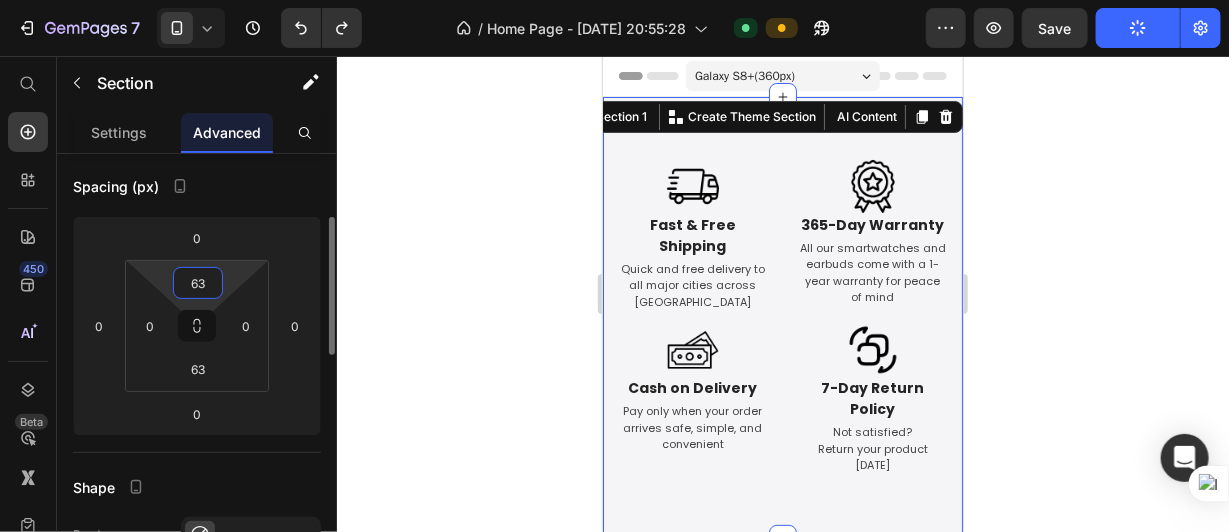 click on "63" at bounding box center (198, 283) 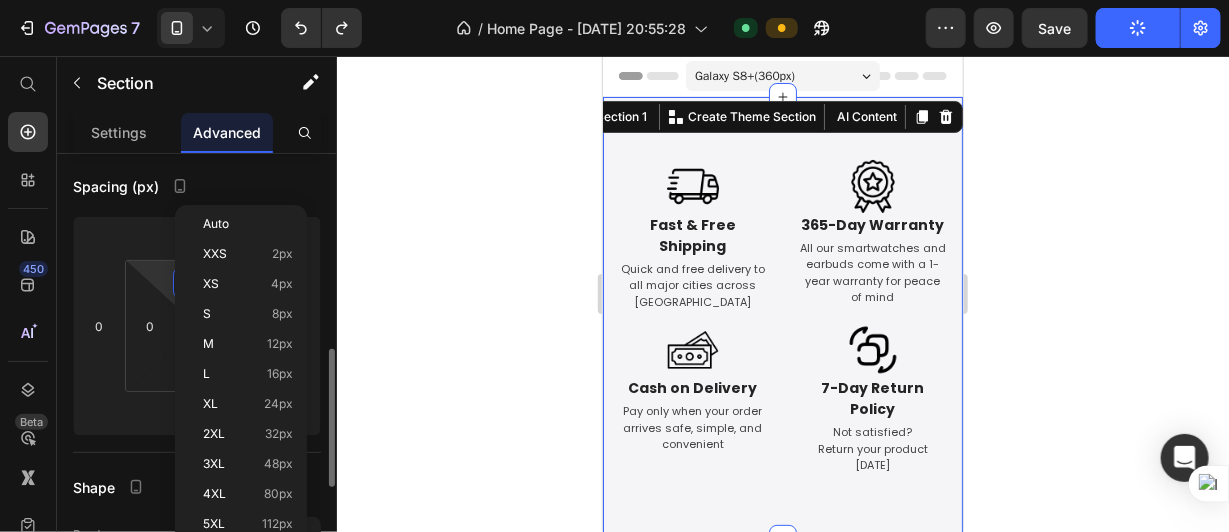 scroll, scrollTop: 299, scrollLeft: 0, axis: vertical 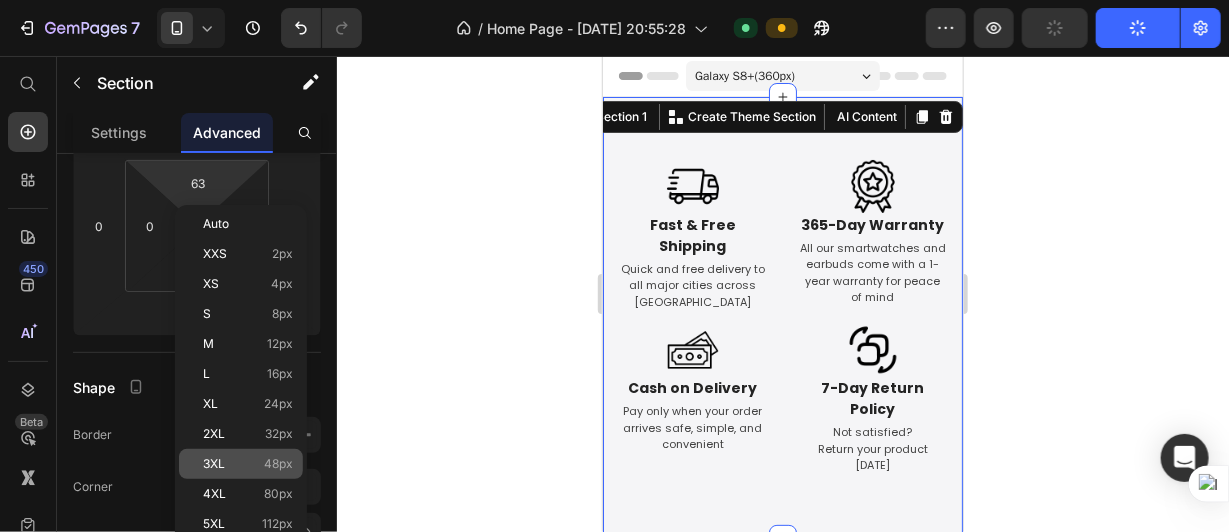 click on "3XL 48px" at bounding box center [248, 464] 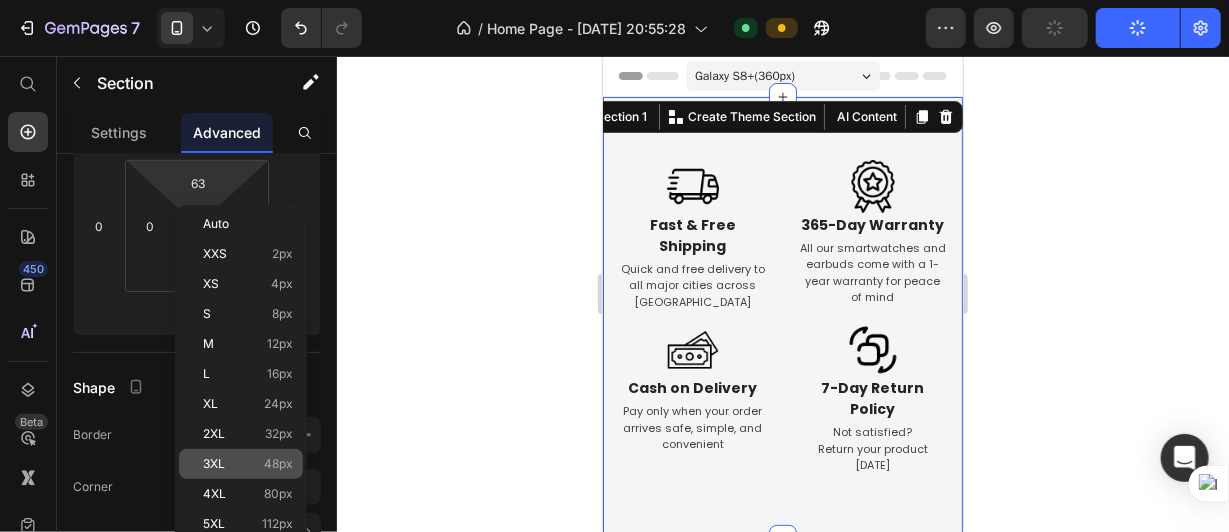 type on "48" 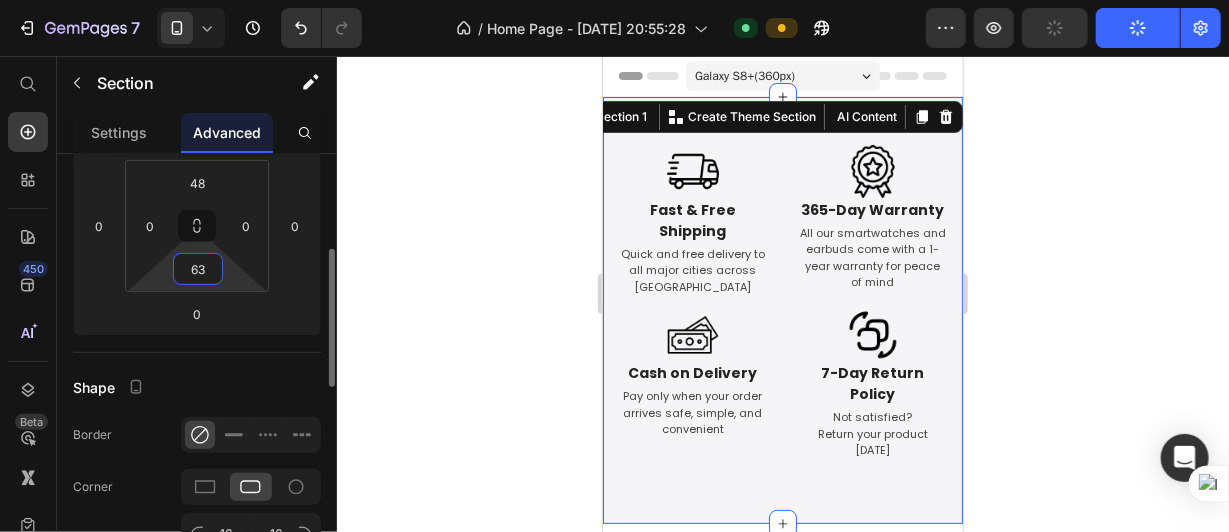 click on "63" at bounding box center (198, 269) 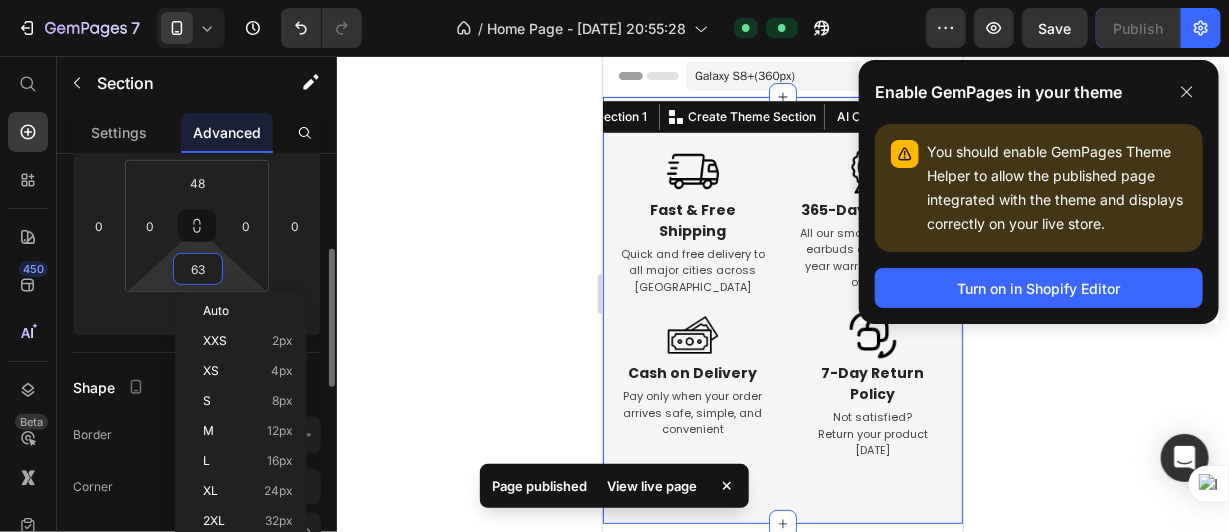 scroll, scrollTop: 399, scrollLeft: 0, axis: vertical 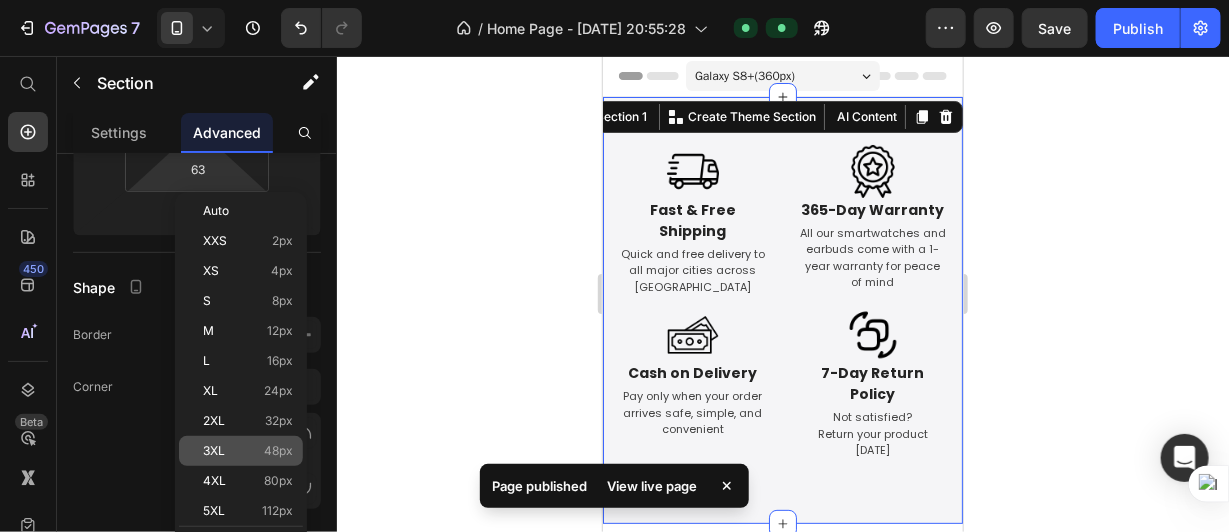 click on "3XL" at bounding box center (214, 451) 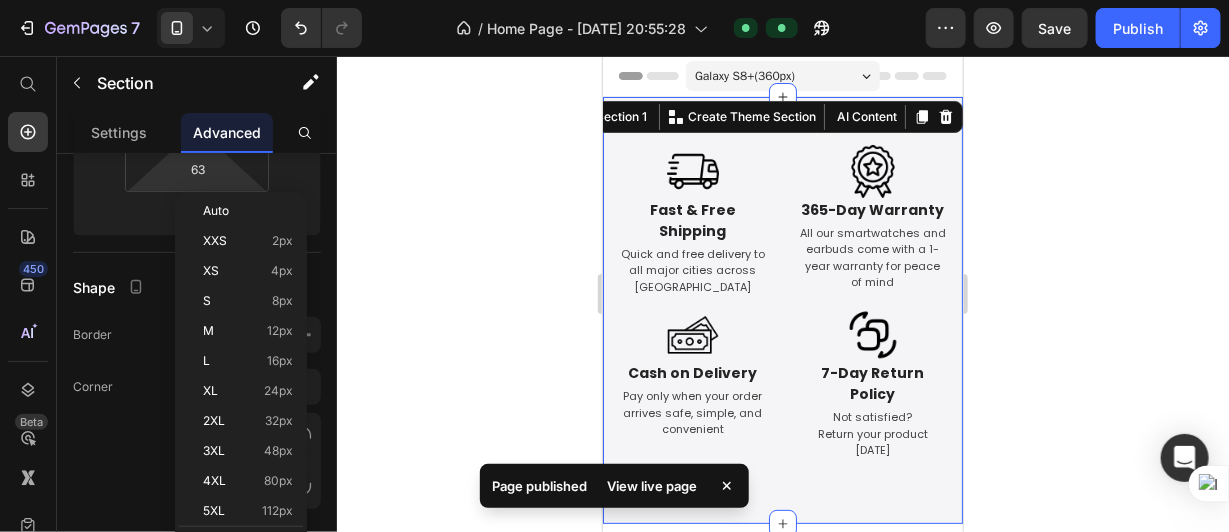 type on "48" 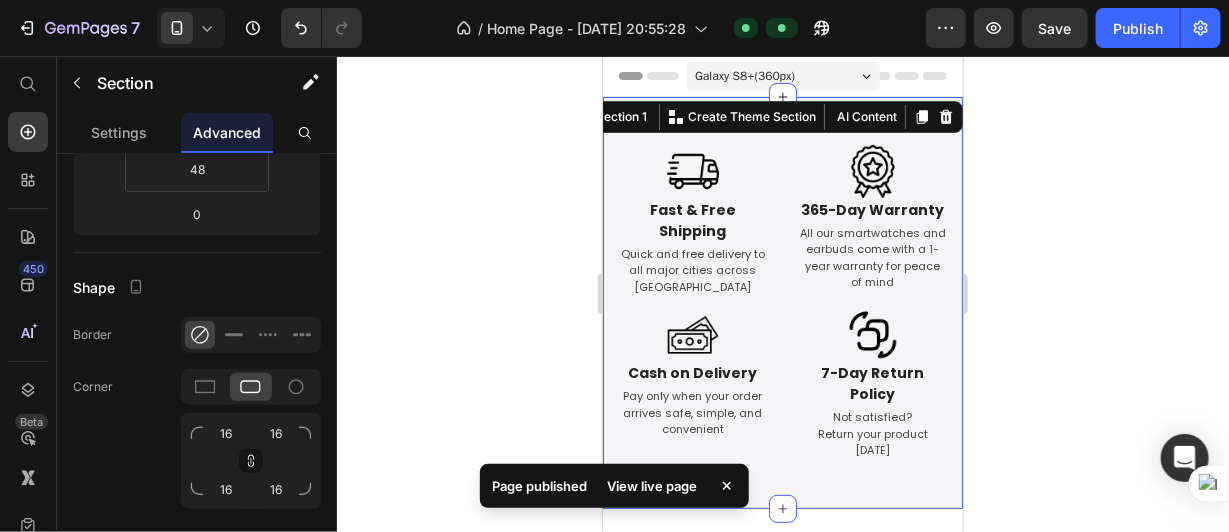 click 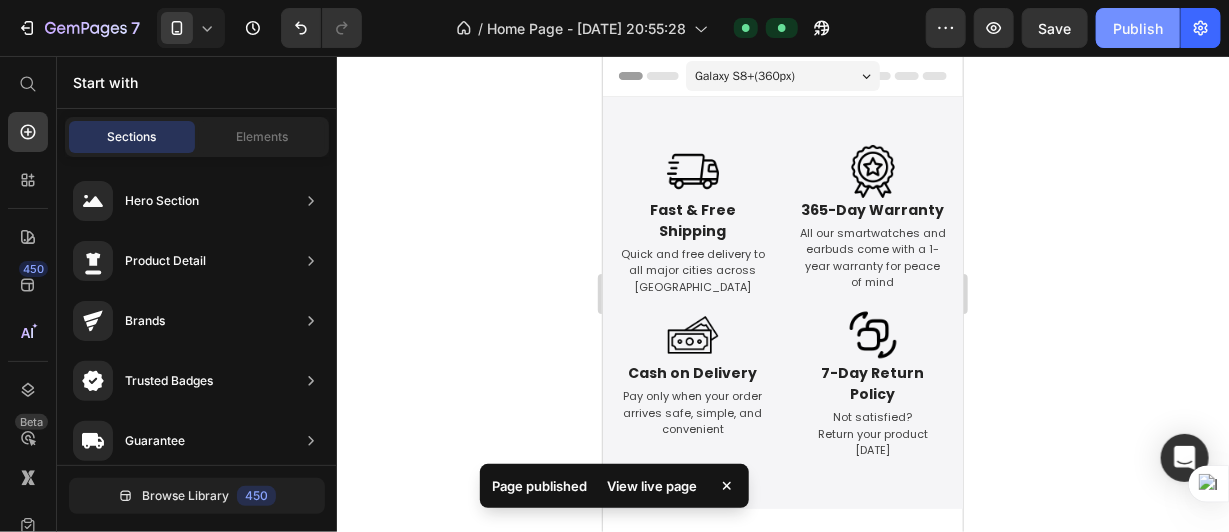 click on "Publish" 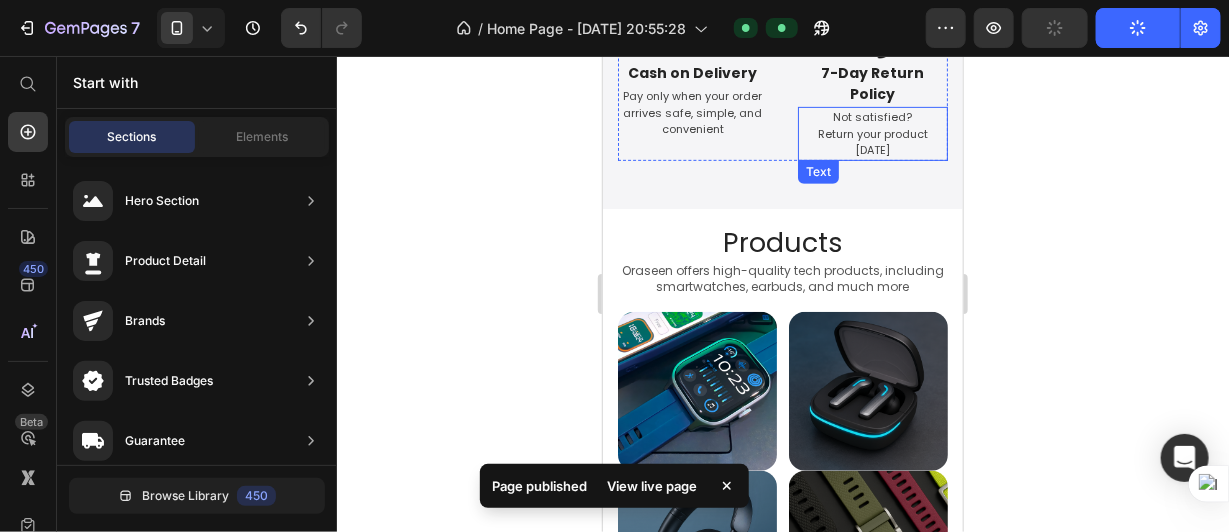 scroll, scrollTop: 200, scrollLeft: 0, axis: vertical 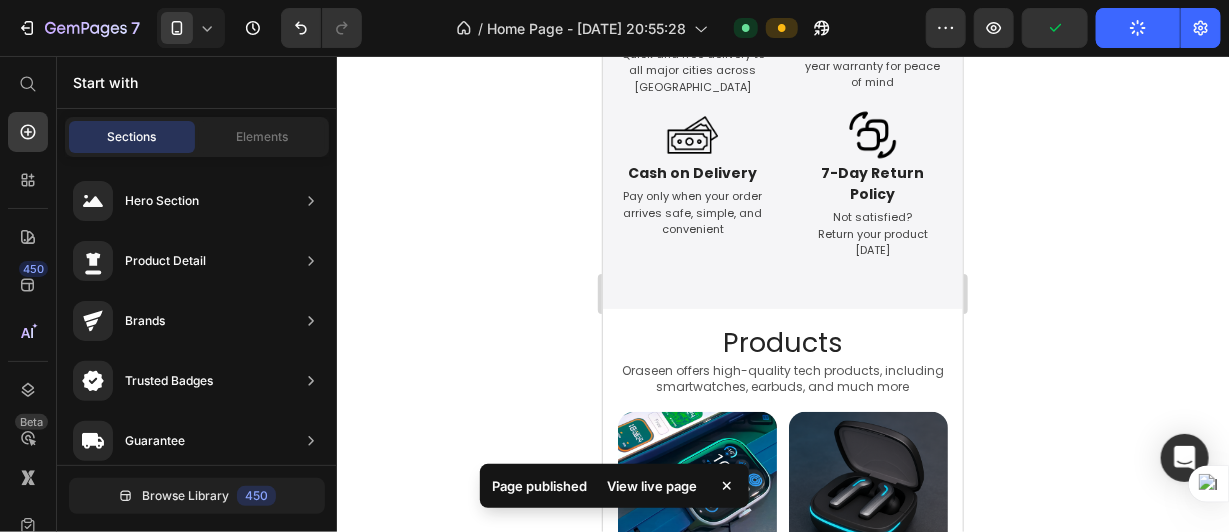 click 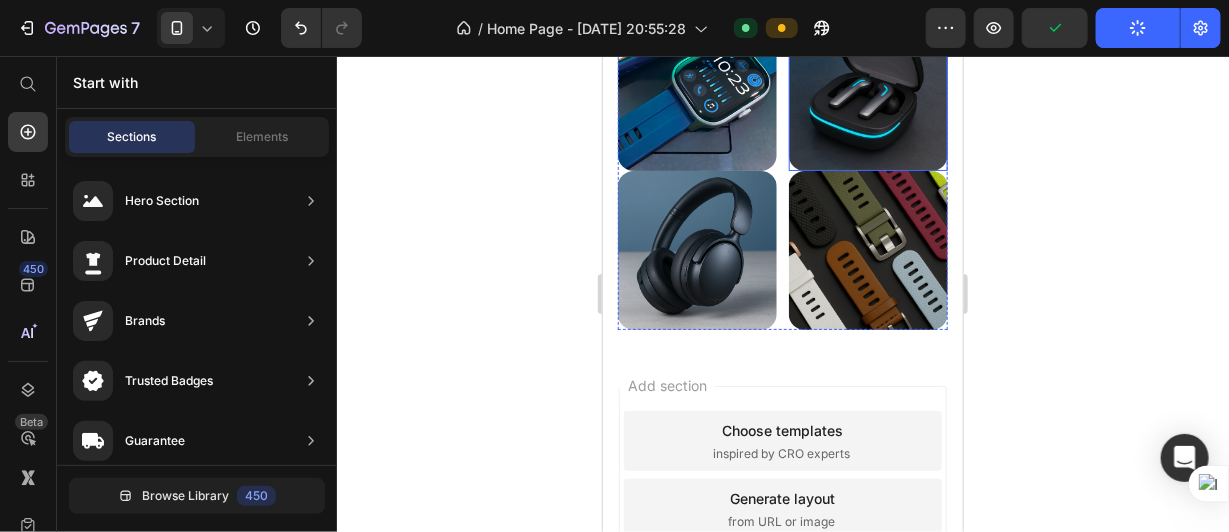 scroll, scrollTop: 499, scrollLeft: 0, axis: vertical 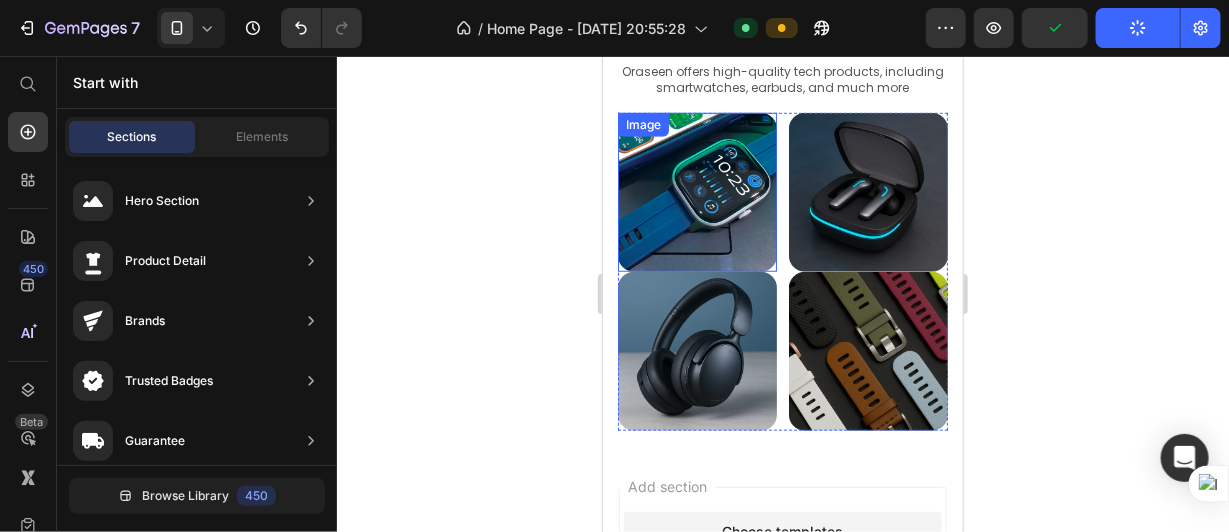 click at bounding box center (696, 191) 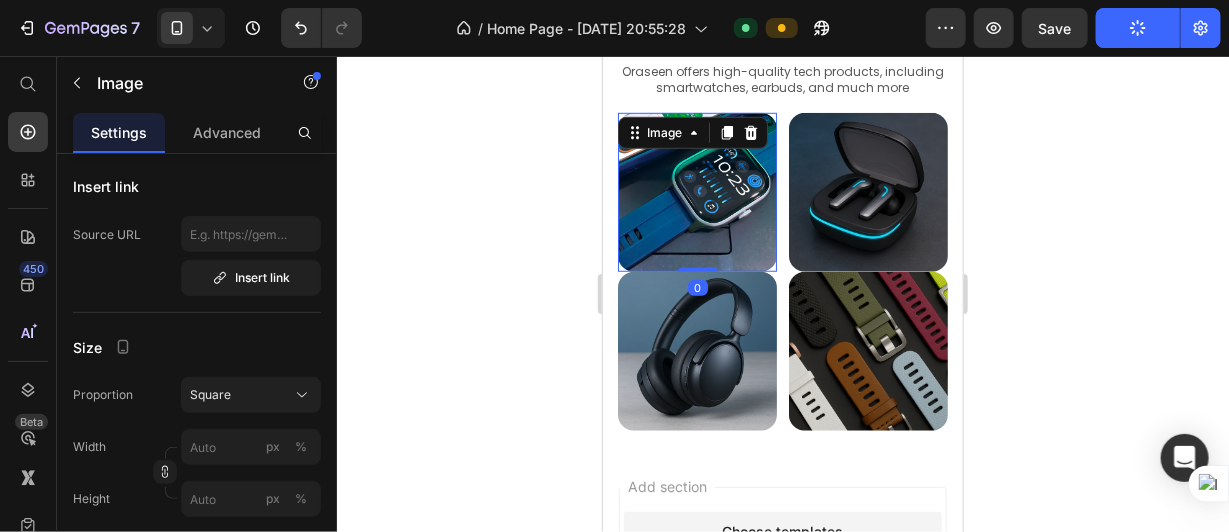 scroll, scrollTop: 0, scrollLeft: 0, axis: both 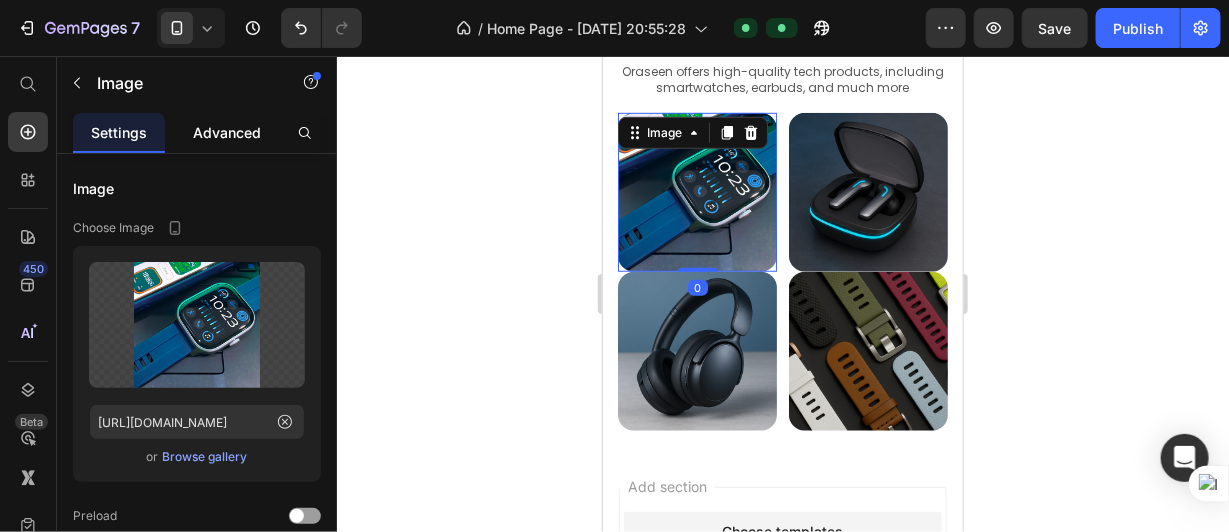 click on "Advanced" at bounding box center [227, 132] 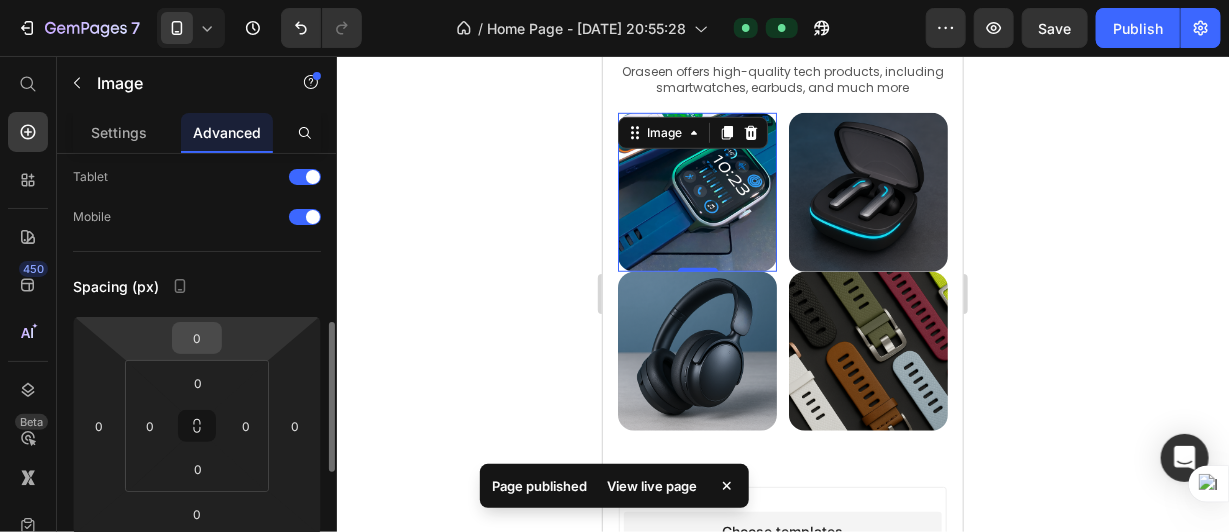 scroll, scrollTop: 299, scrollLeft: 0, axis: vertical 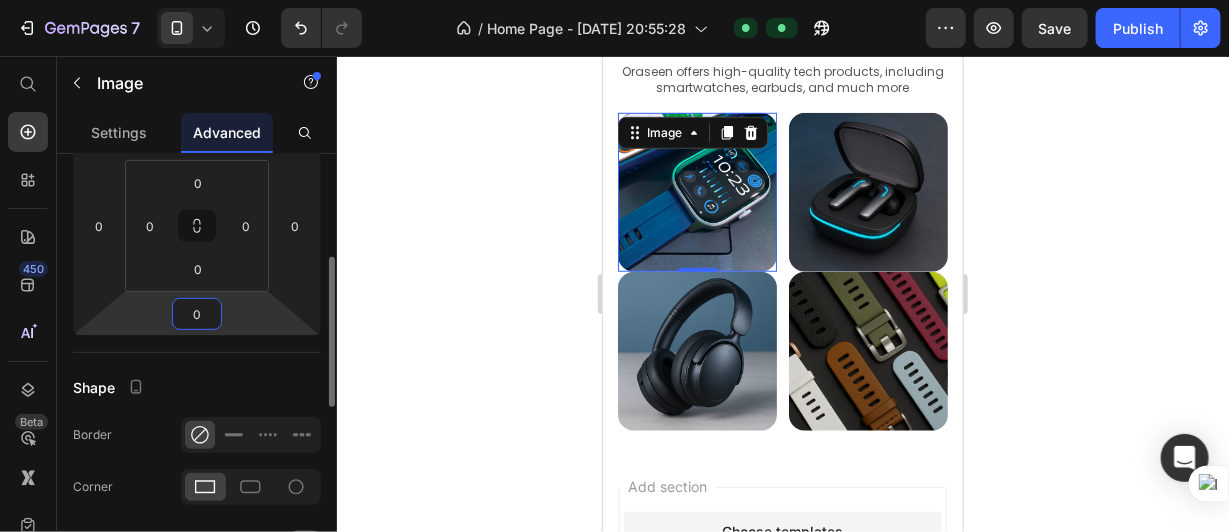 click on "0" at bounding box center (197, 314) 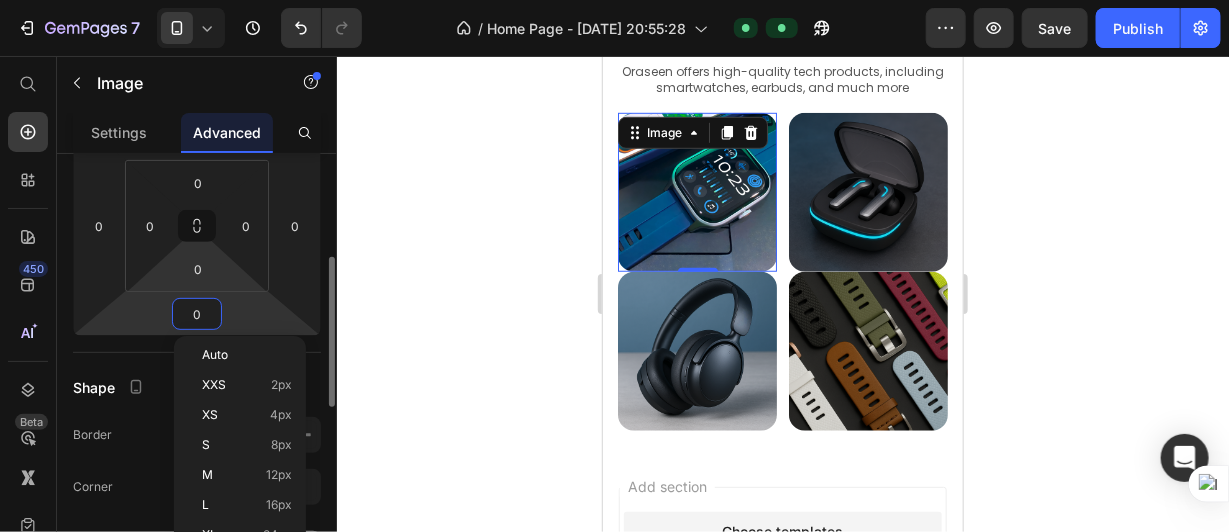 scroll, scrollTop: 399, scrollLeft: 0, axis: vertical 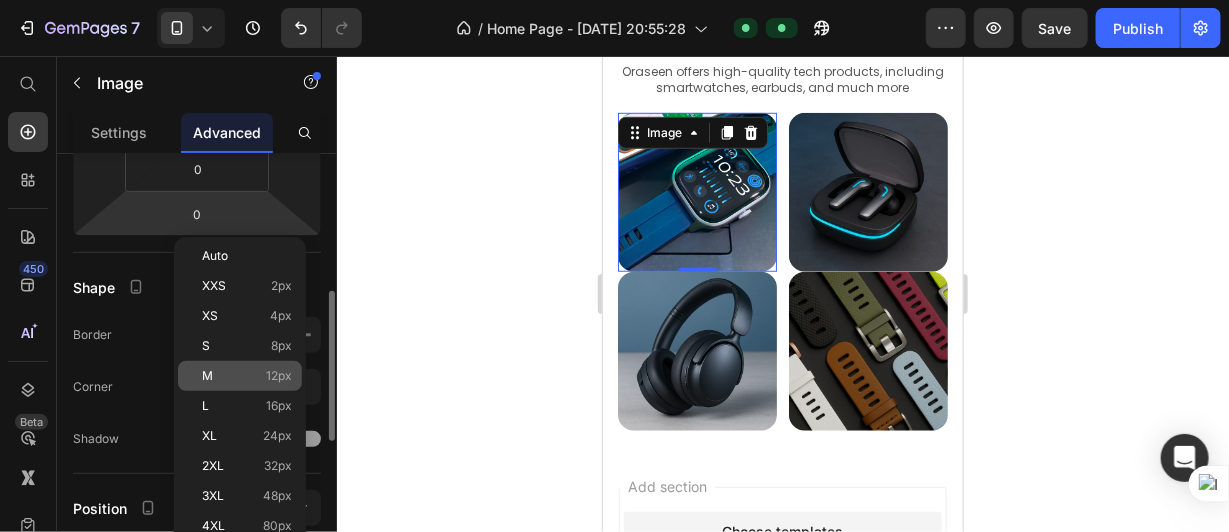 drag, startPoint x: 202, startPoint y: 344, endPoint x: 211, endPoint y: 363, distance: 21.023796 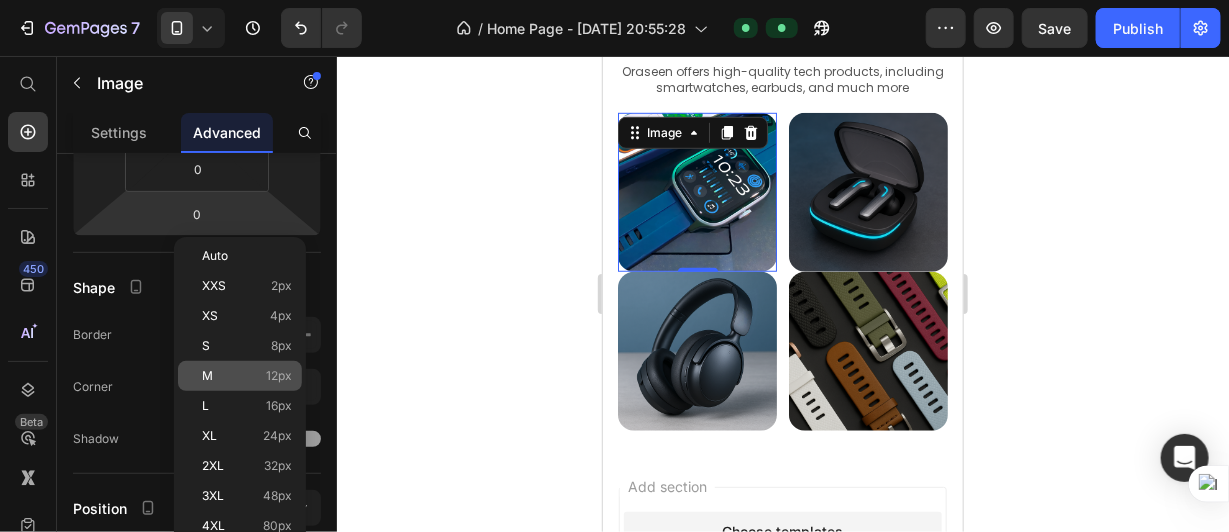 drag, startPoint x: 211, startPoint y: 363, endPoint x: 201, endPoint y: 372, distance: 13.453624 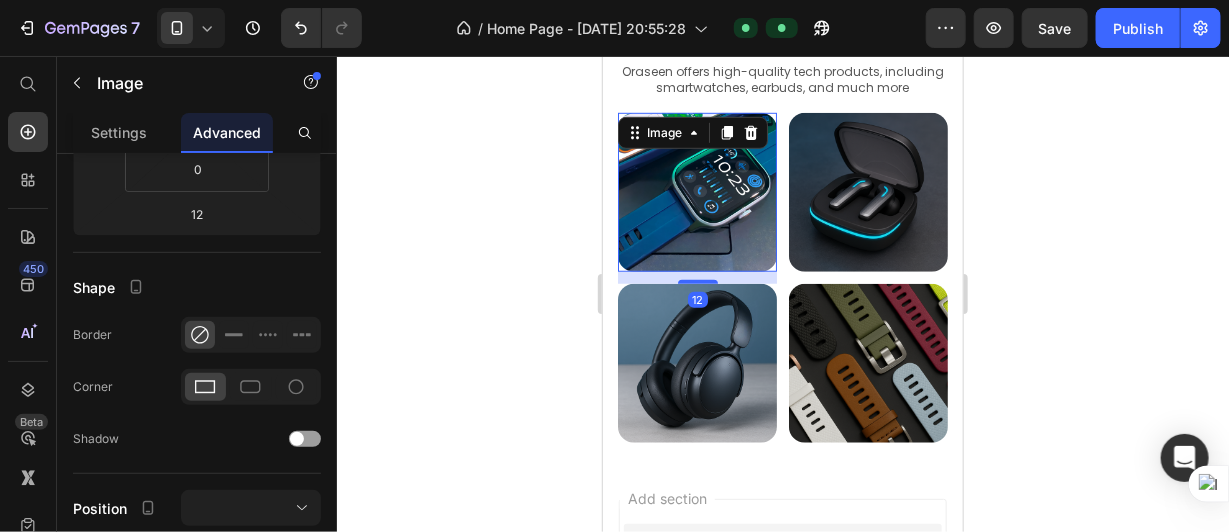 click 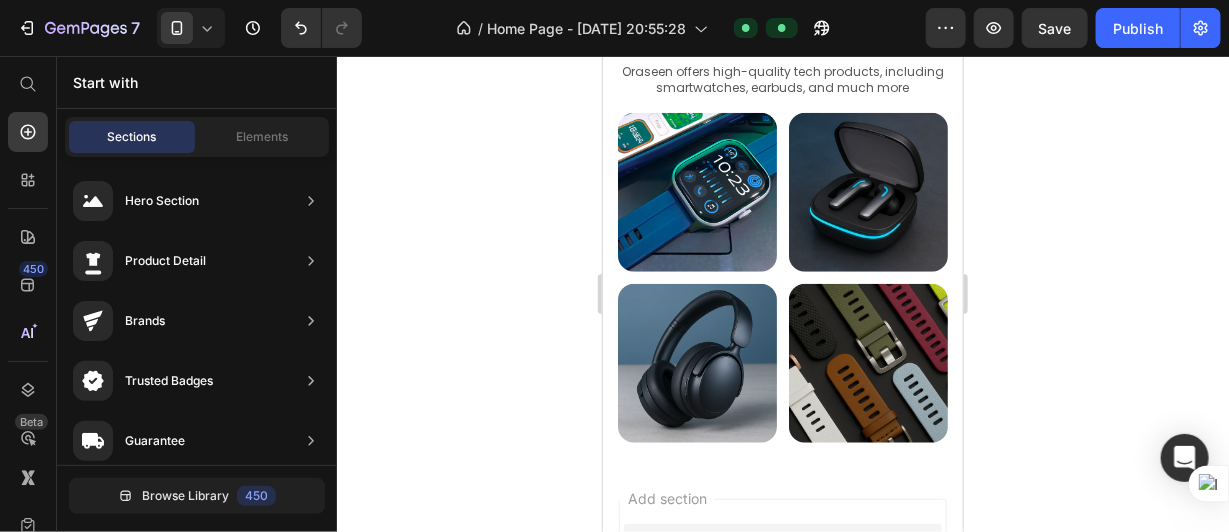 click 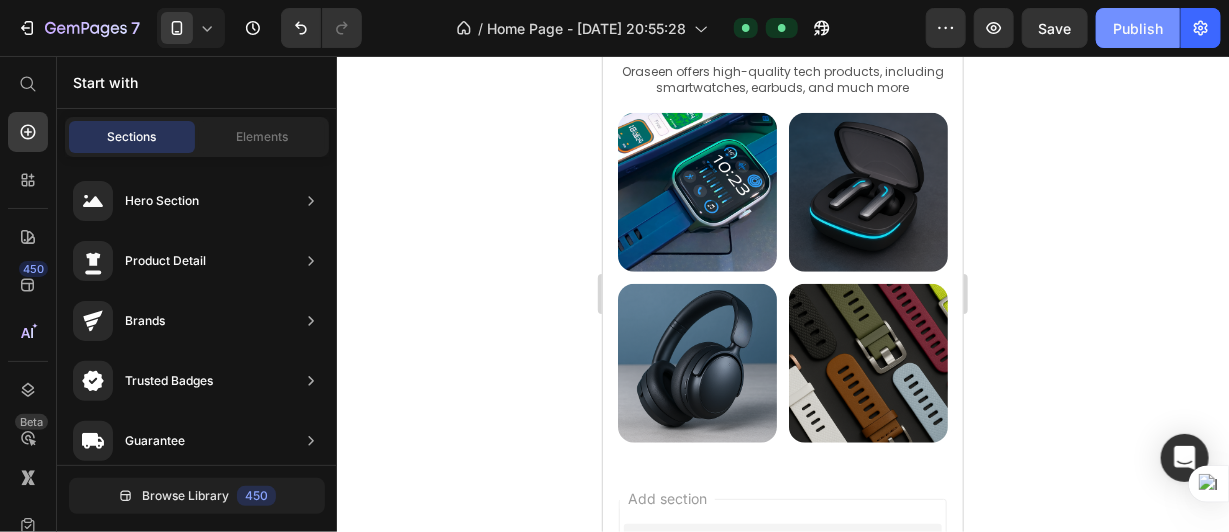 click on "Publish" 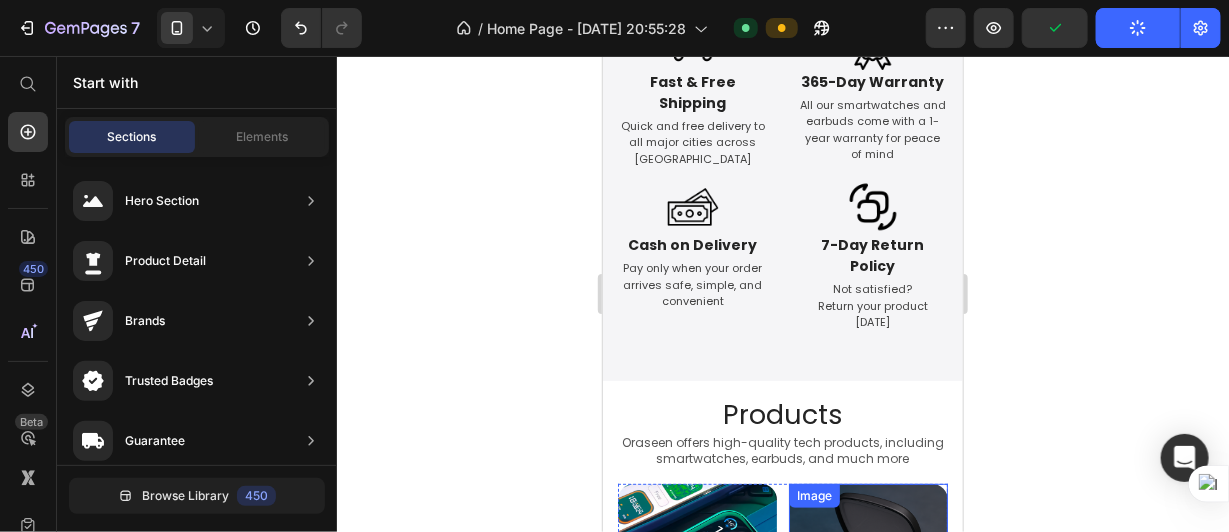 scroll, scrollTop: 328, scrollLeft: 0, axis: vertical 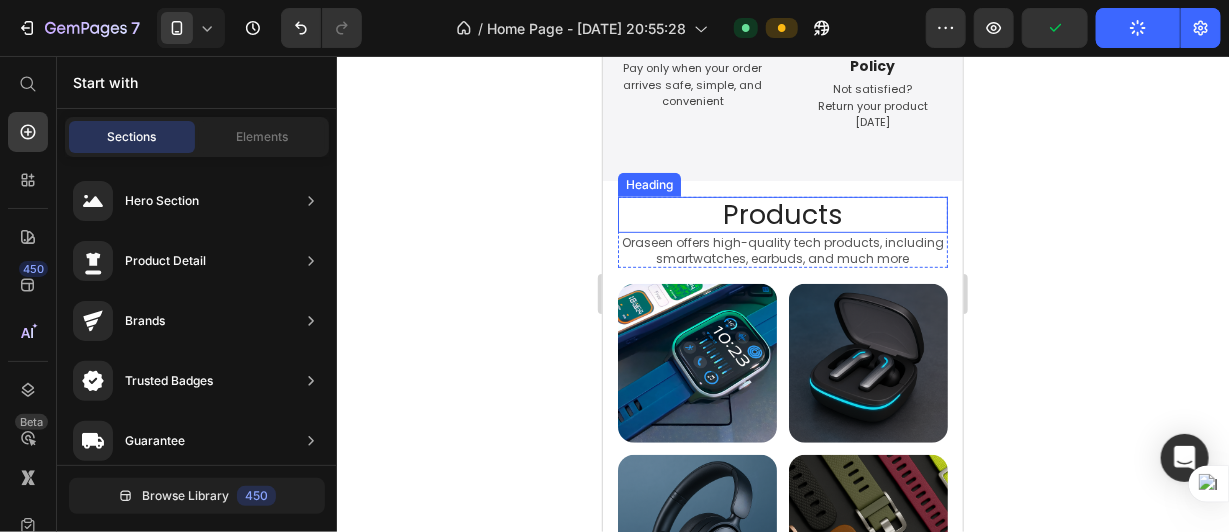 click 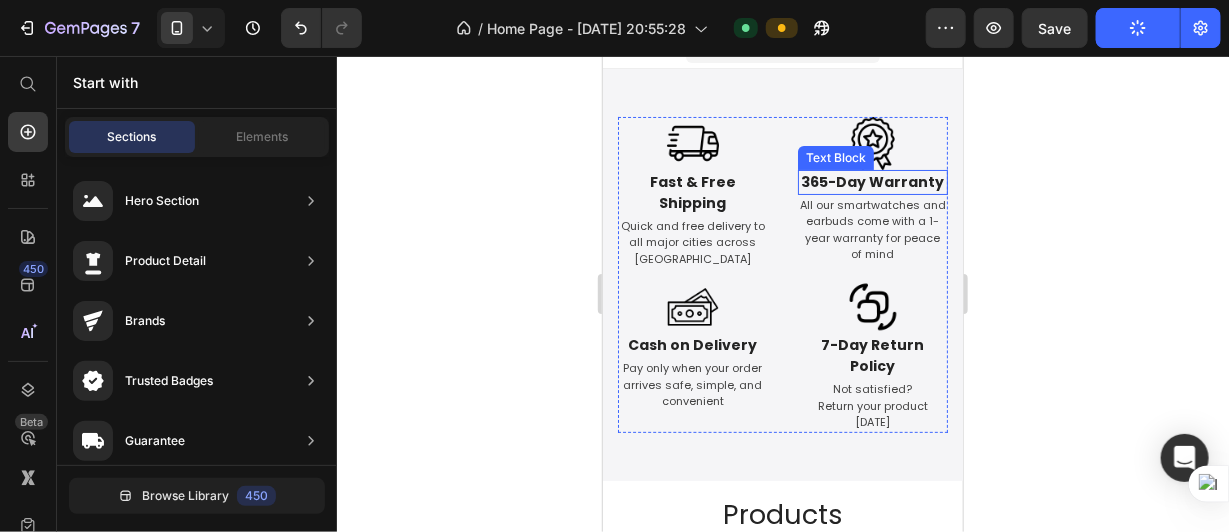 scroll, scrollTop: 0, scrollLeft: 0, axis: both 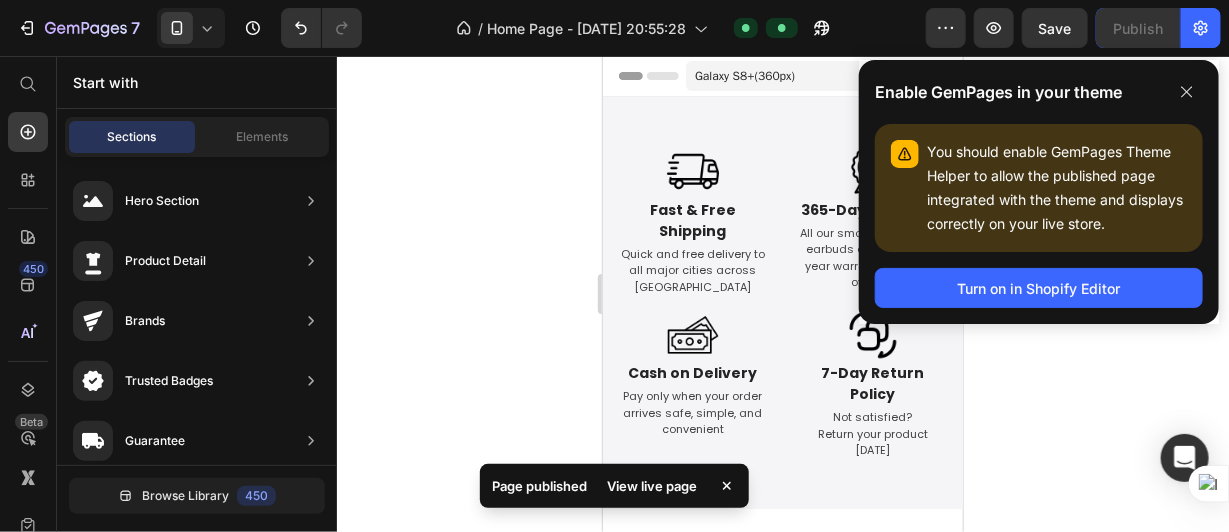 click 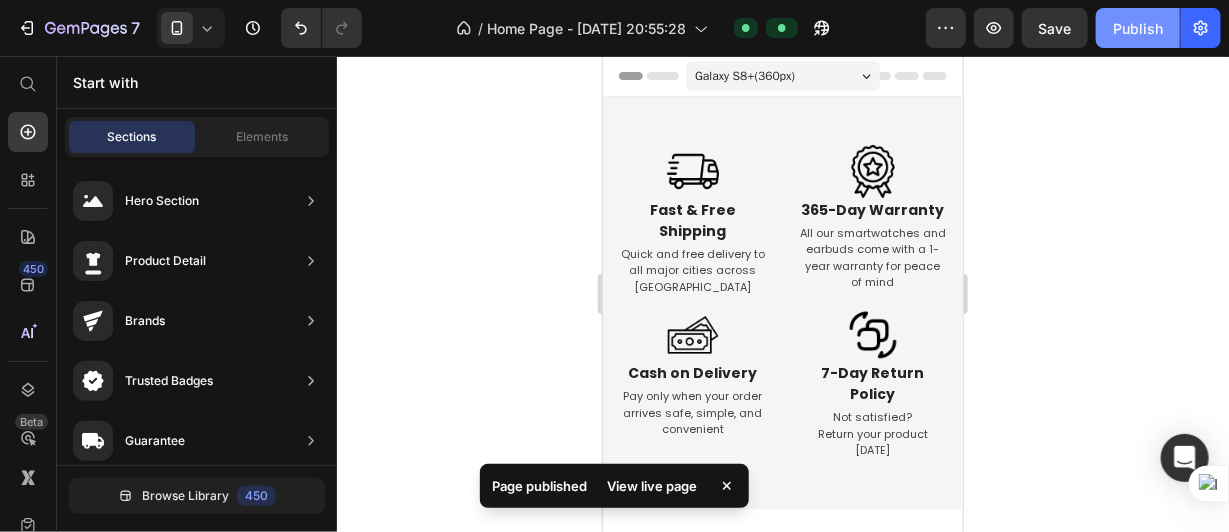 click on "Publish" at bounding box center (1138, 28) 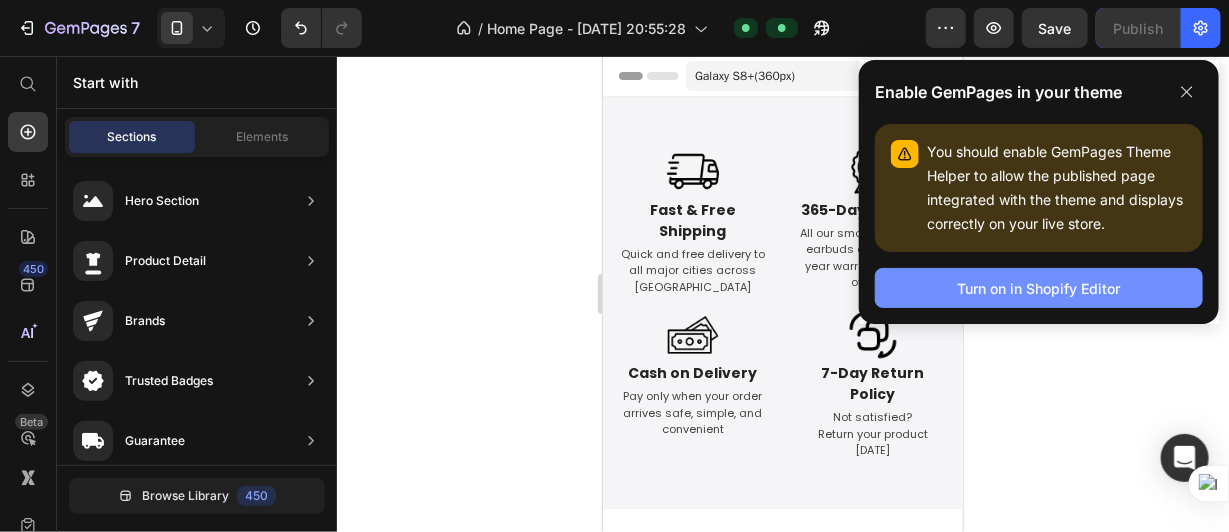 click on "Turn on in Shopify Editor" at bounding box center (1039, 288) 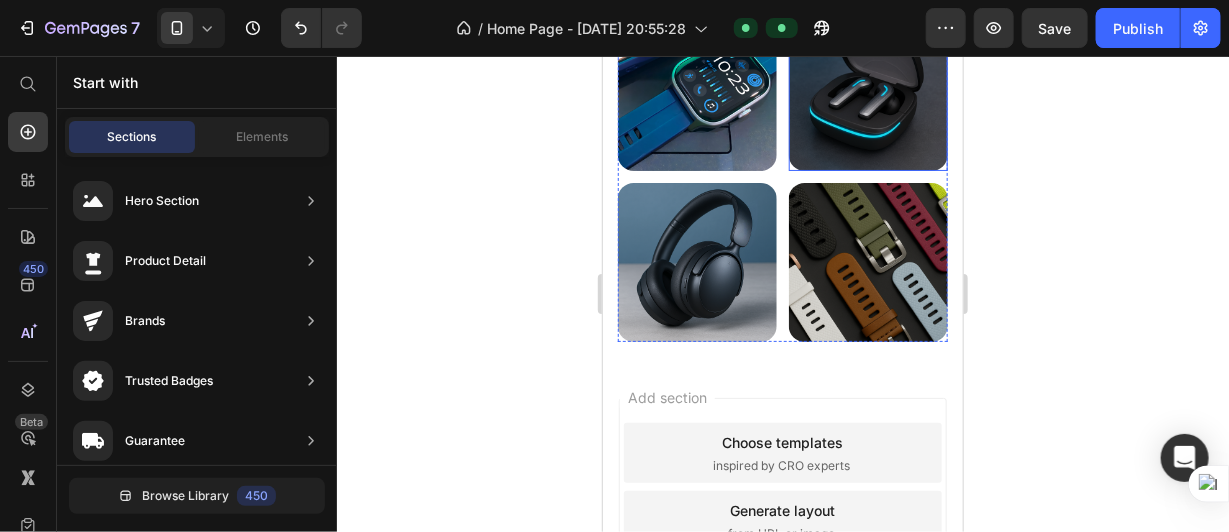 scroll, scrollTop: 800, scrollLeft: 0, axis: vertical 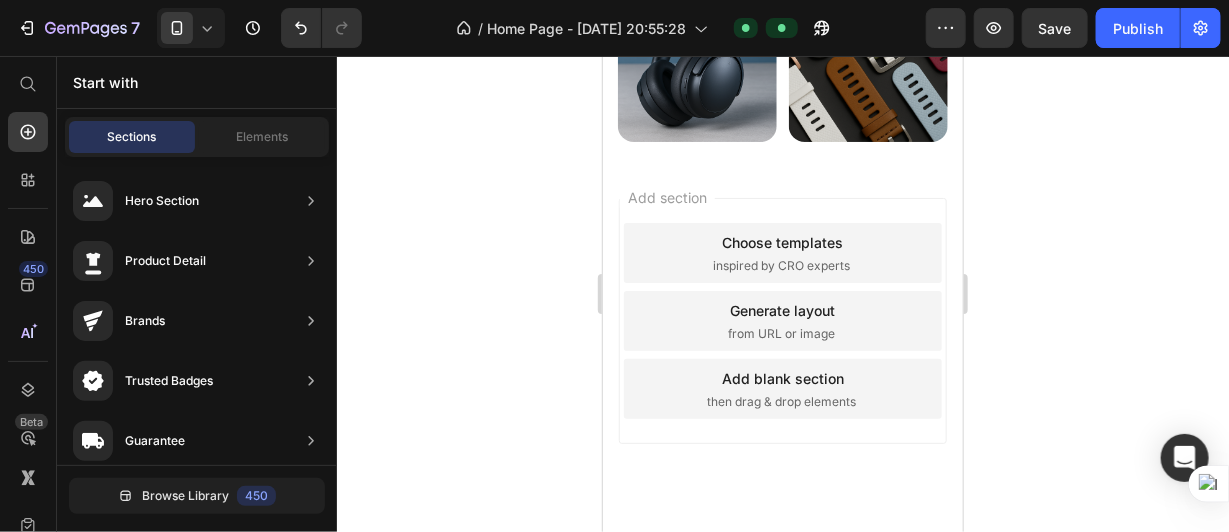 click 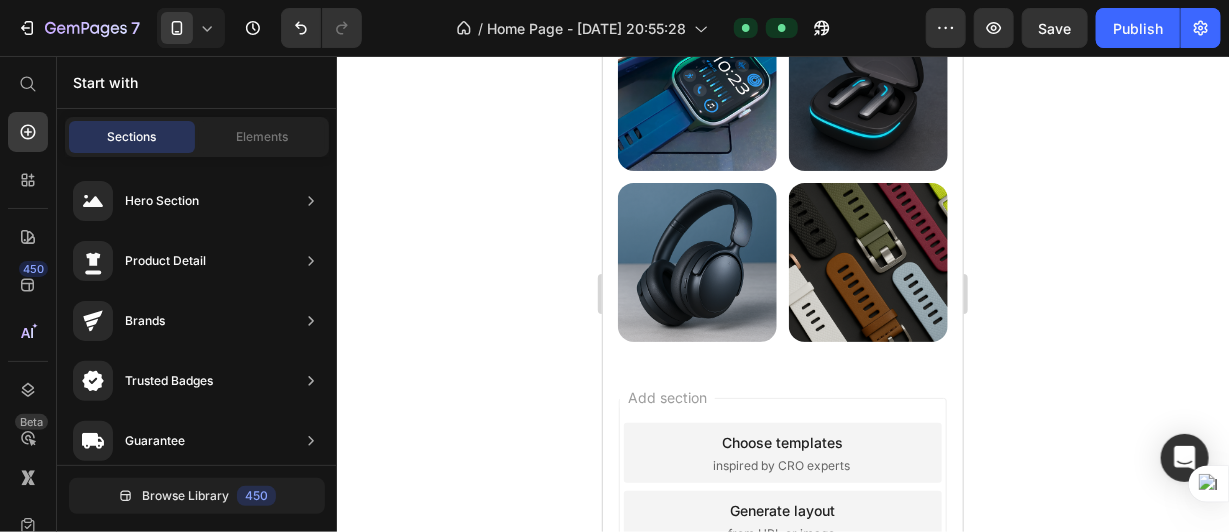 scroll, scrollTop: 499, scrollLeft: 0, axis: vertical 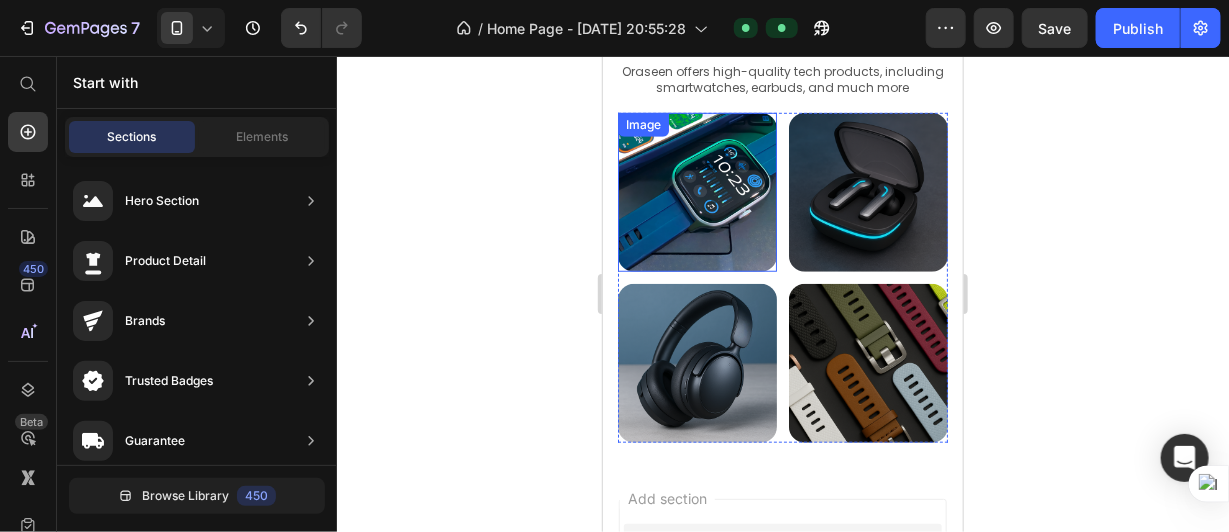 click at bounding box center (696, 191) 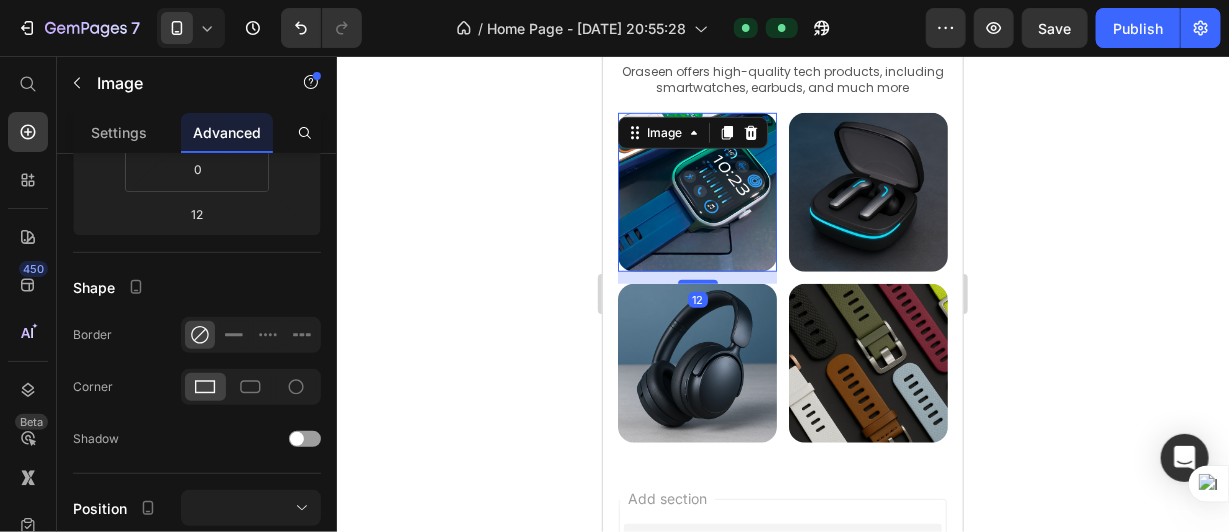 click 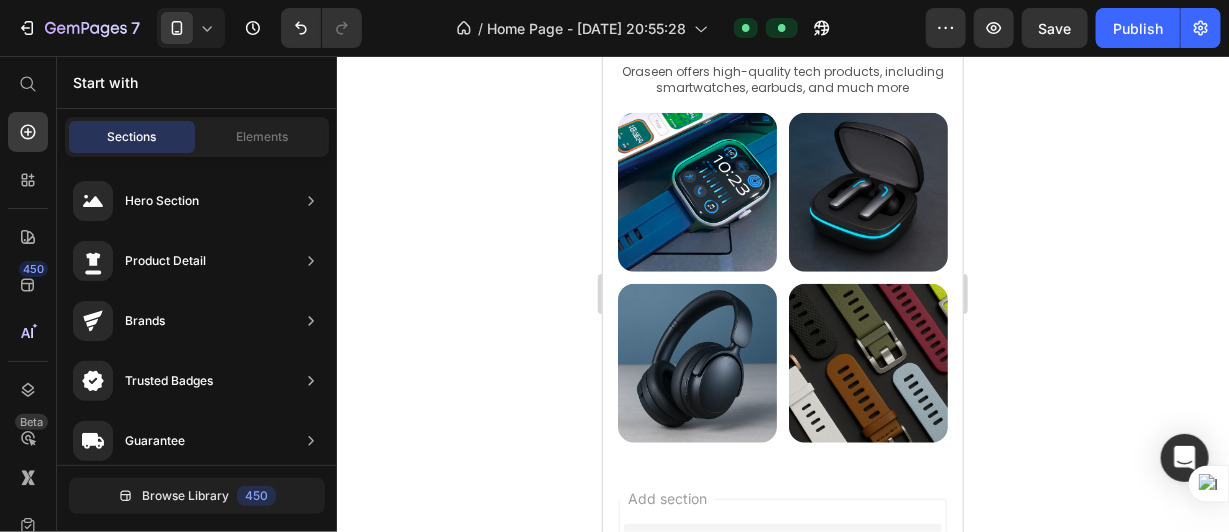 click 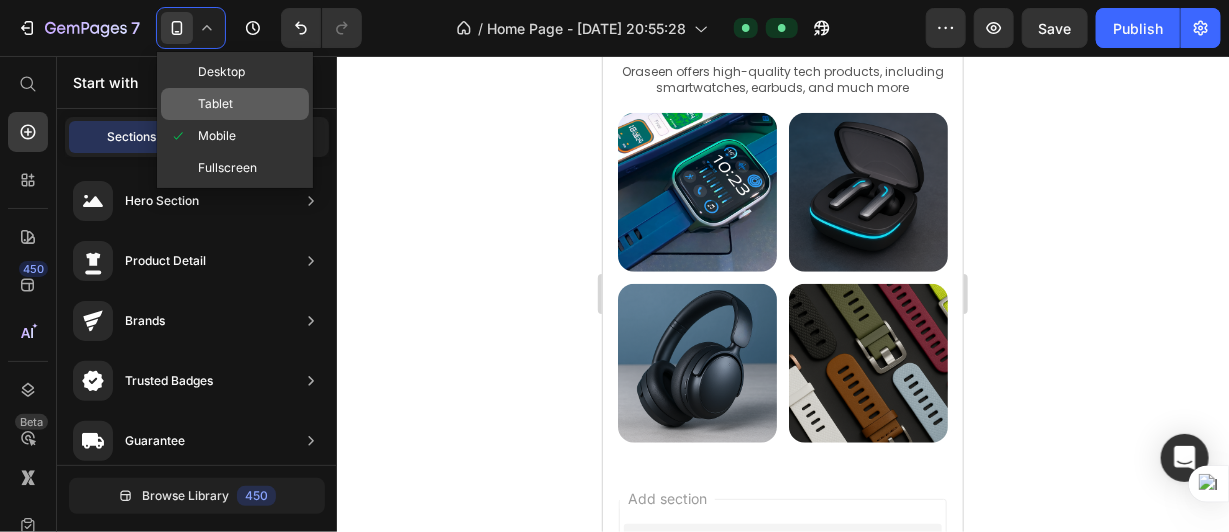 click on "Tablet" 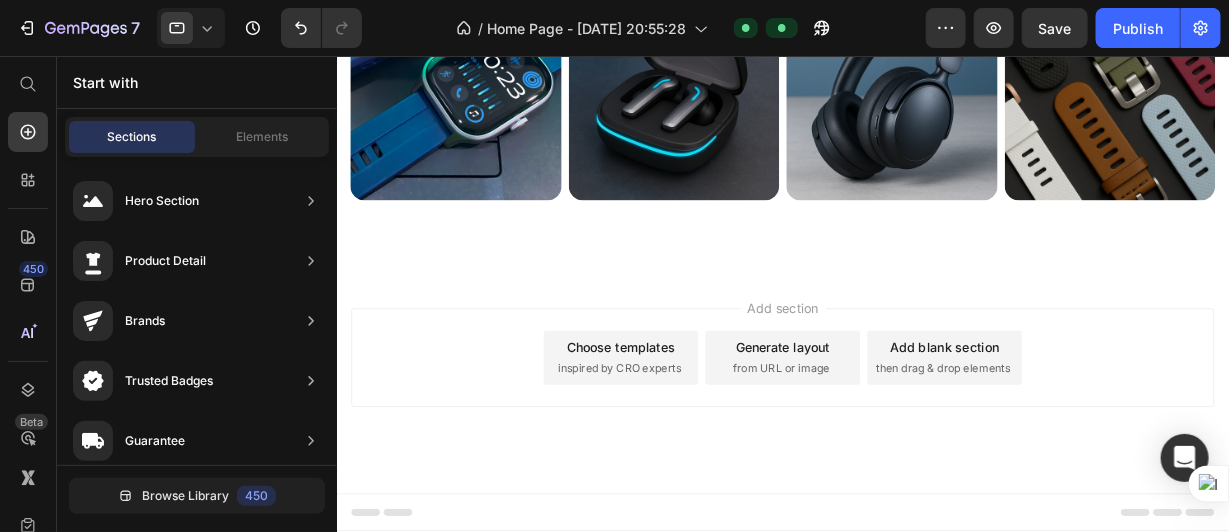 scroll, scrollTop: 470, scrollLeft: 0, axis: vertical 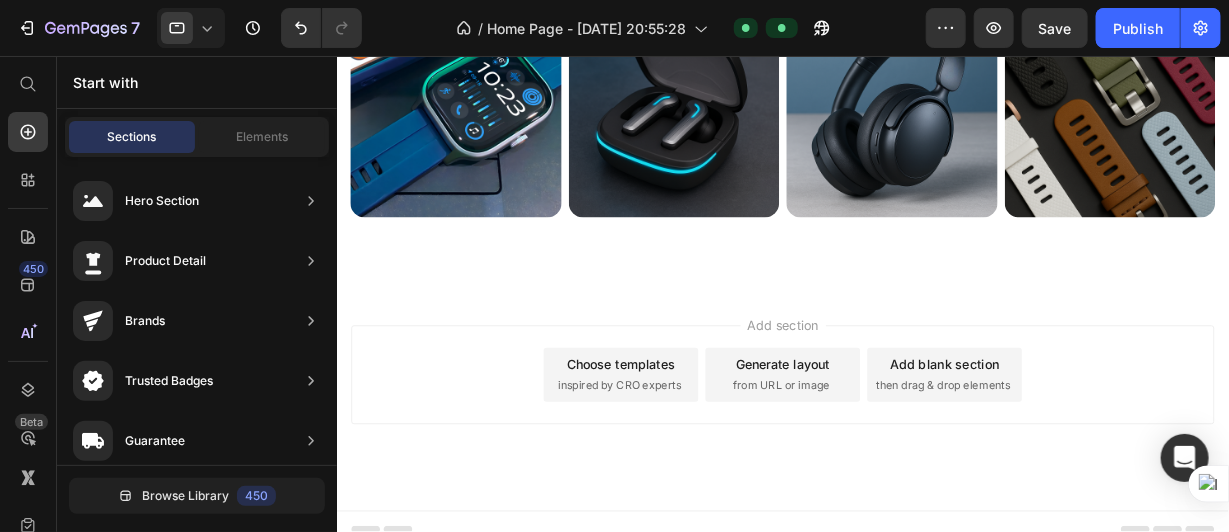 click 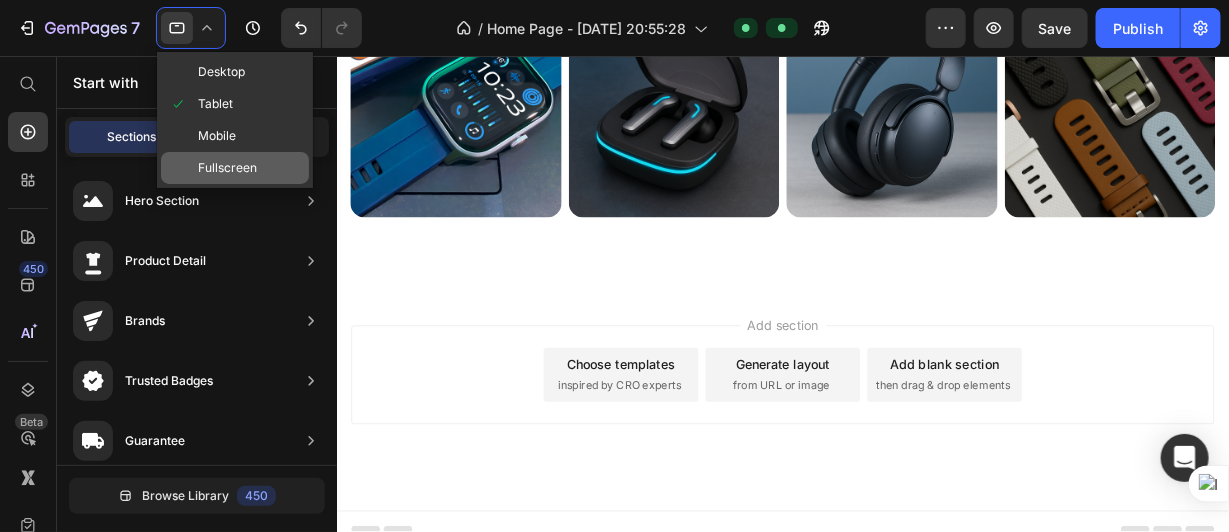 click on "Fullscreen" at bounding box center [227, 168] 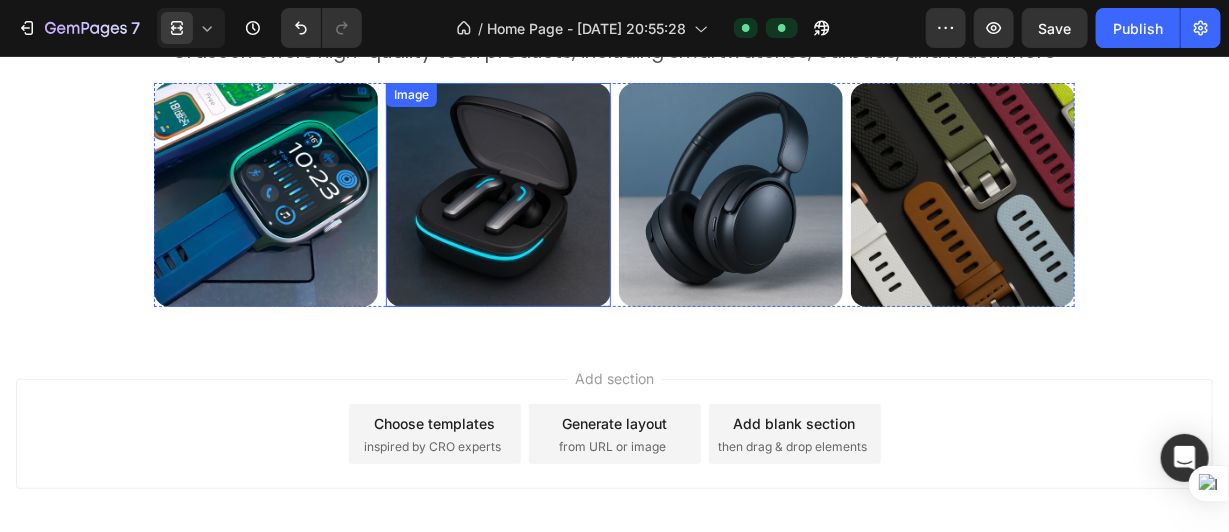 scroll, scrollTop: 0, scrollLeft: 0, axis: both 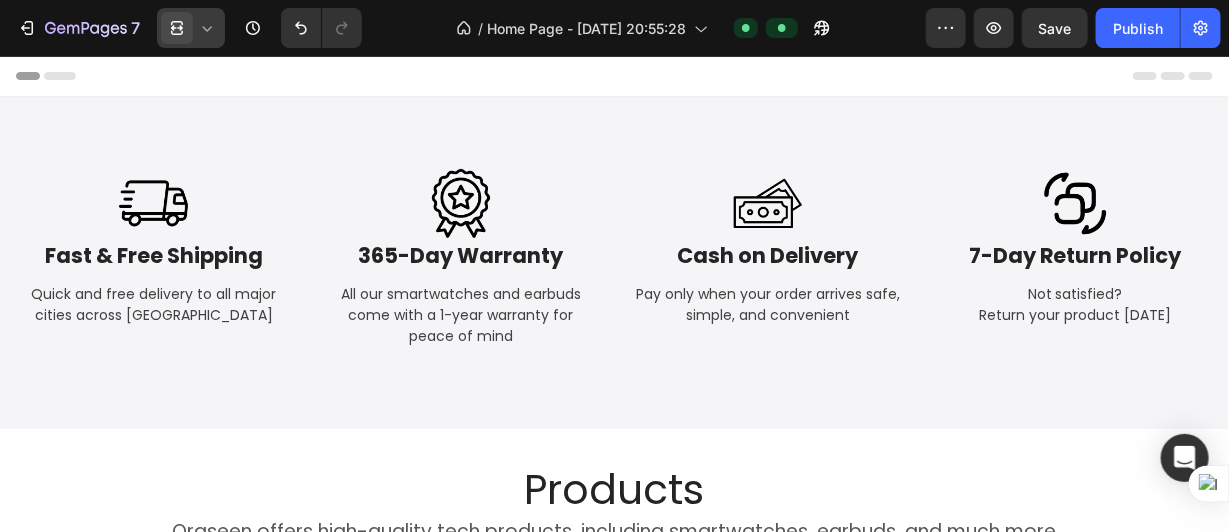 click 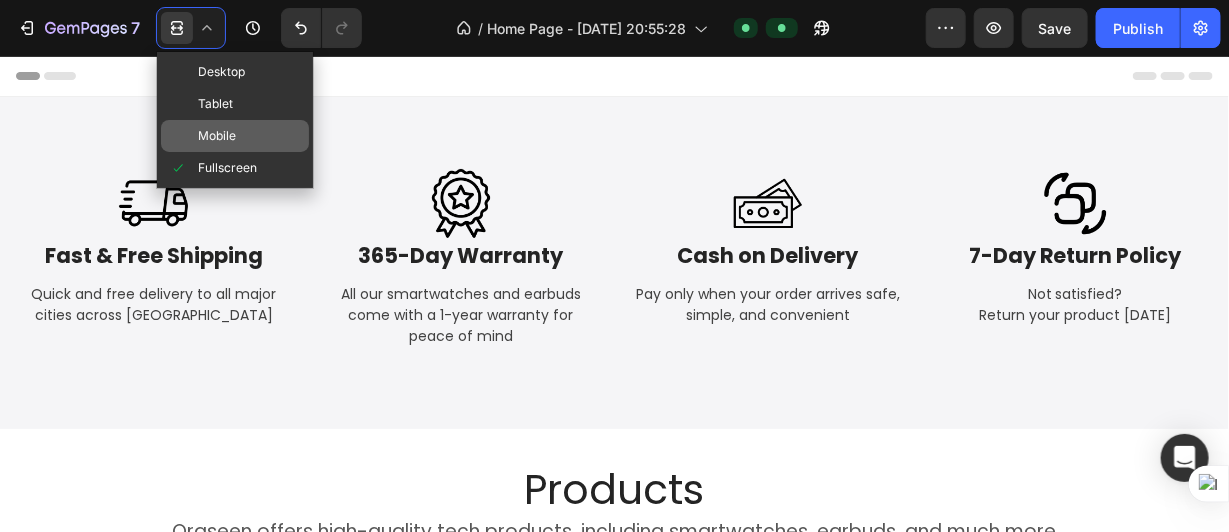 click on "Mobile" 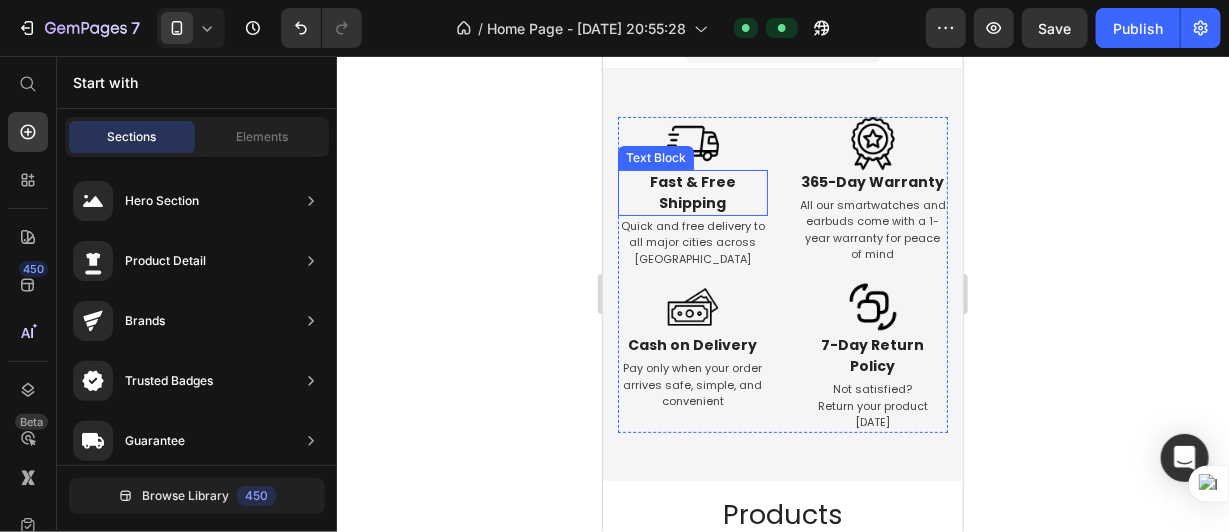 scroll, scrollTop: 0, scrollLeft: 0, axis: both 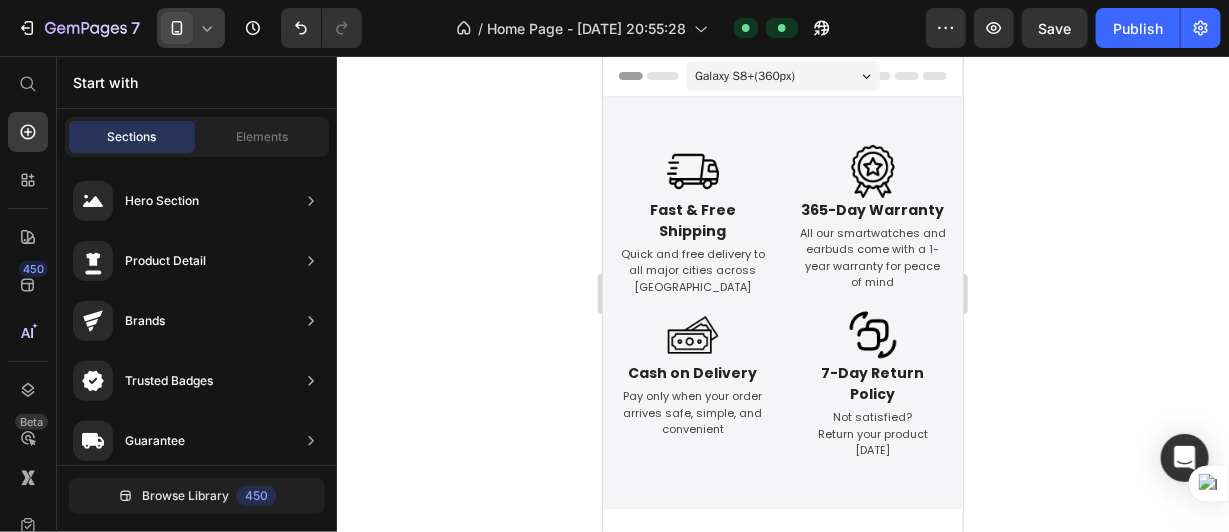 click on "7  Version history" at bounding box center (181, 28) 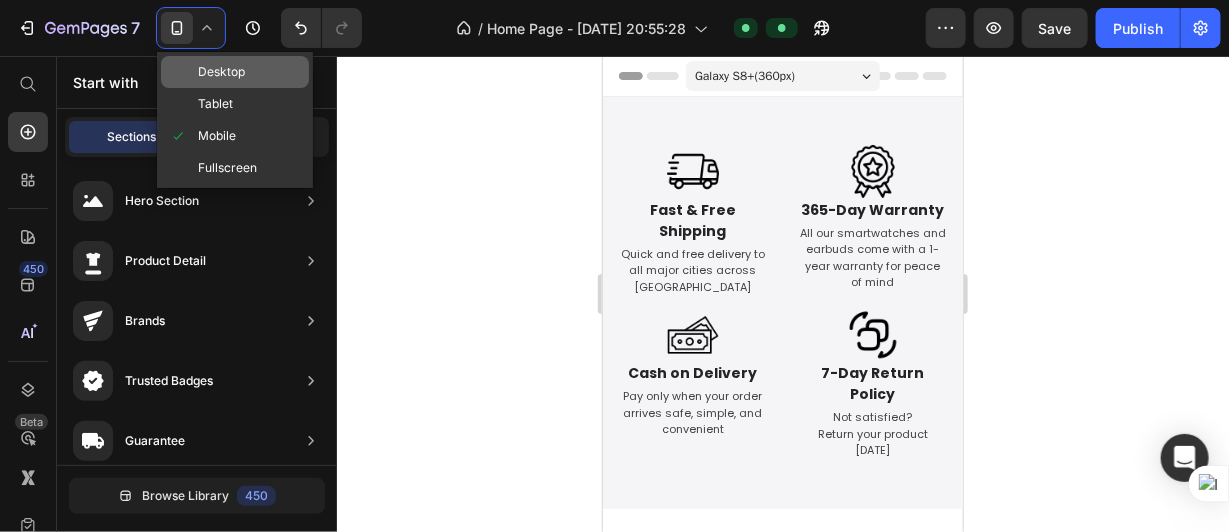 click on "Desktop" at bounding box center (221, 72) 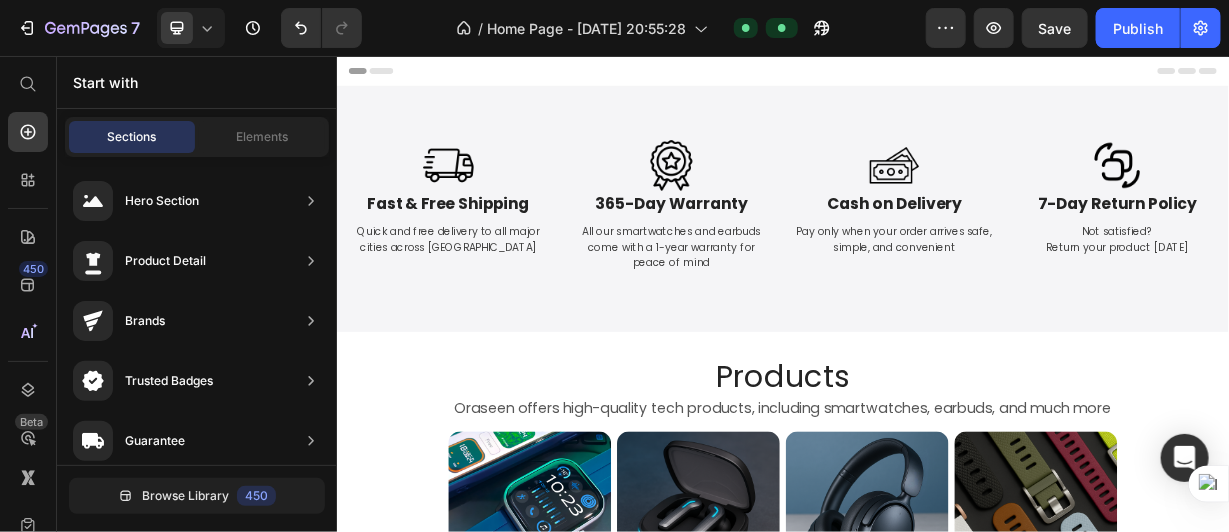 click 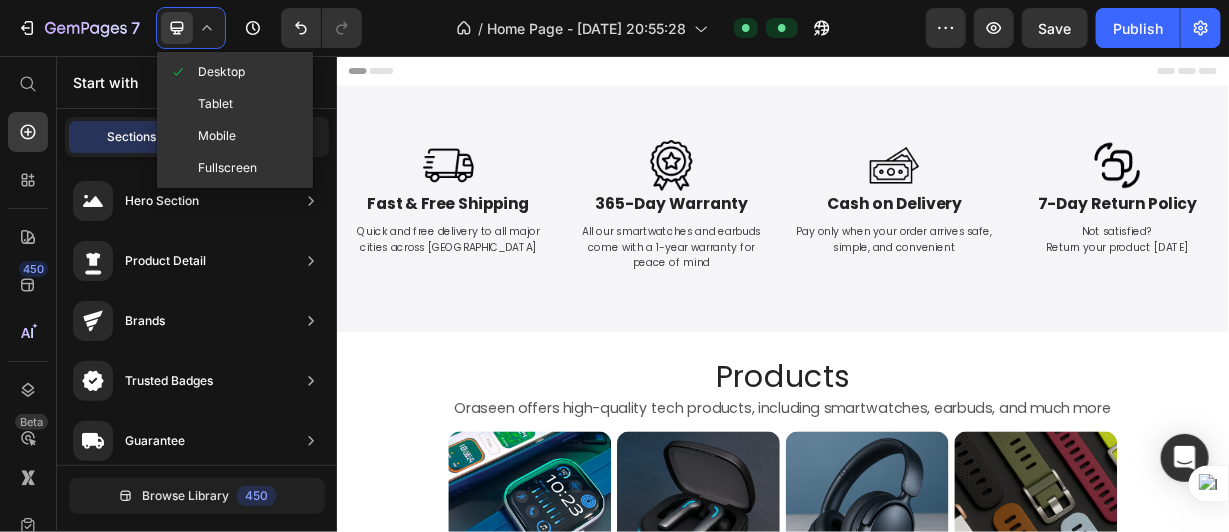 click on "Tablet" at bounding box center (215, 104) 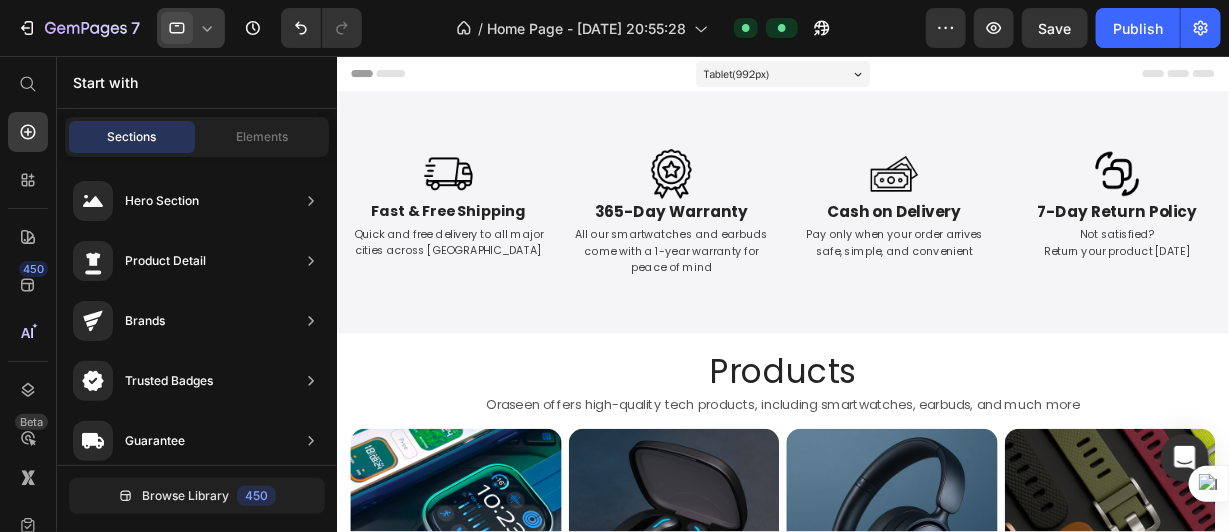 click at bounding box center (177, 28) 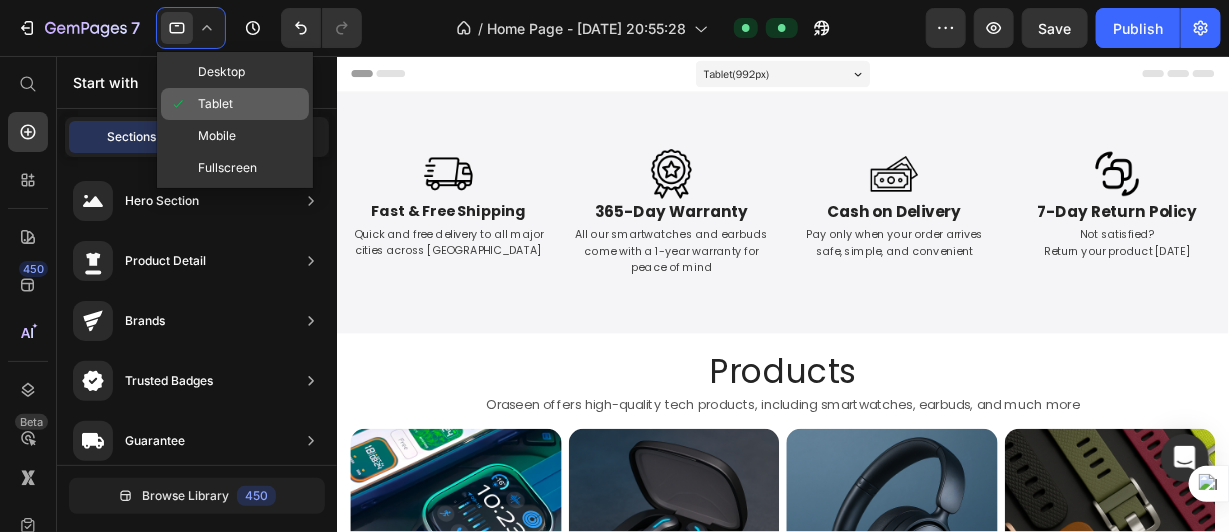 click on "Tablet" at bounding box center (215, 104) 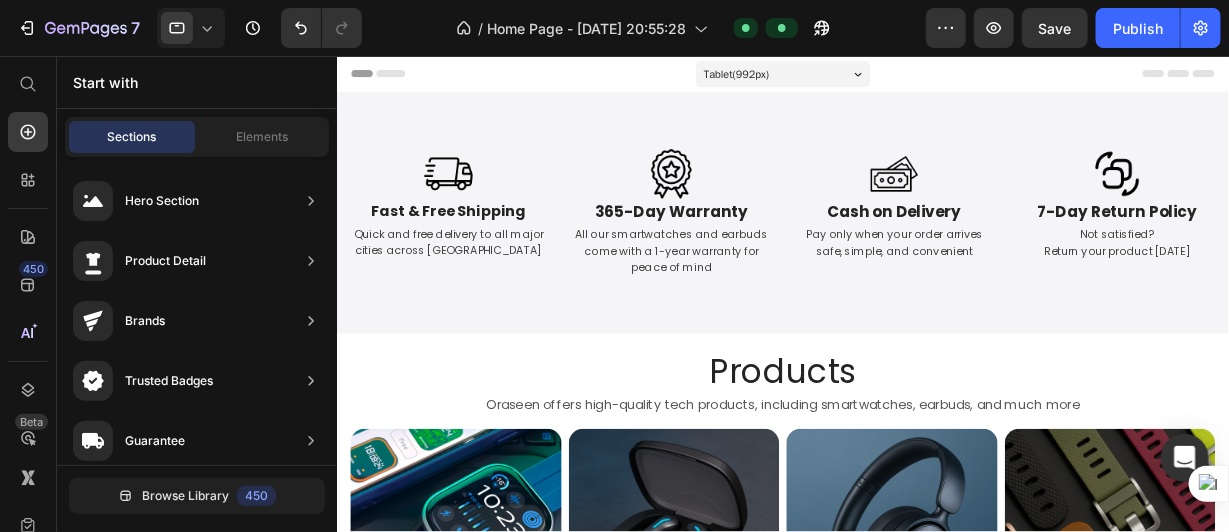 click 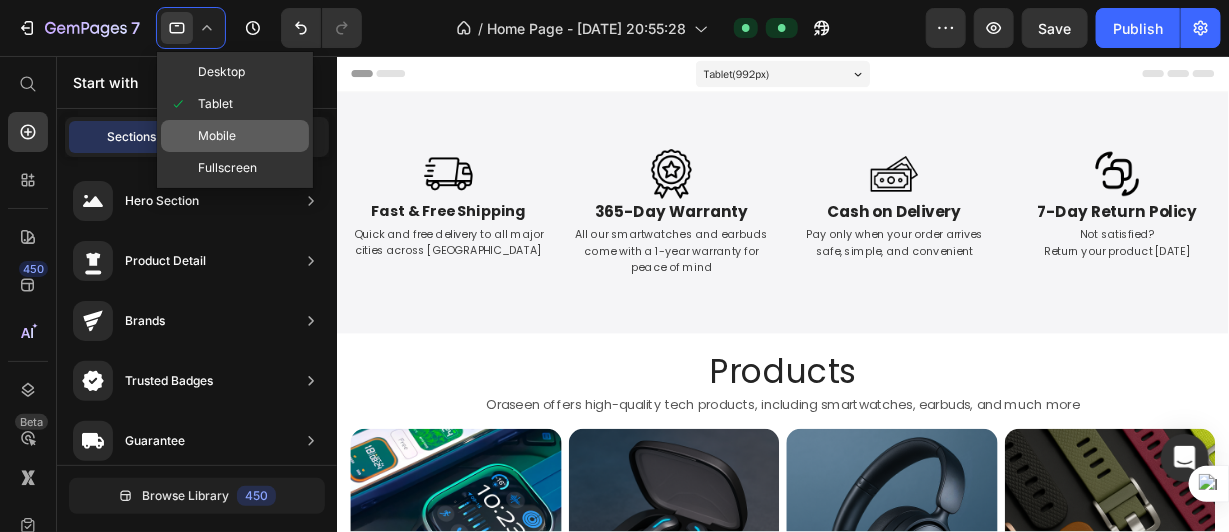 click on "Mobile" at bounding box center (217, 136) 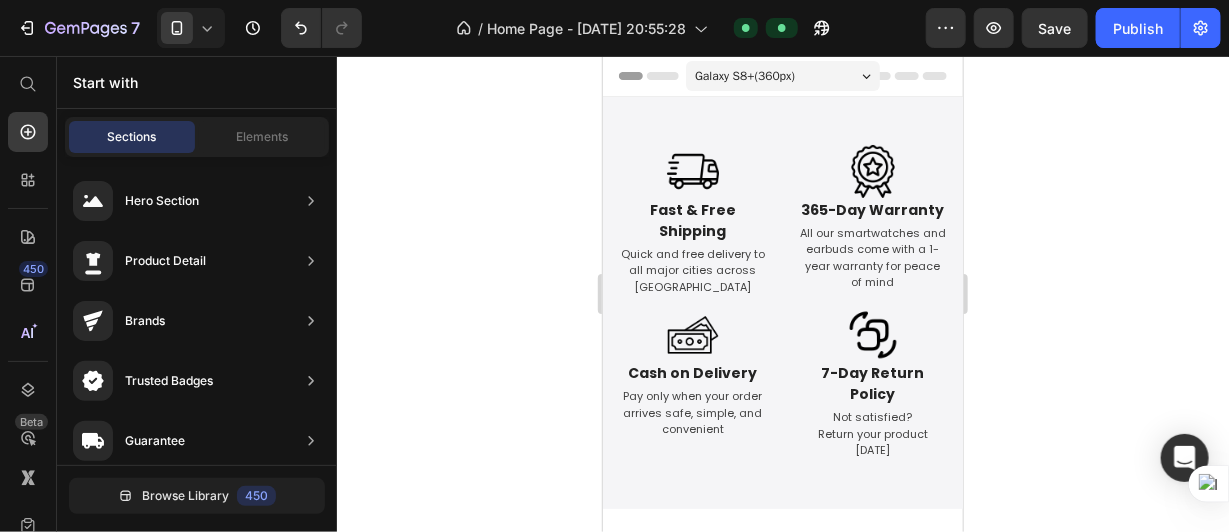 click 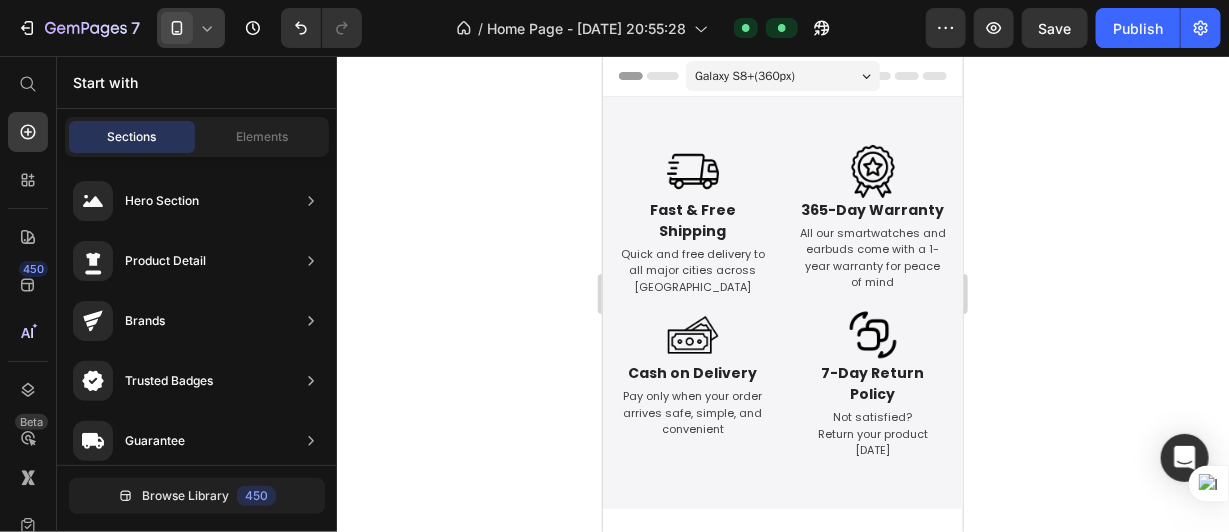 click 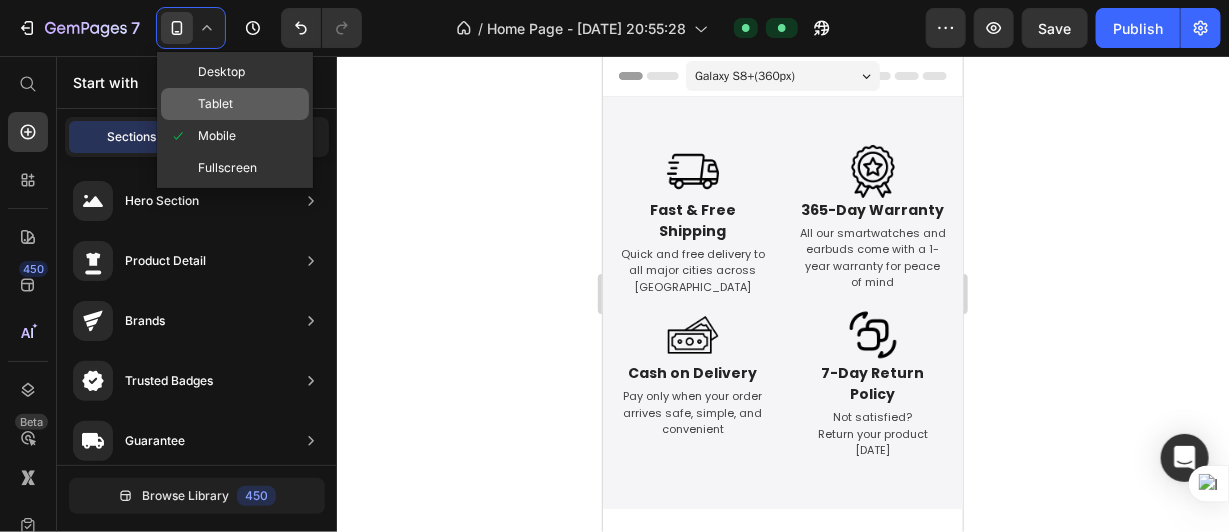 click on "Tablet" at bounding box center [215, 104] 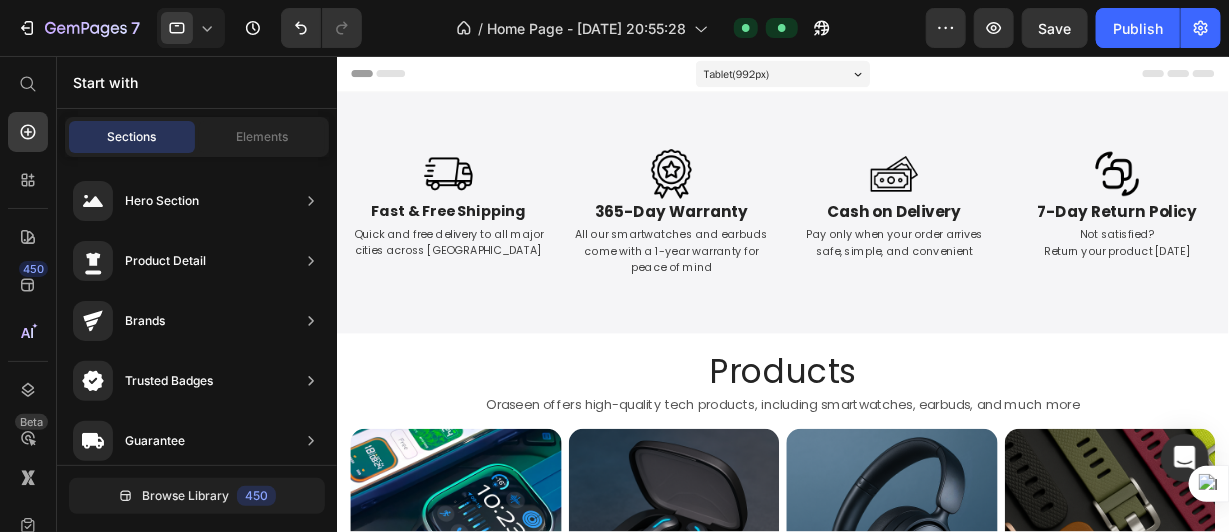 click 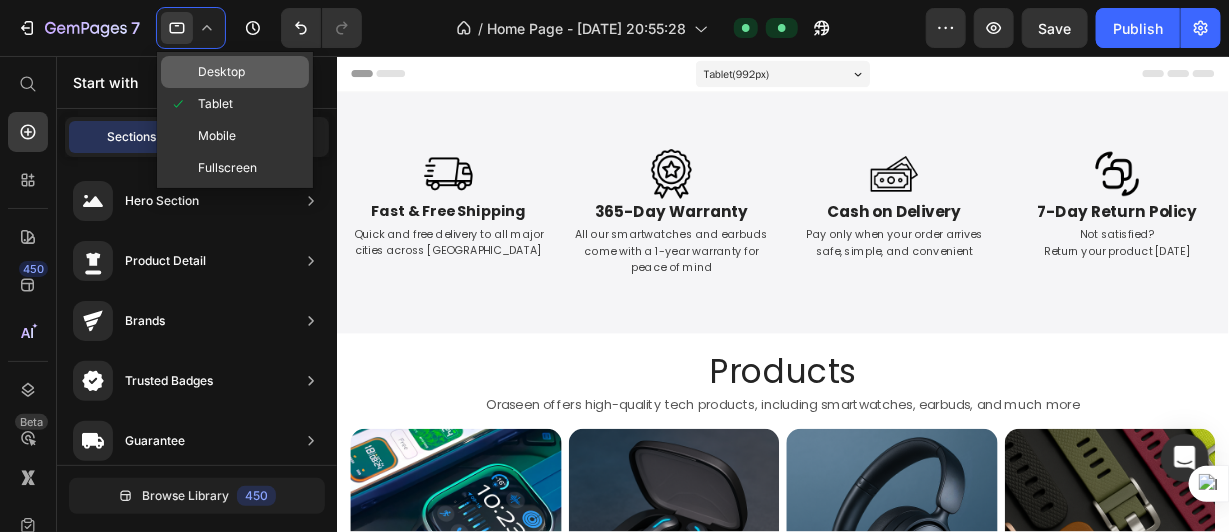 click on "Desktop" at bounding box center (221, 72) 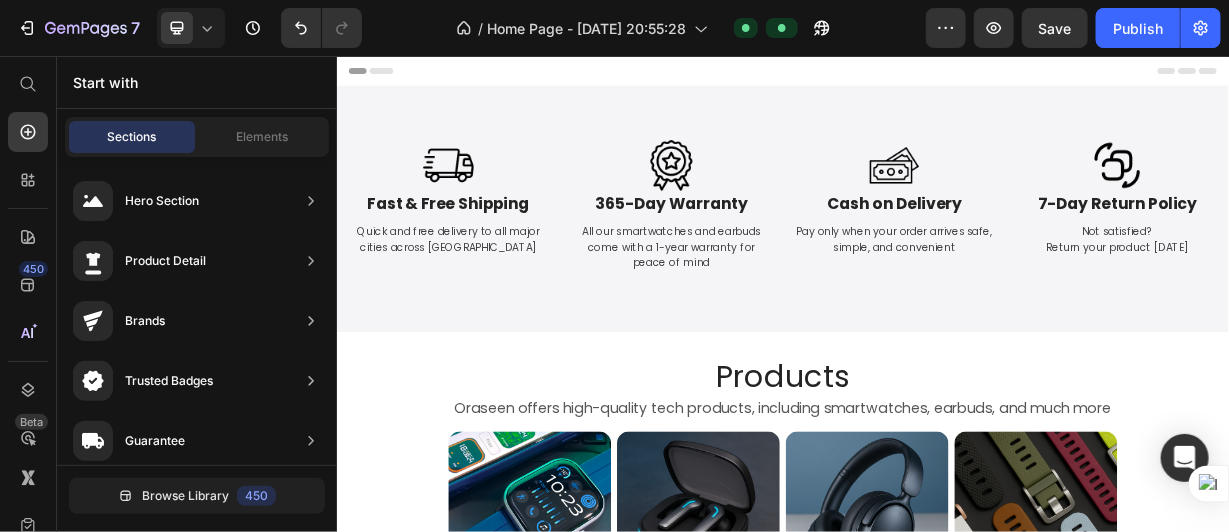 click 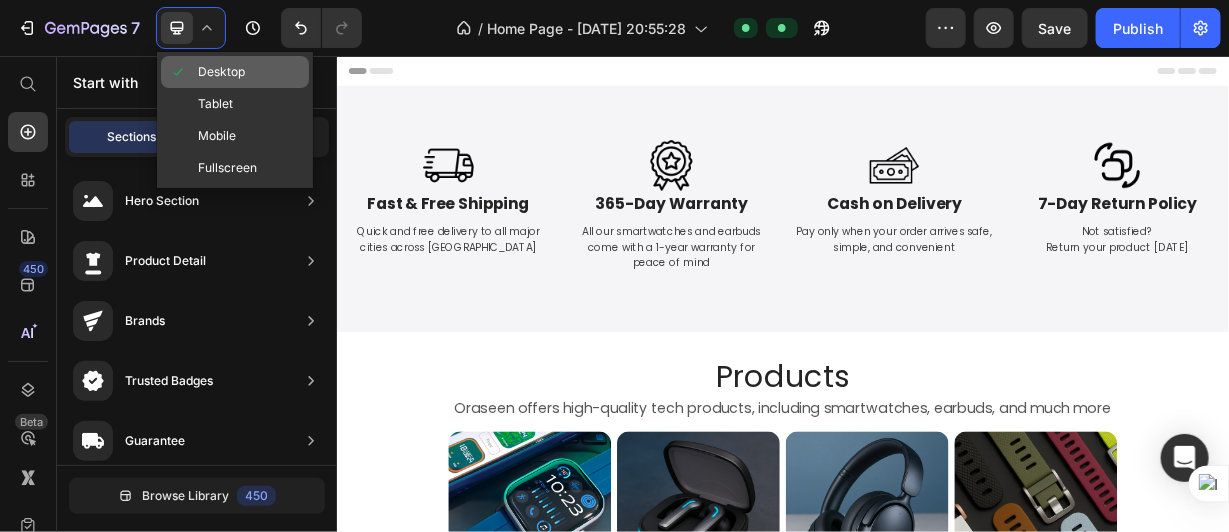 click on "Desktop" 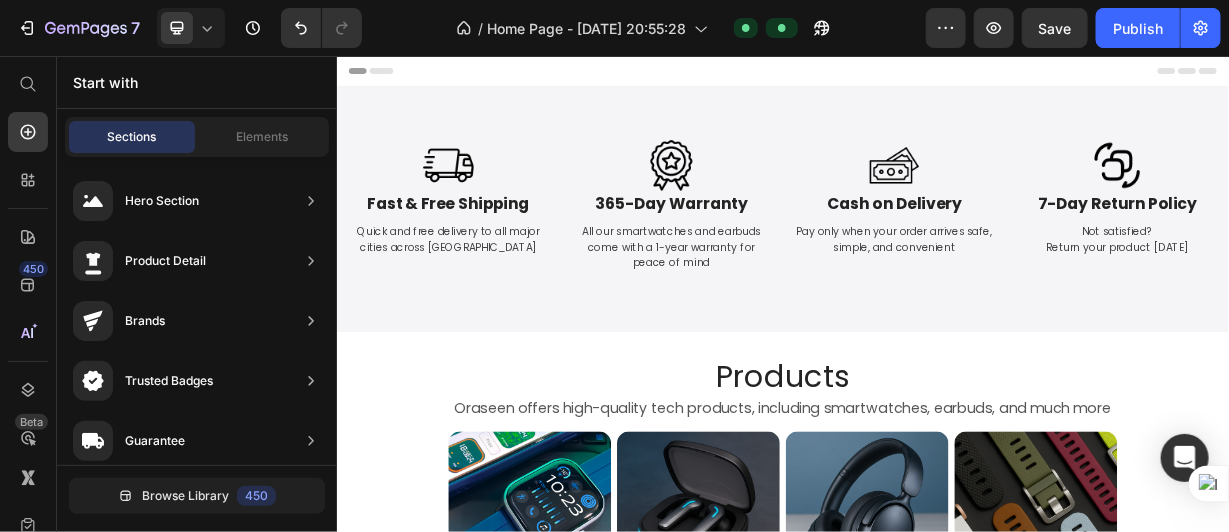 click 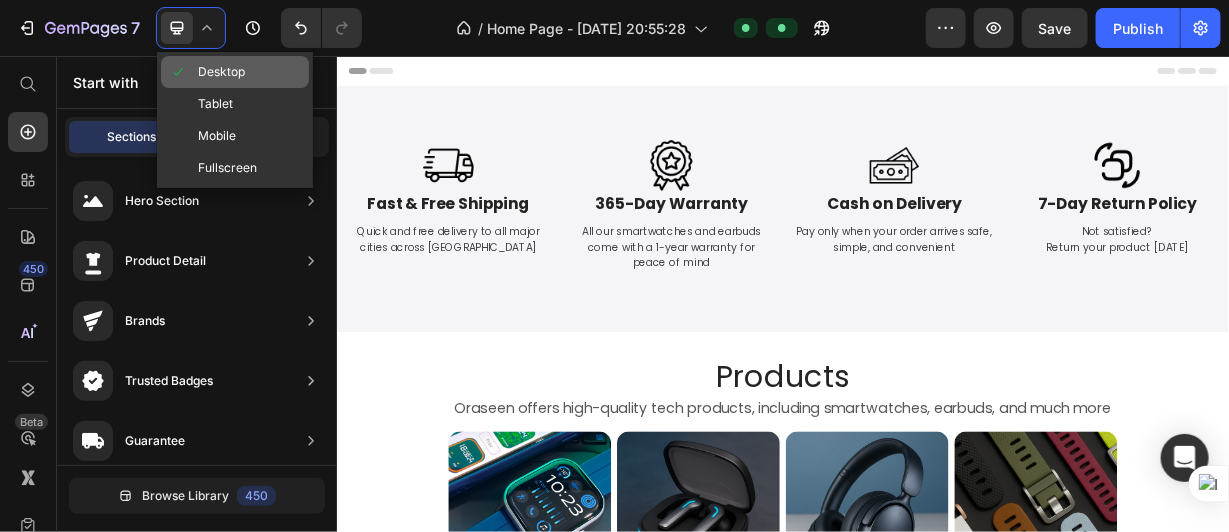 click on "Desktop" at bounding box center [221, 72] 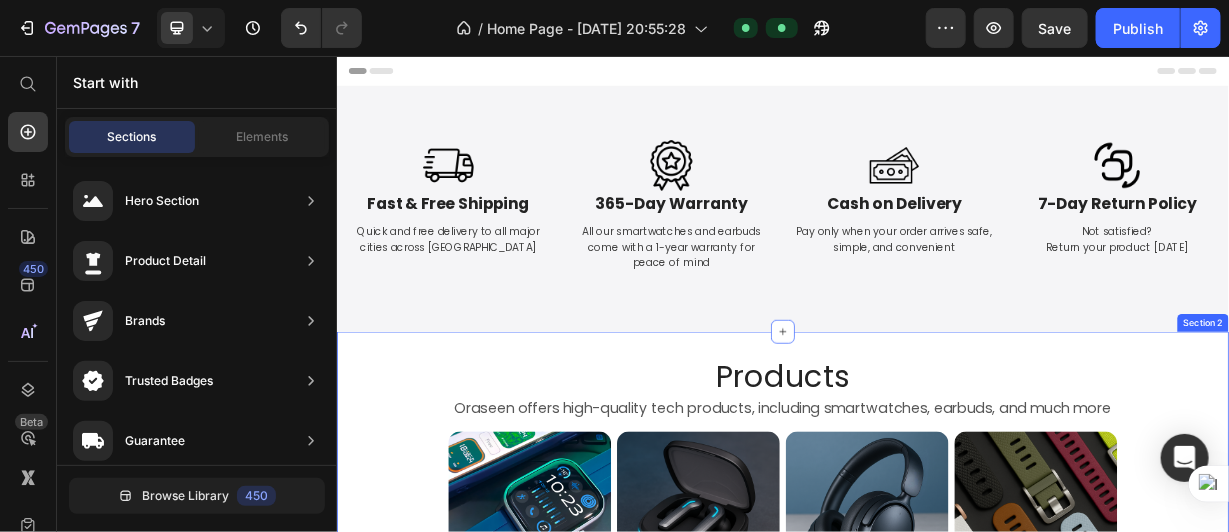 click on "Products Heading Oraseen offers high-quality tech products, including smartwatches, earbuds, and much more Text block Row Image Image Image Image Row Image Image Image Image Row Section 2" at bounding box center [936, 618] 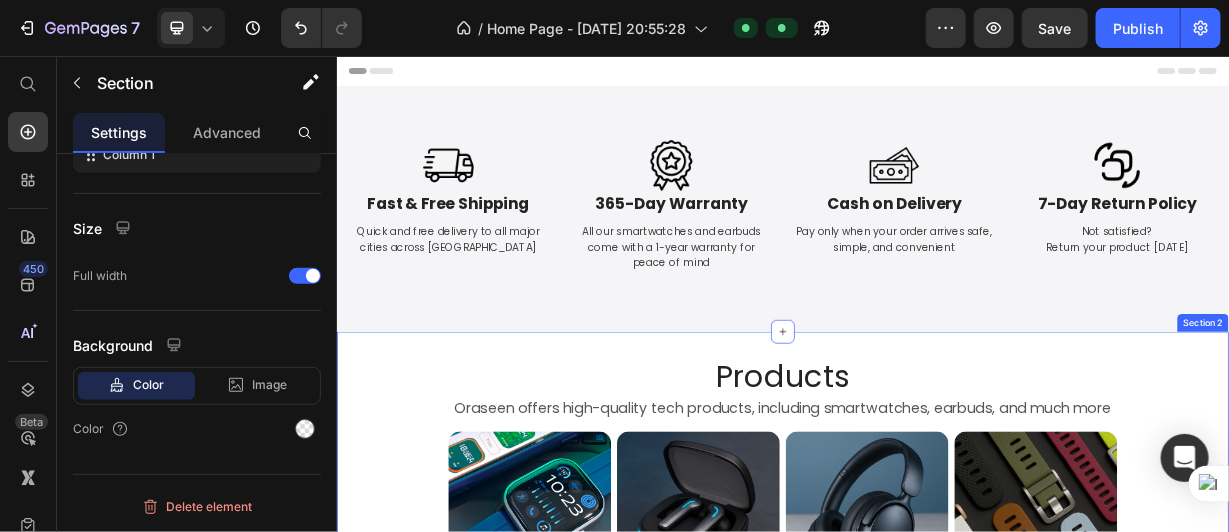 scroll, scrollTop: 0, scrollLeft: 0, axis: both 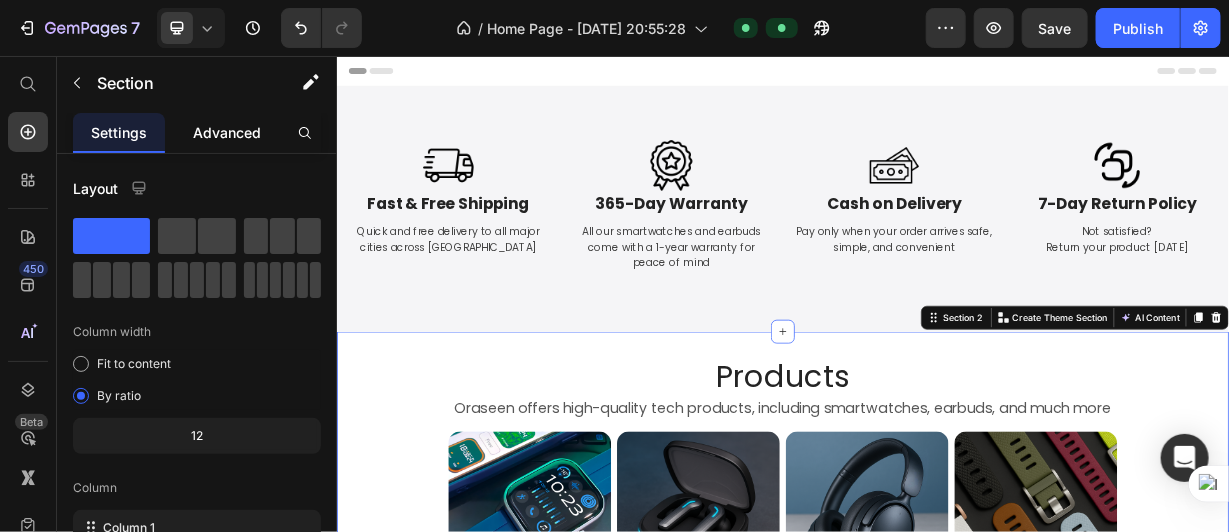 click on "Advanced" at bounding box center [227, 132] 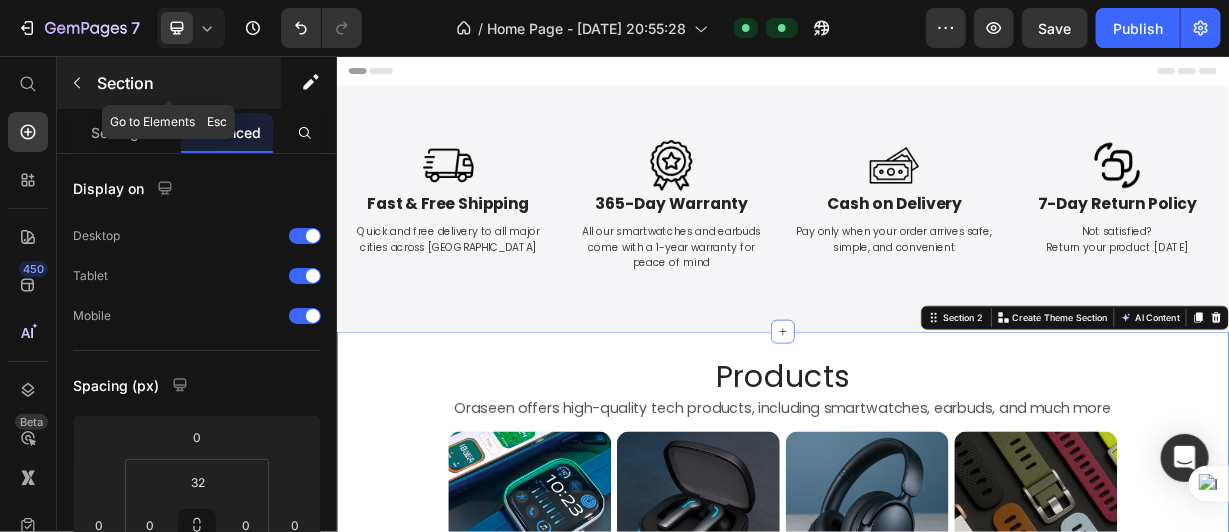 click 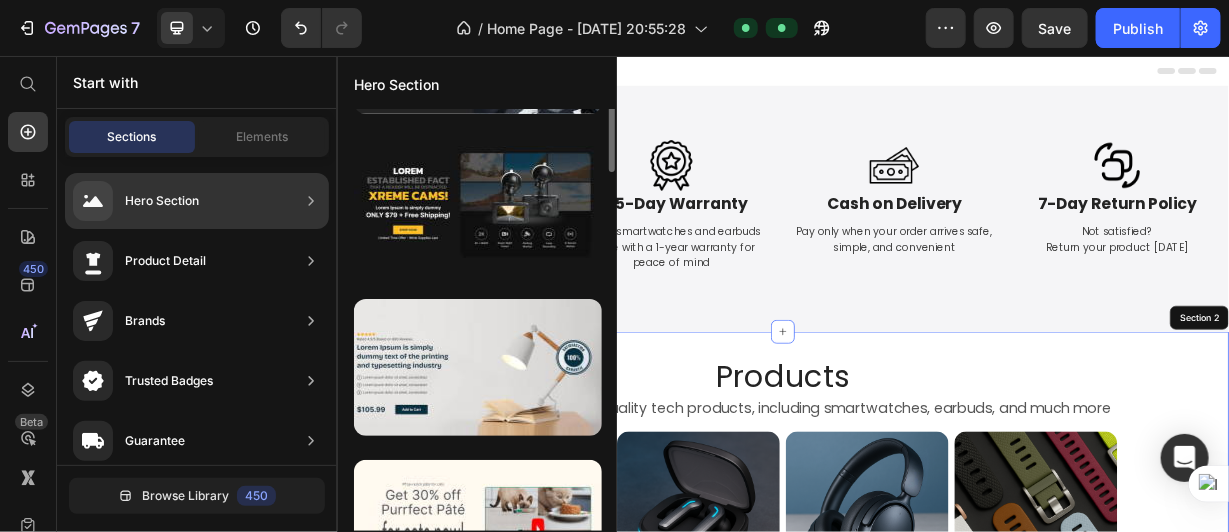 scroll, scrollTop: 0, scrollLeft: 0, axis: both 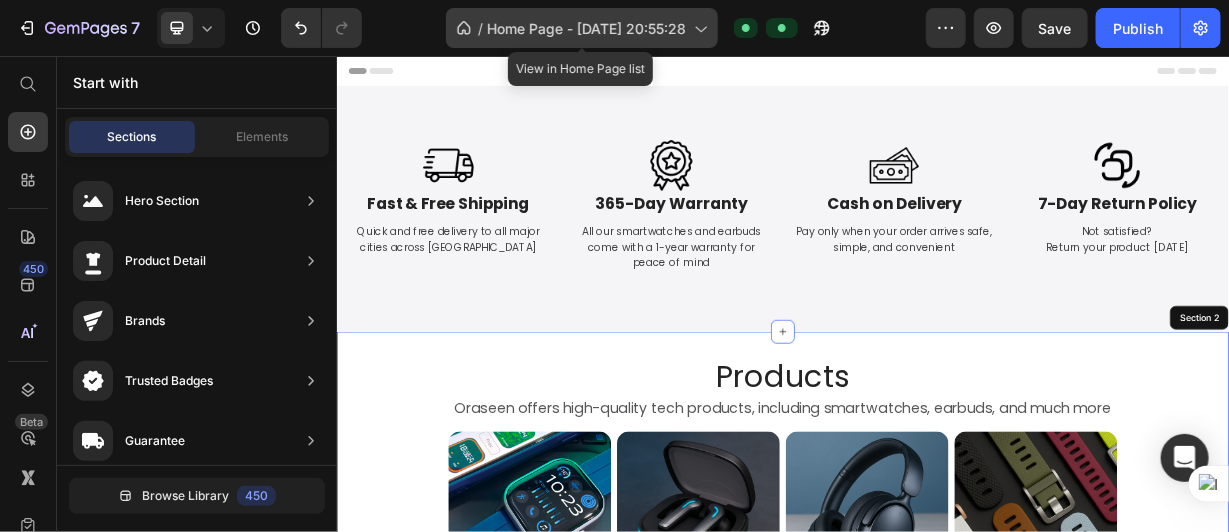 click on "Home Page - [DATE] 20:55:28" at bounding box center [586, 28] 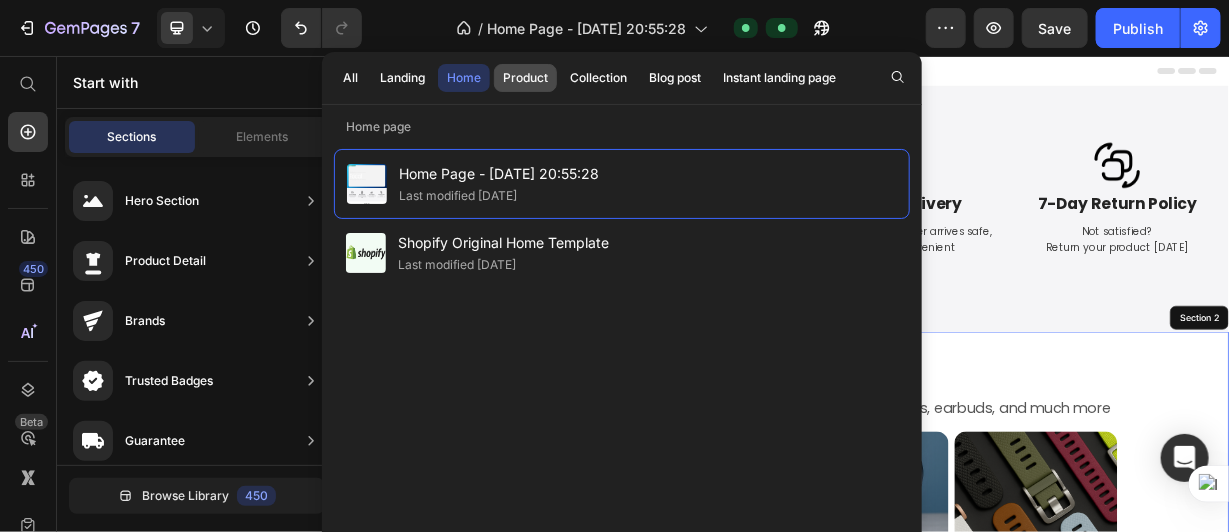 click on "Product" at bounding box center (525, 78) 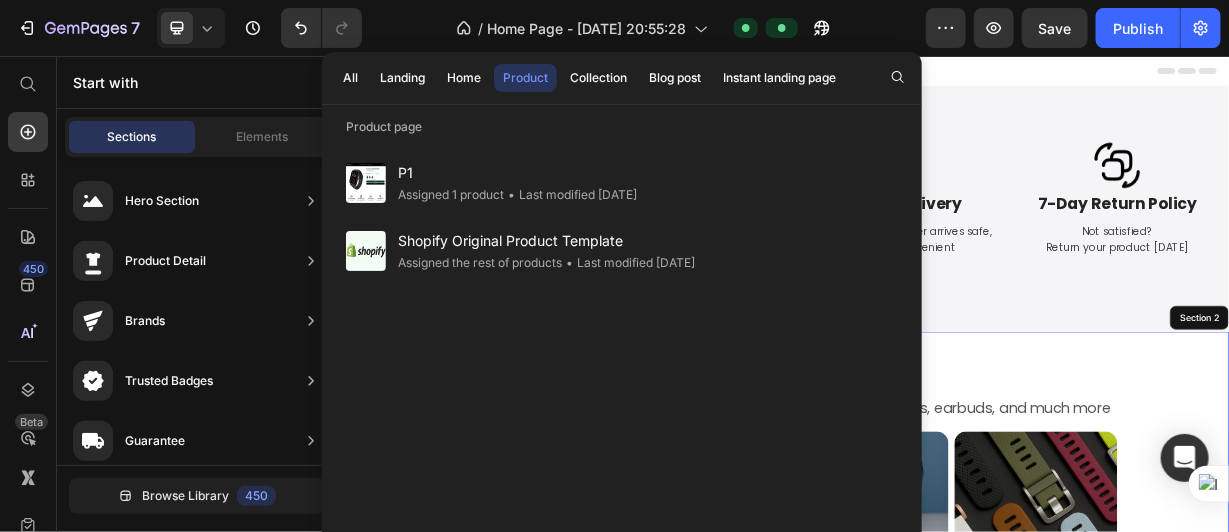 click on "Product" at bounding box center [525, 78] 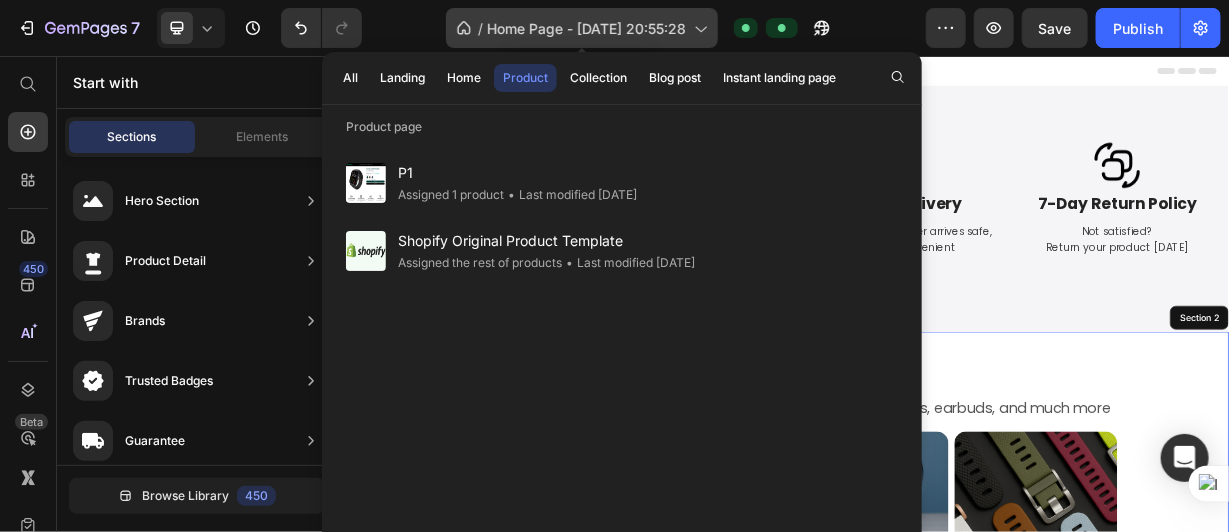 click on "/  Home Page - [DATE] 20:55:28" 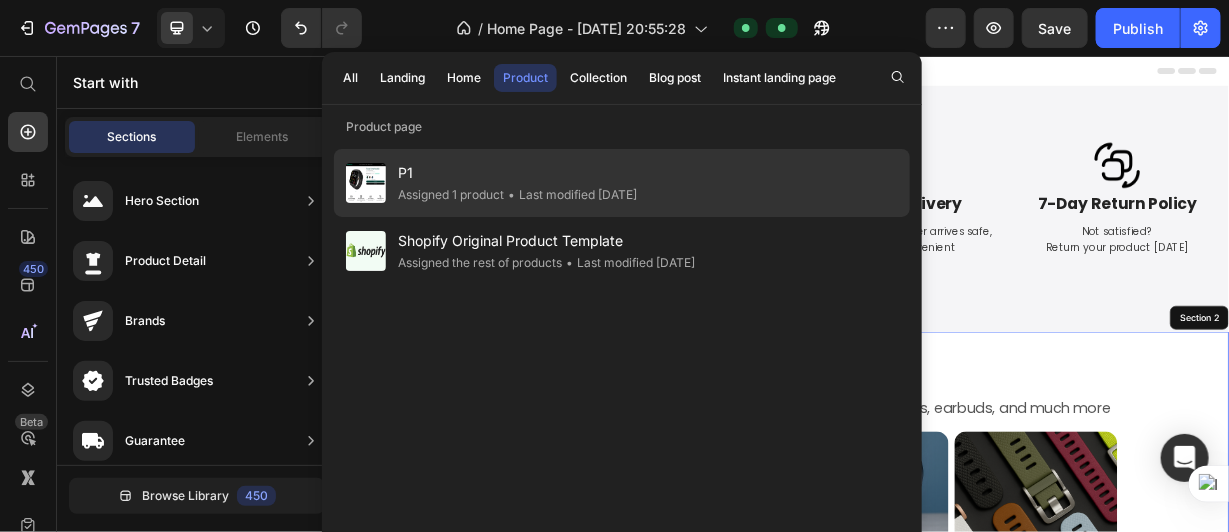 click on "P1" at bounding box center (517, 173) 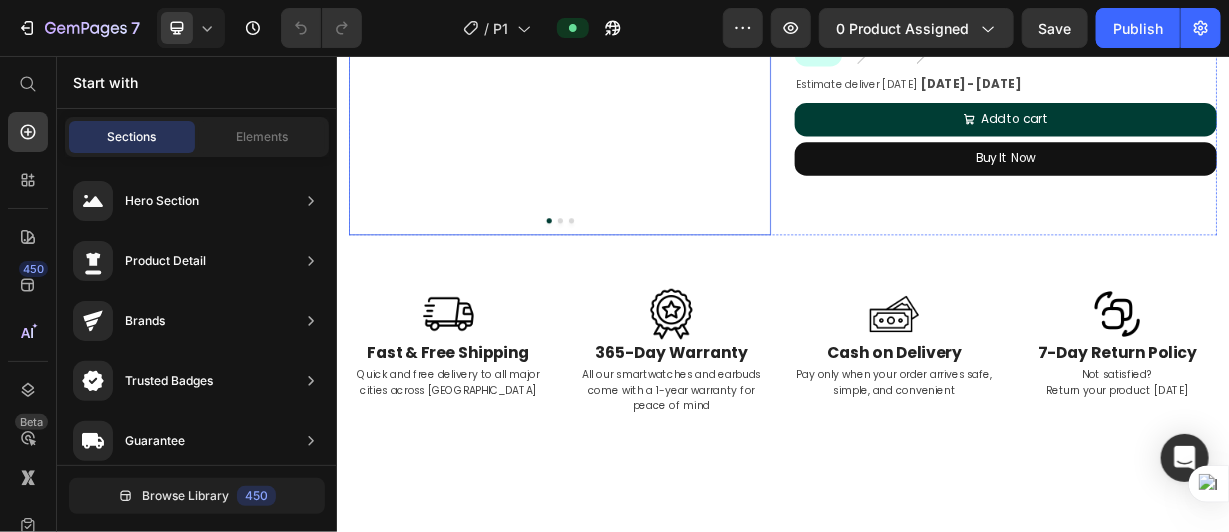 scroll, scrollTop: 600, scrollLeft: 0, axis: vertical 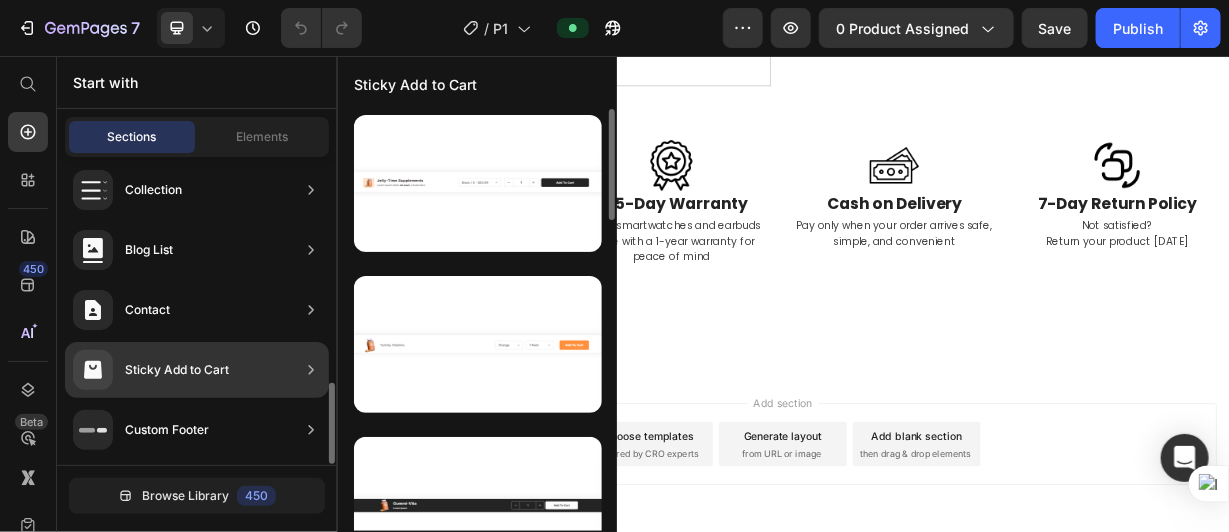 click on "Sticky Add to Cart" 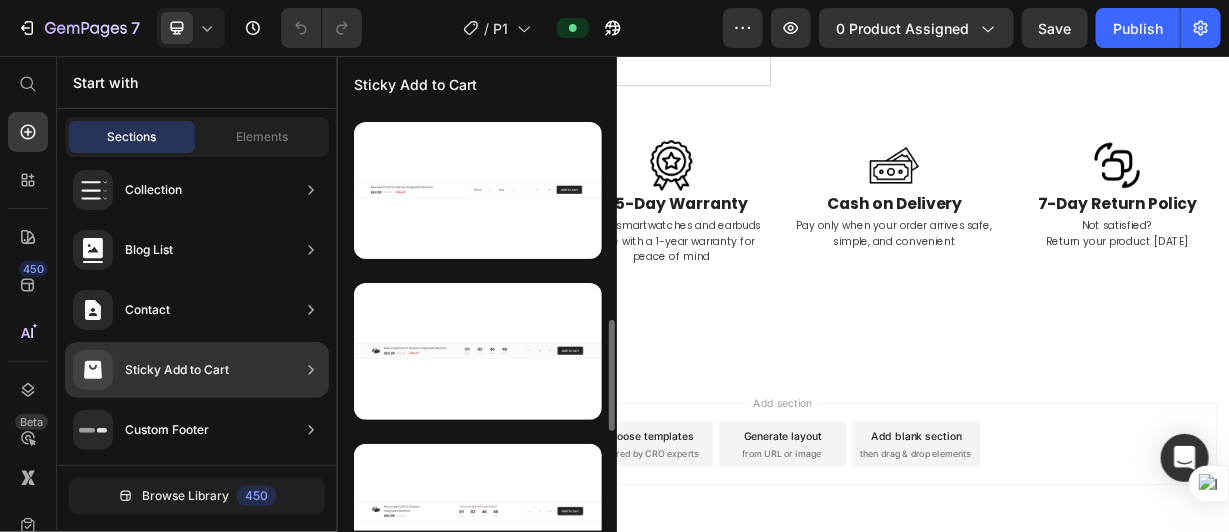 scroll, scrollTop: 898, scrollLeft: 0, axis: vertical 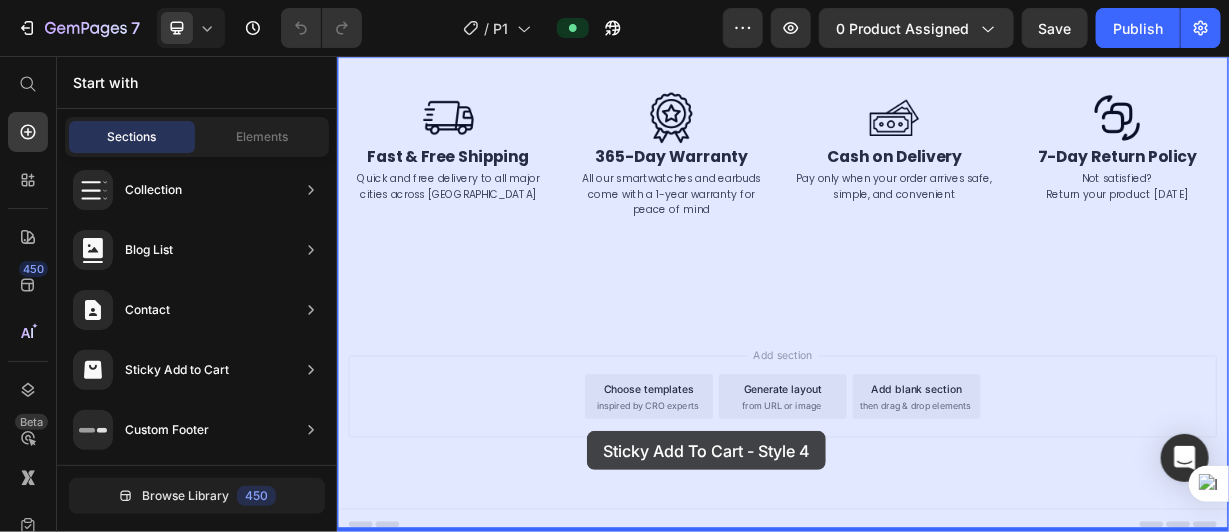 drag, startPoint x: 776, startPoint y: 289, endPoint x: 681, endPoint y: 553, distance: 280.57263 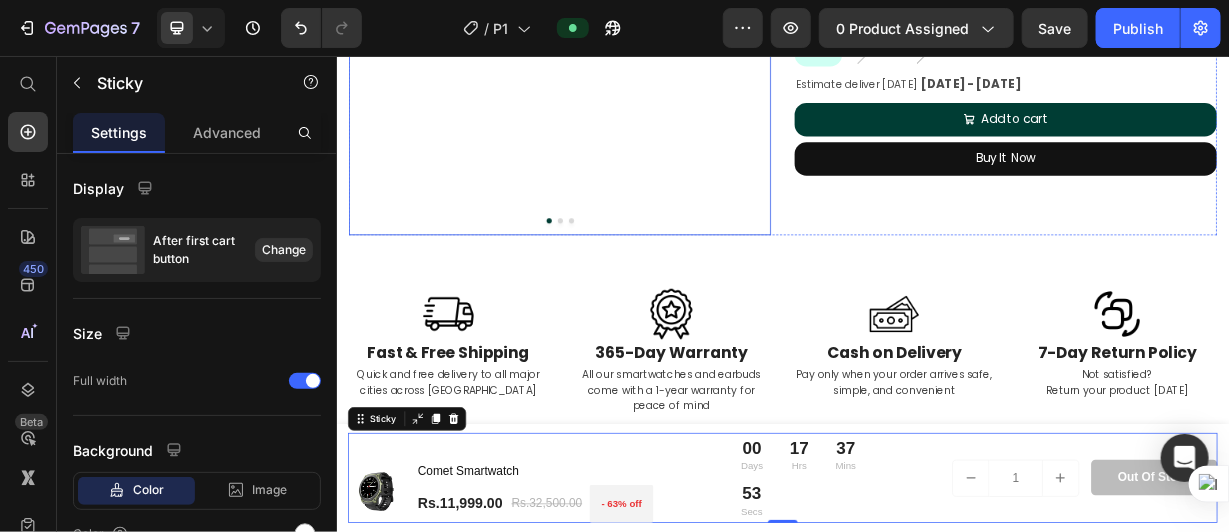 scroll, scrollTop: 664, scrollLeft: 0, axis: vertical 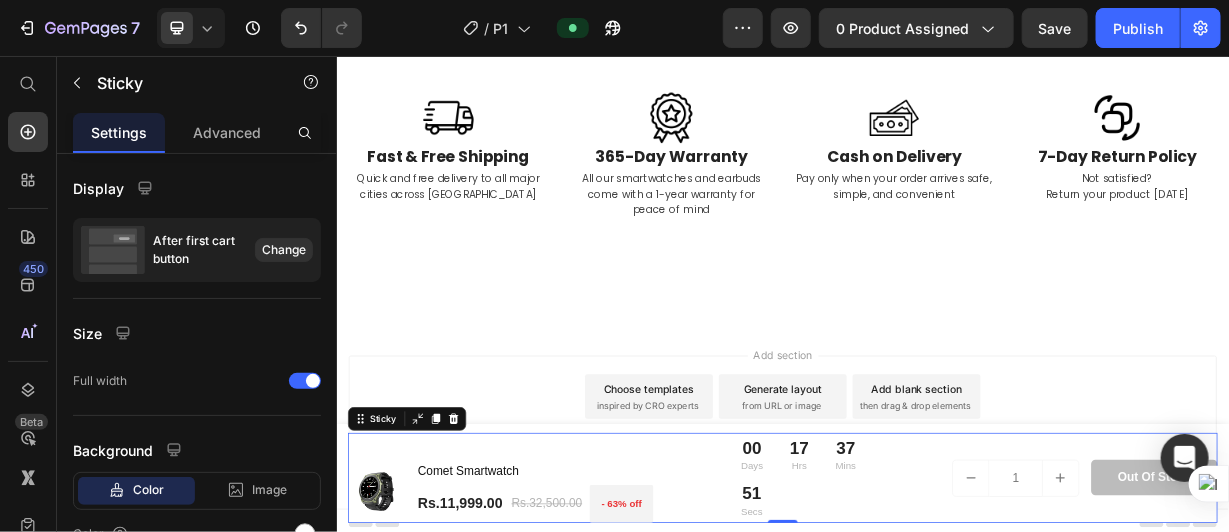 click 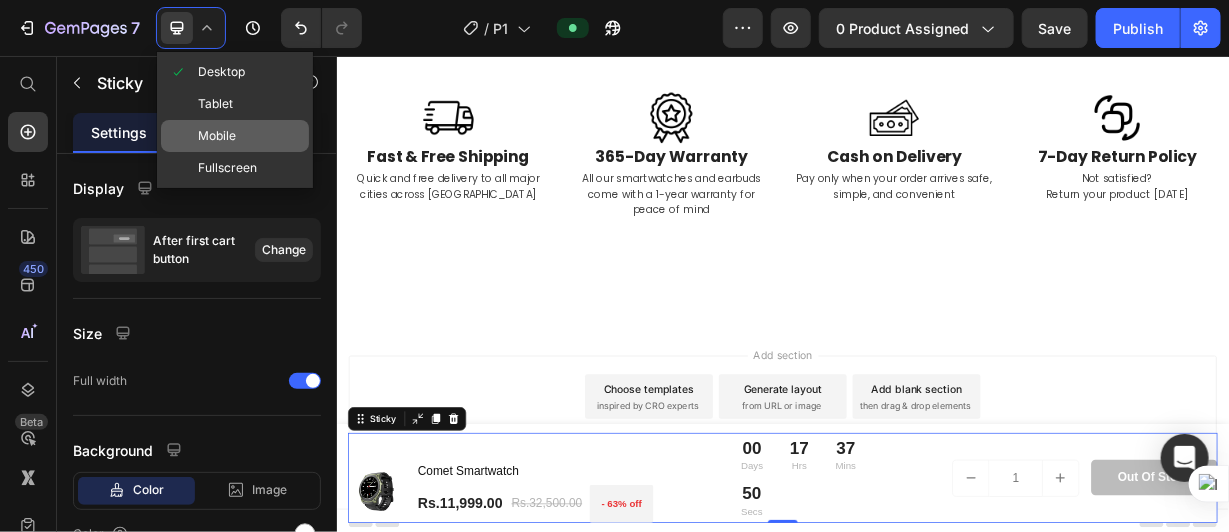 drag, startPoint x: 195, startPoint y: 136, endPoint x: 259, endPoint y: 127, distance: 64.629715 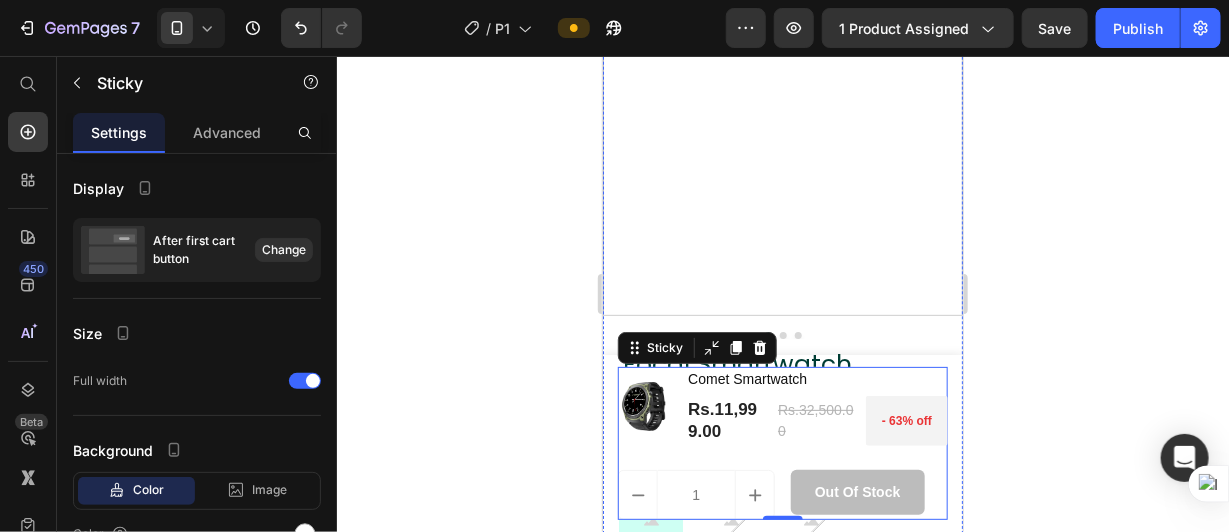 scroll, scrollTop: 112, scrollLeft: 0, axis: vertical 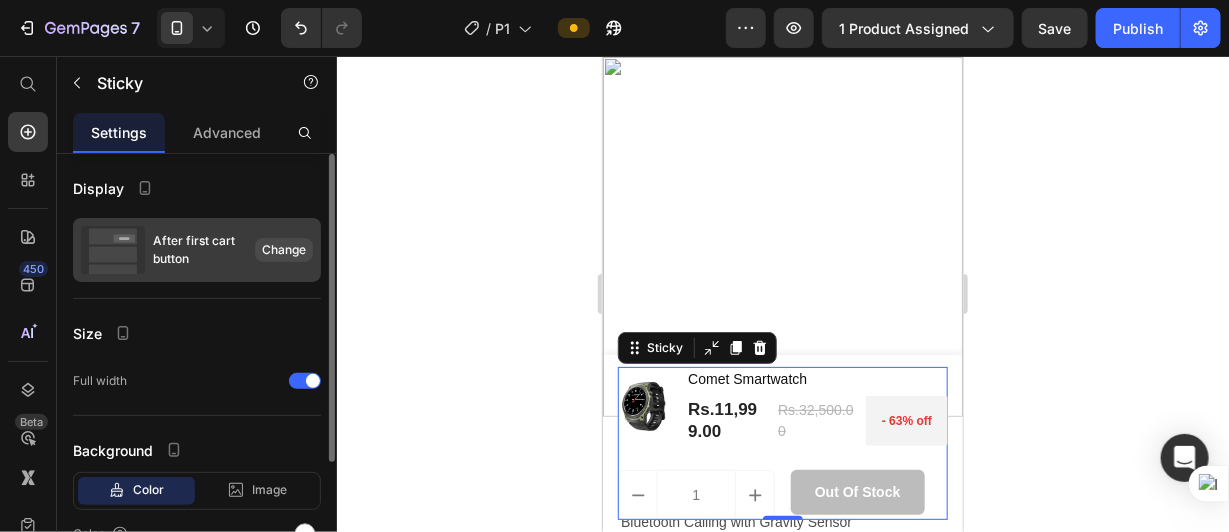 click on "Change" at bounding box center (284, 250) 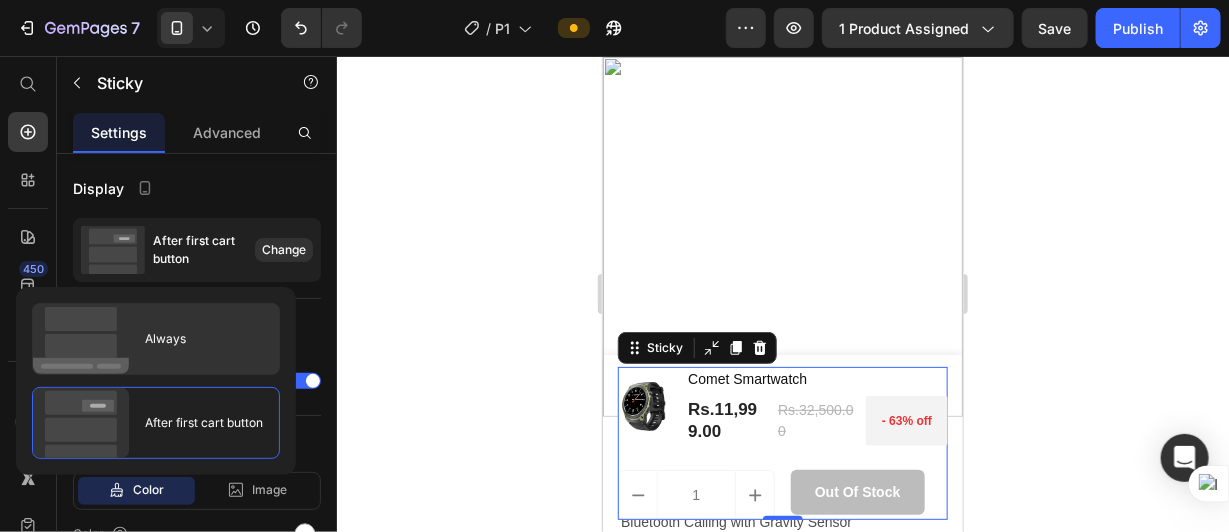 click on "Always" at bounding box center [157, 339] 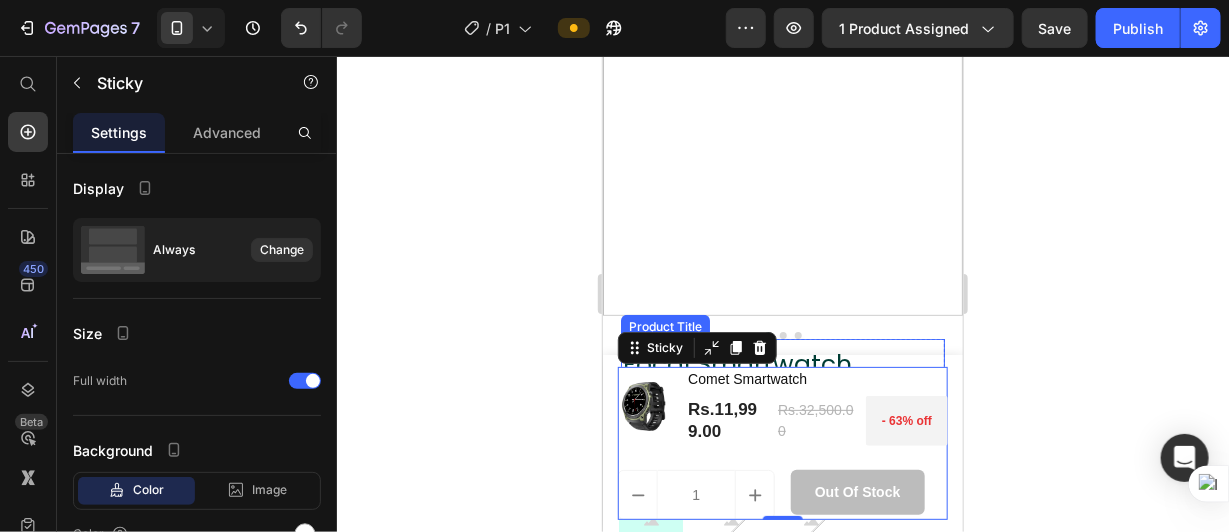 scroll, scrollTop: 312, scrollLeft: 0, axis: vertical 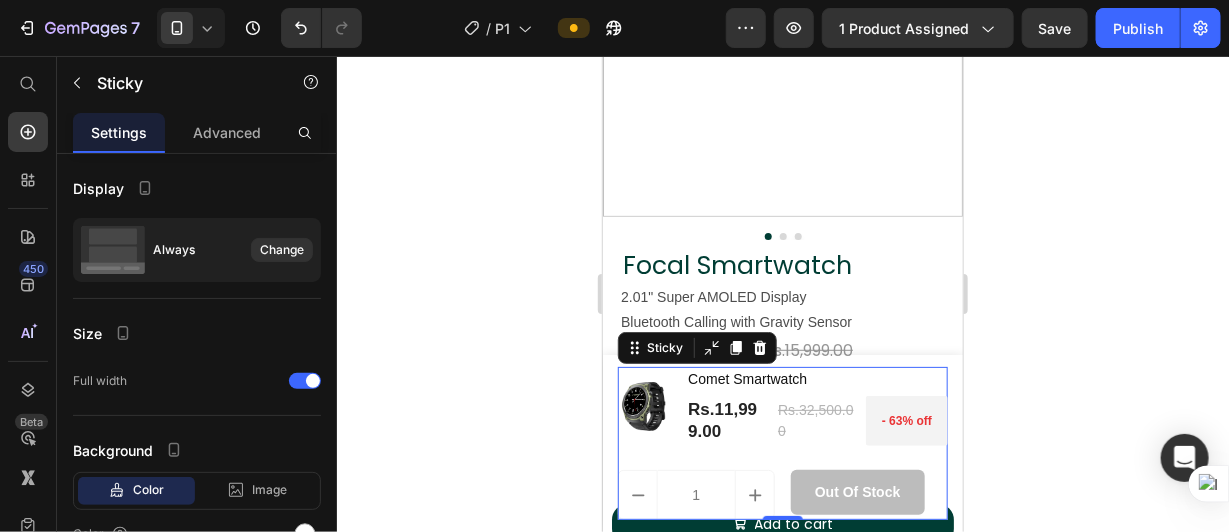 click 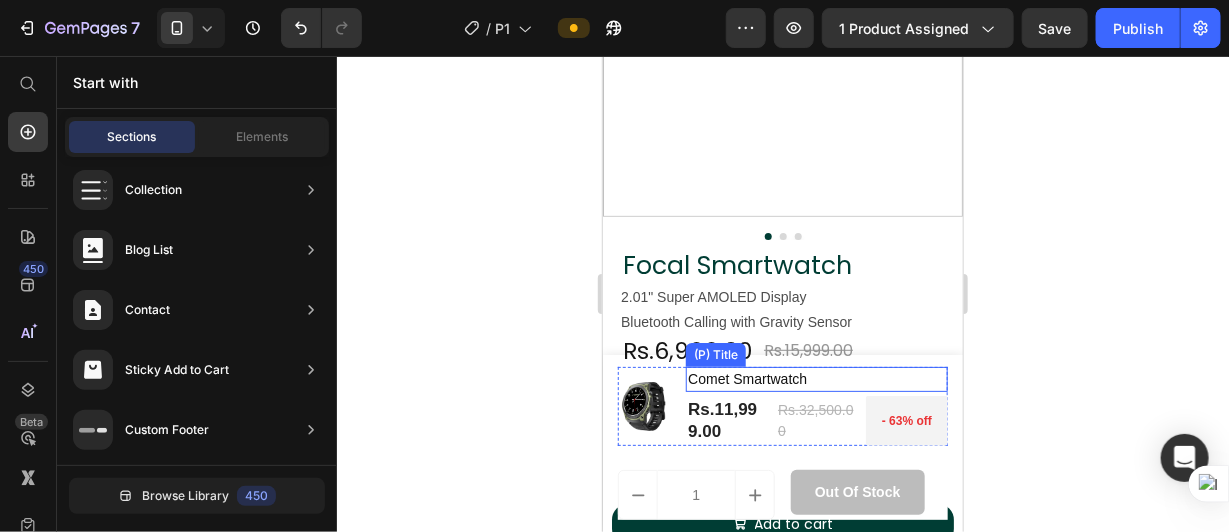 click on "Comet Smartwatch" at bounding box center [816, 378] 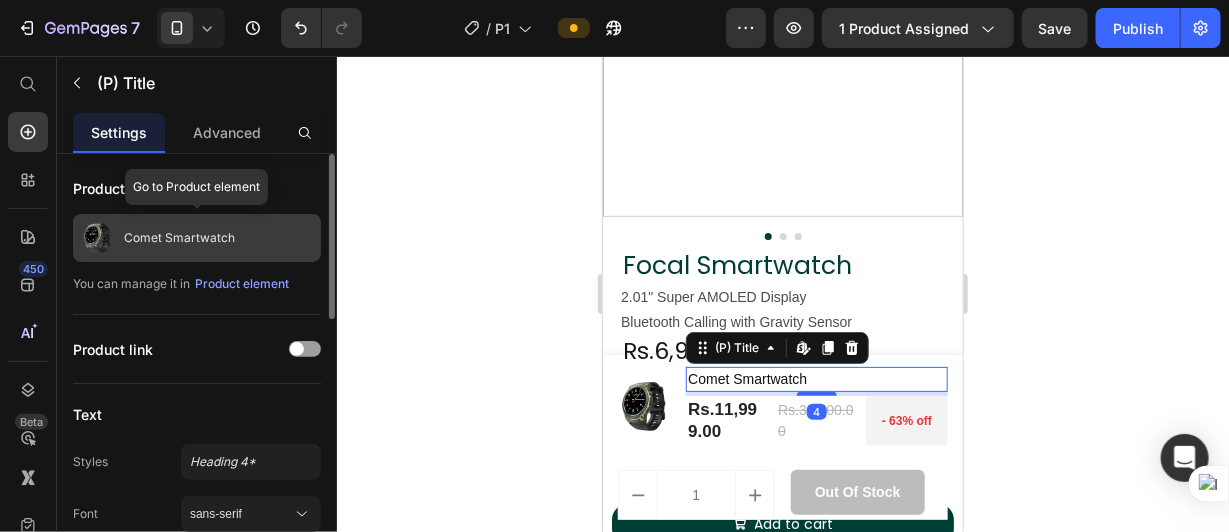 click on "Comet Smartwatch" at bounding box center [197, 238] 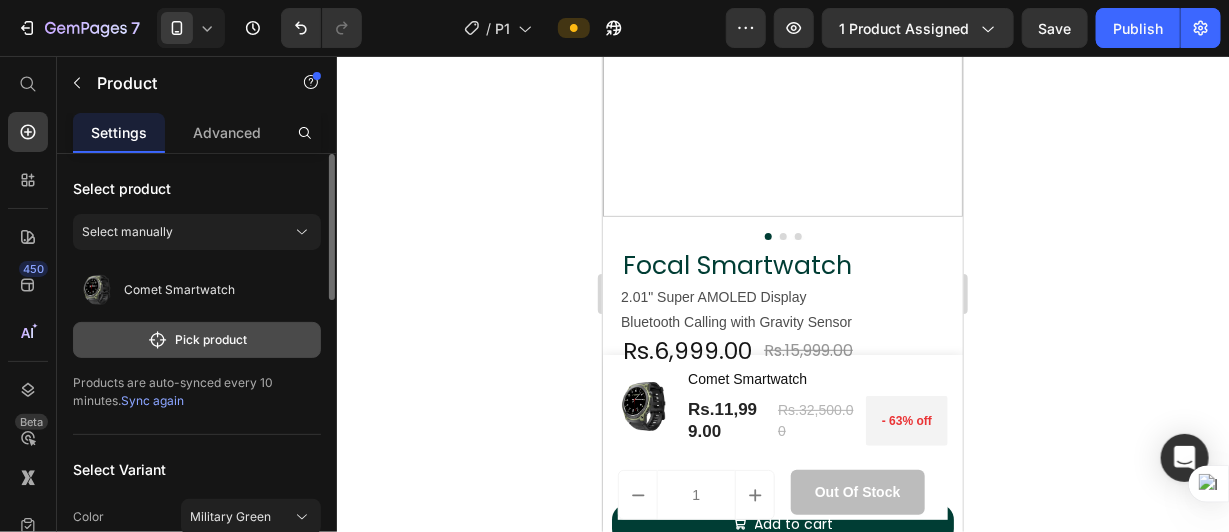 click on "Pick product" at bounding box center (197, 340) 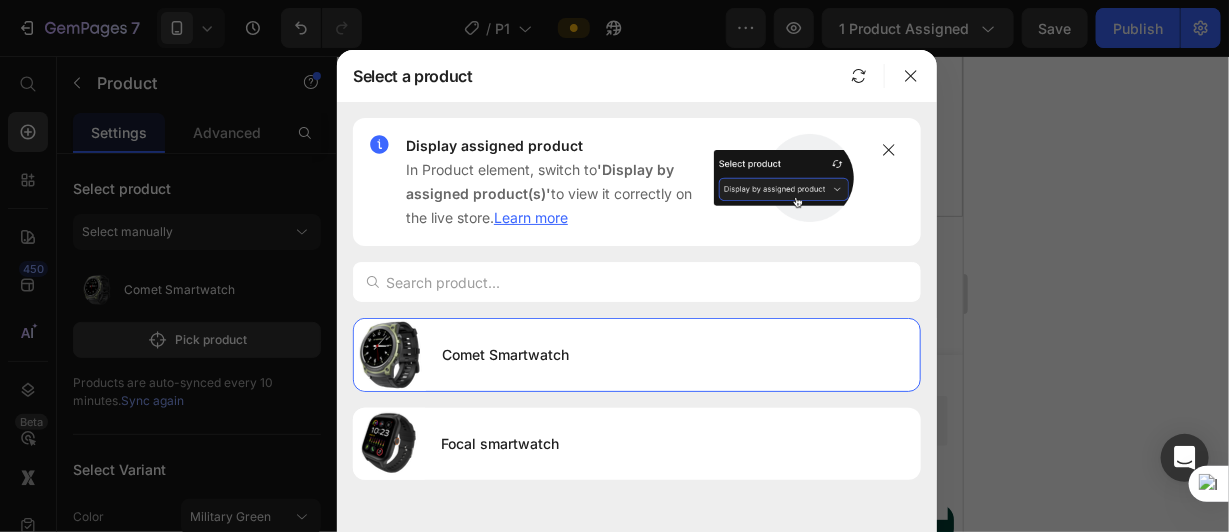 click at bounding box center (614, 266) 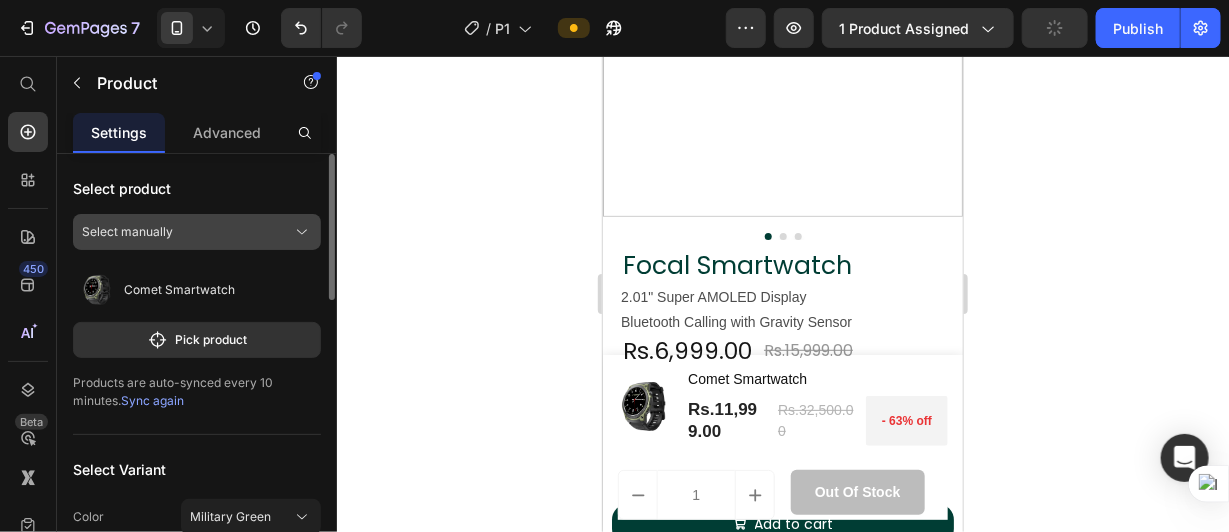 click on "Select manually" 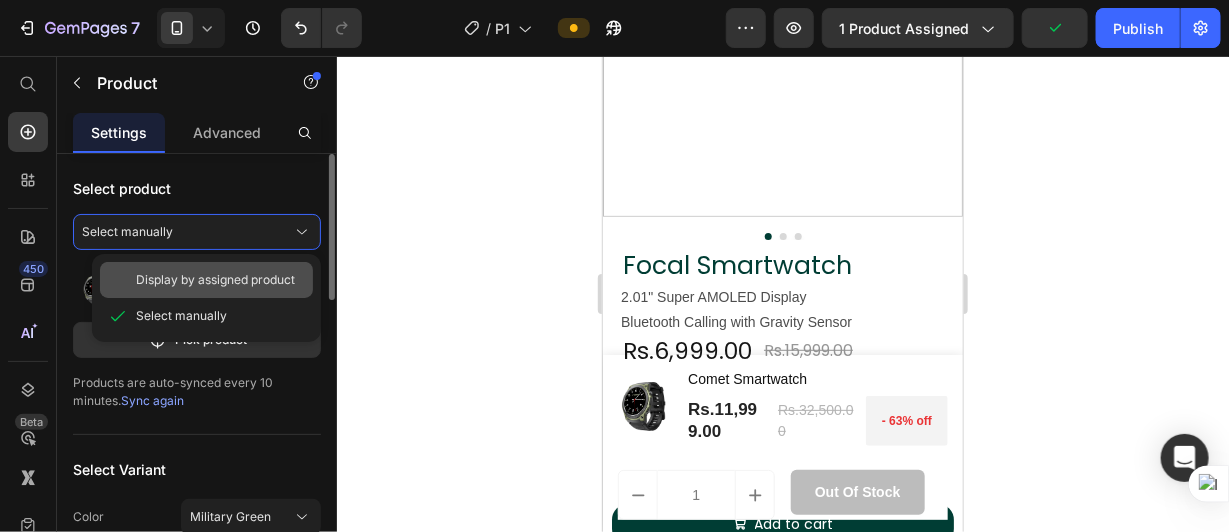 click on "Display by assigned product" at bounding box center (215, 280) 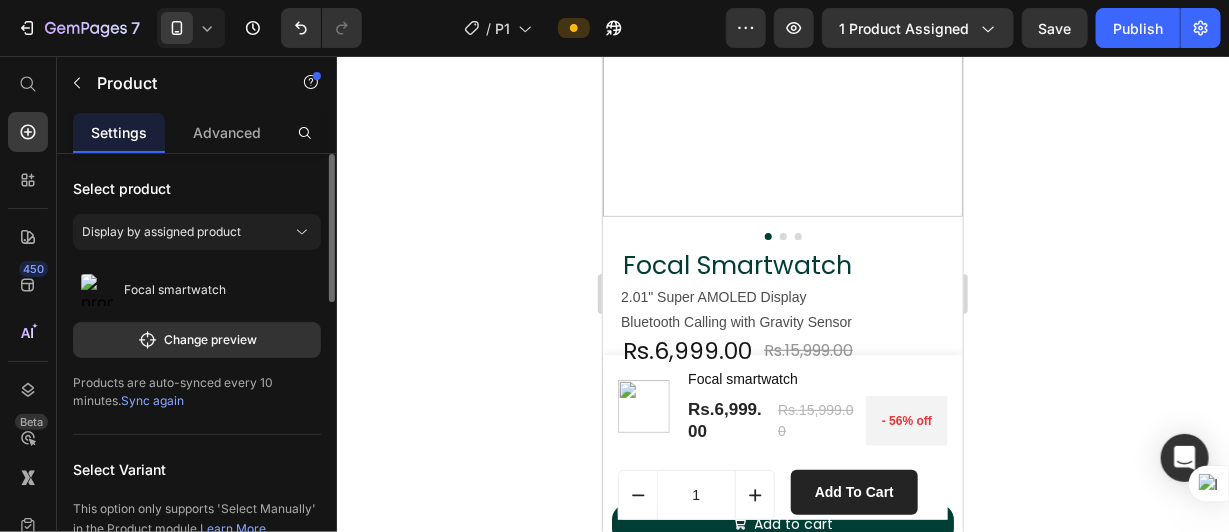 click 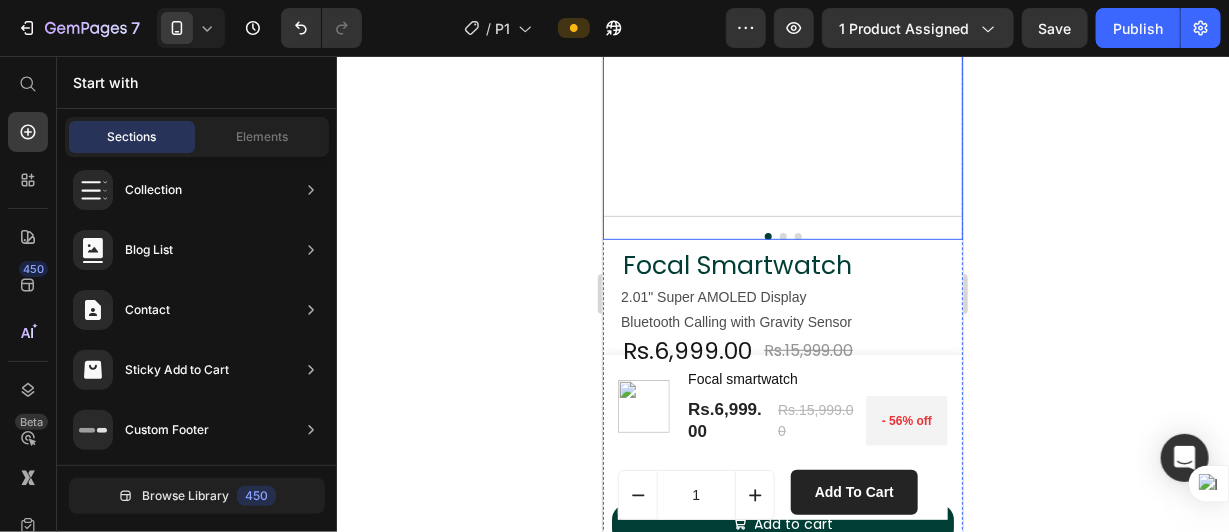 scroll, scrollTop: 512, scrollLeft: 0, axis: vertical 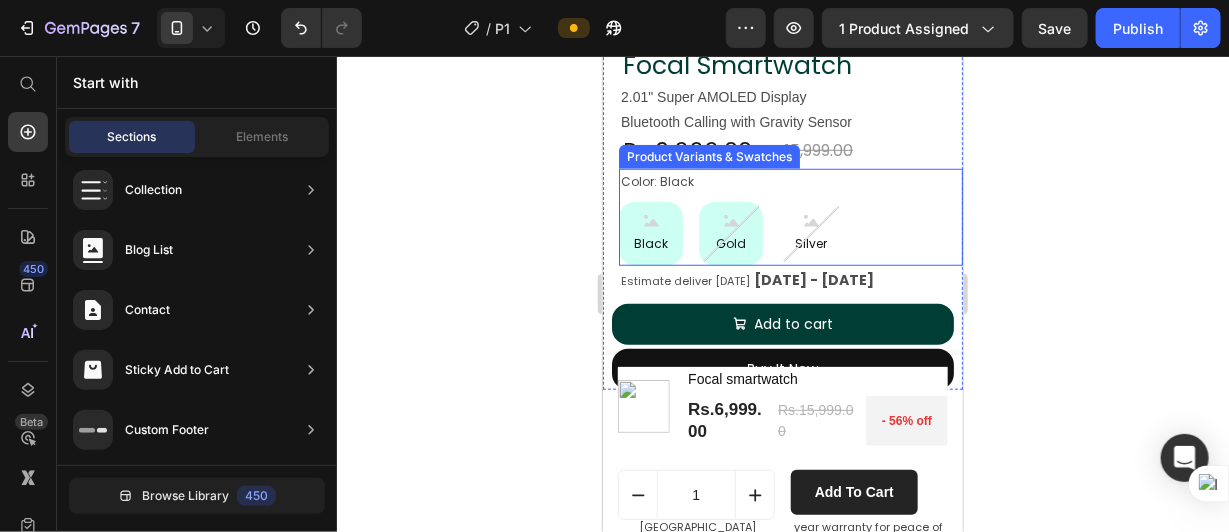 click 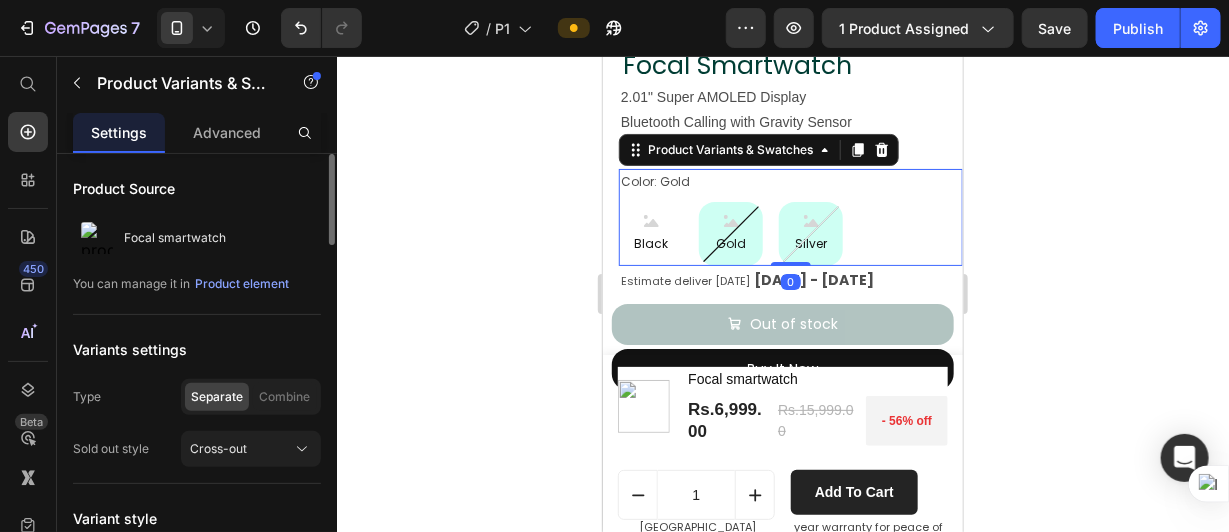 click on "Silver" at bounding box center [810, 233] 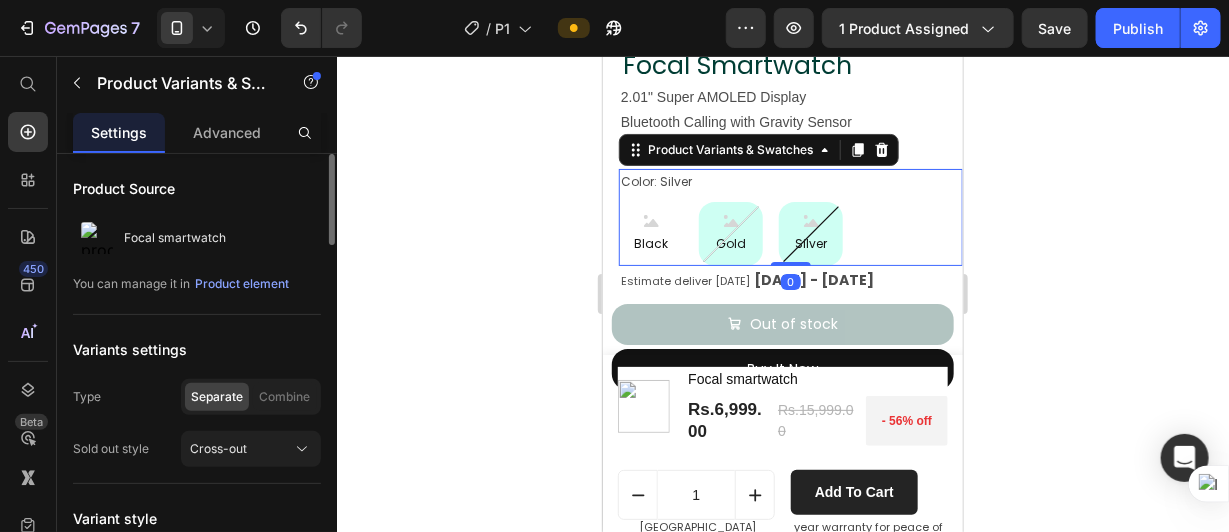 click on "Gold" at bounding box center (730, 243) 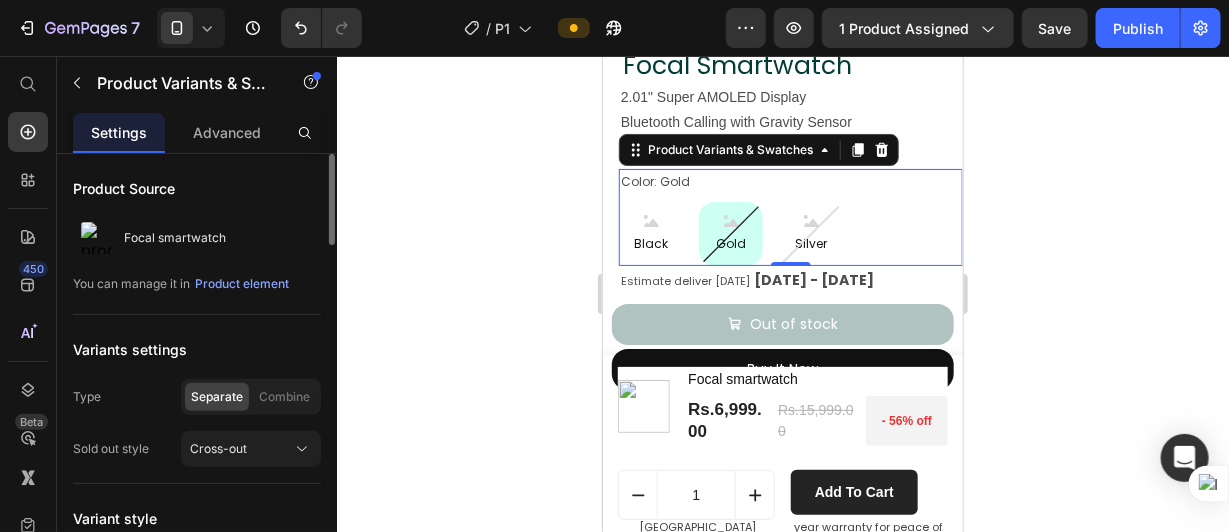 click on "Black Black Black Gold Gold Gold Silver Silver Silver" at bounding box center (790, 233) 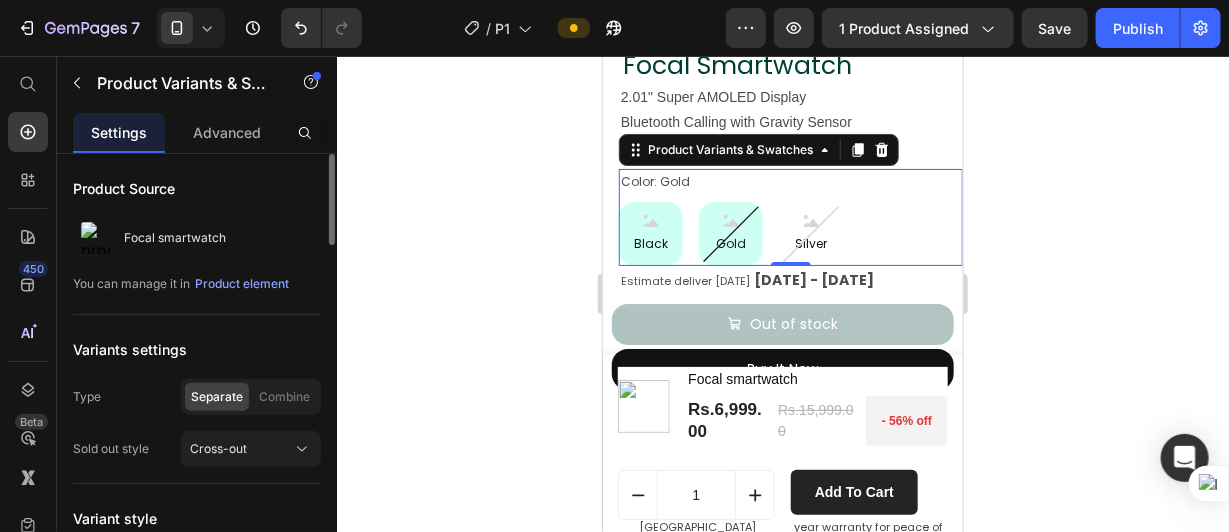 click on "Black" at bounding box center [650, 243] 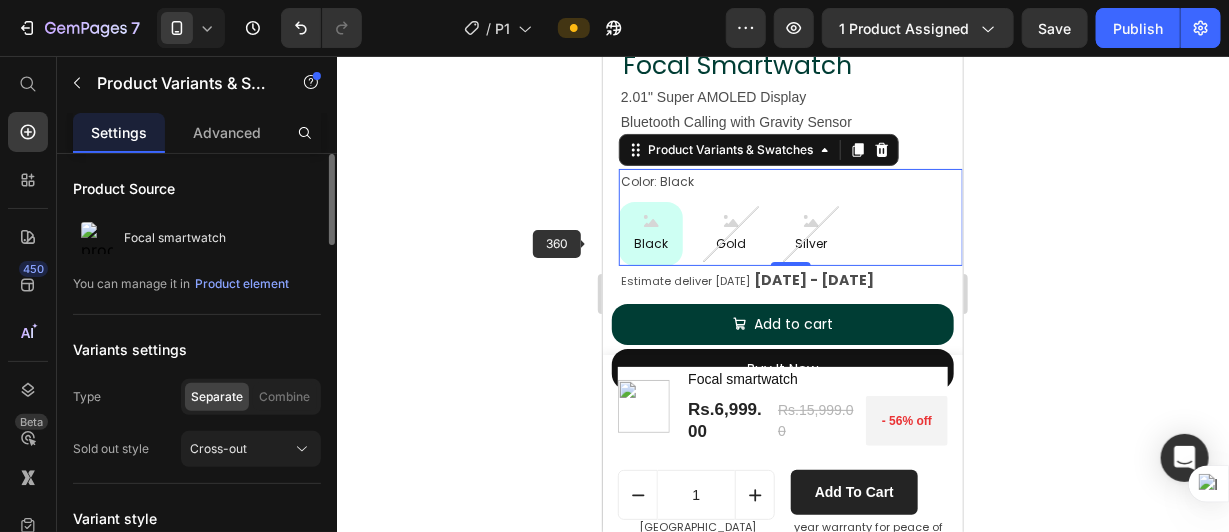 click 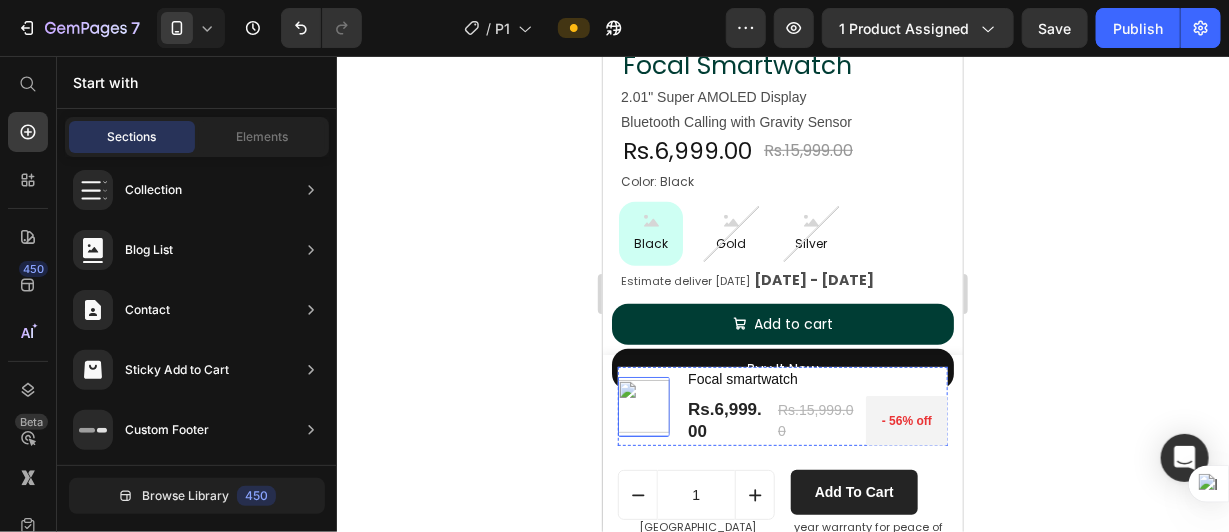 click at bounding box center (643, 405) 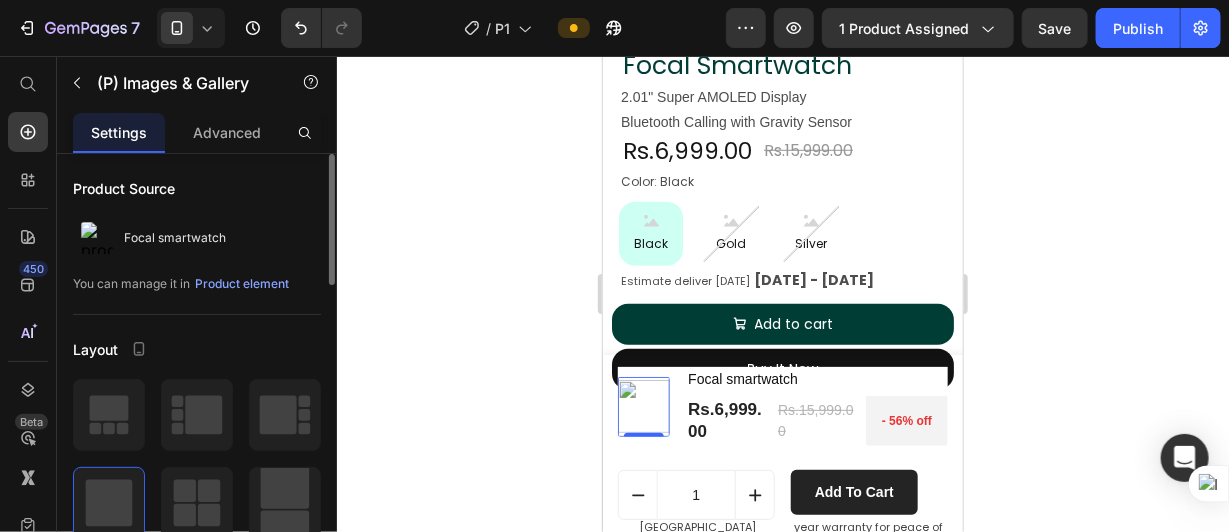 scroll, scrollTop: 613, scrollLeft: 0, axis: vertical 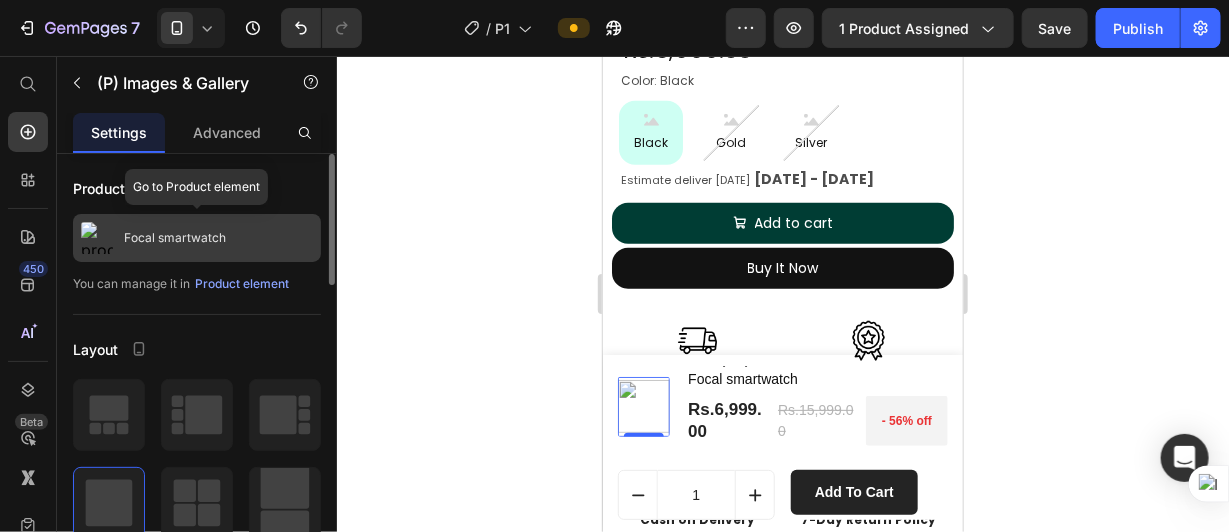 click on "Focal smartwatch" at bounding box center (197, 238) 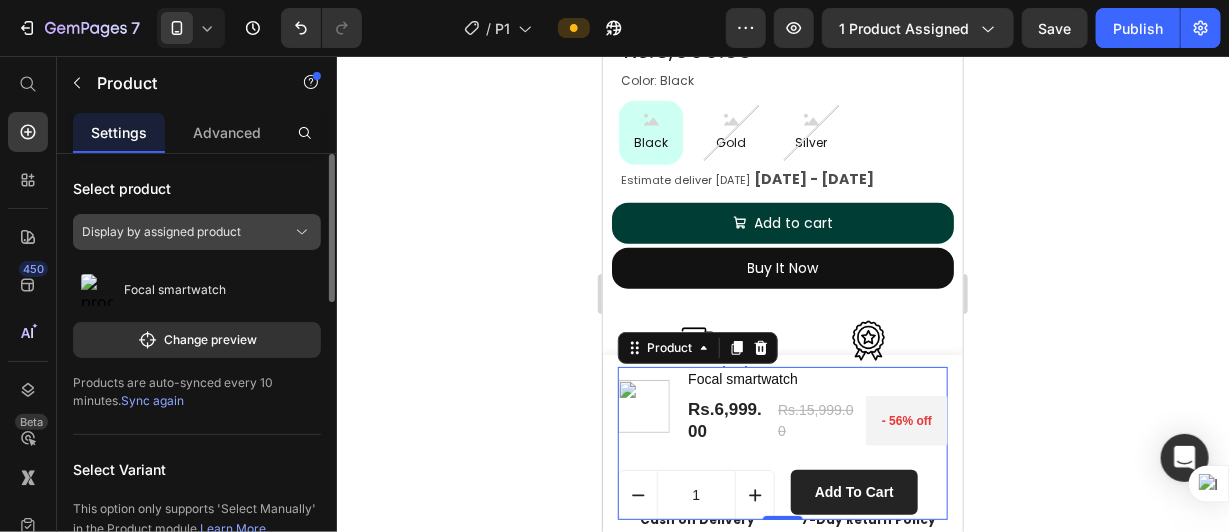 click on "Display by assigned product" at bounding box center (161, 232) 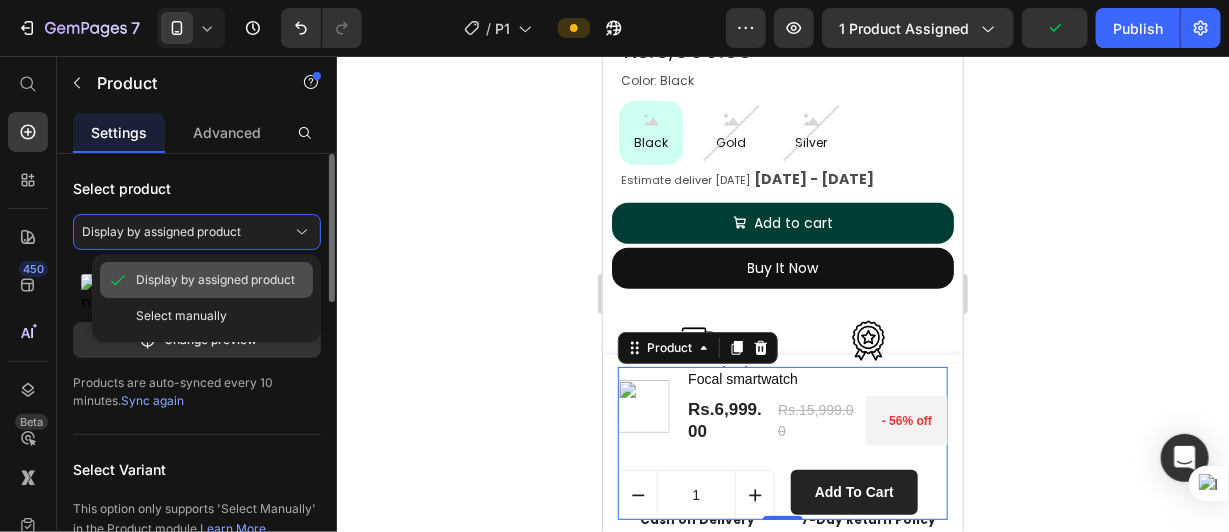 click on "Display by assigned product" at bounding box center (215, 280) 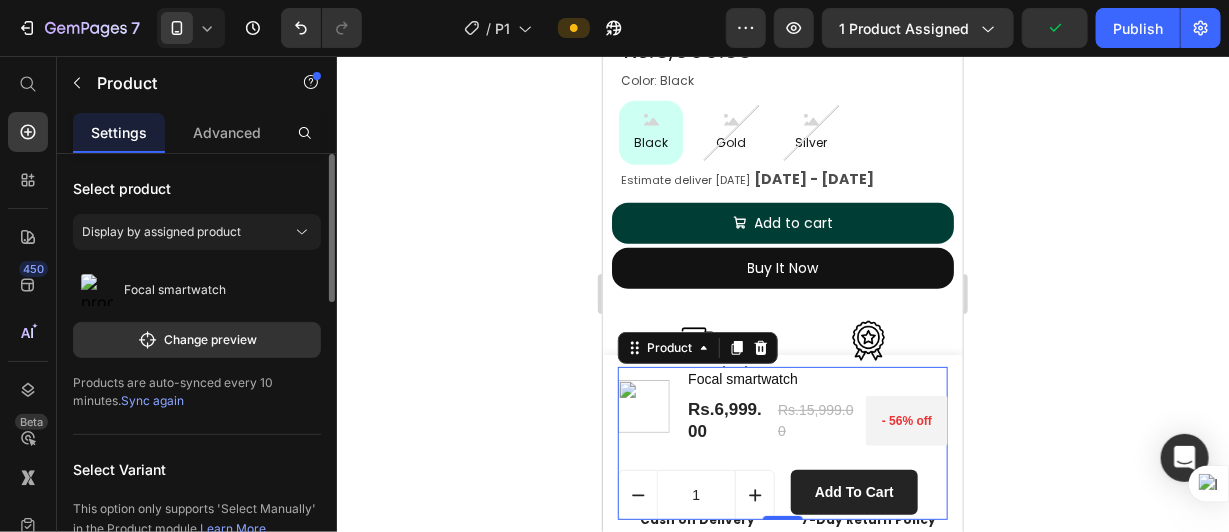 click 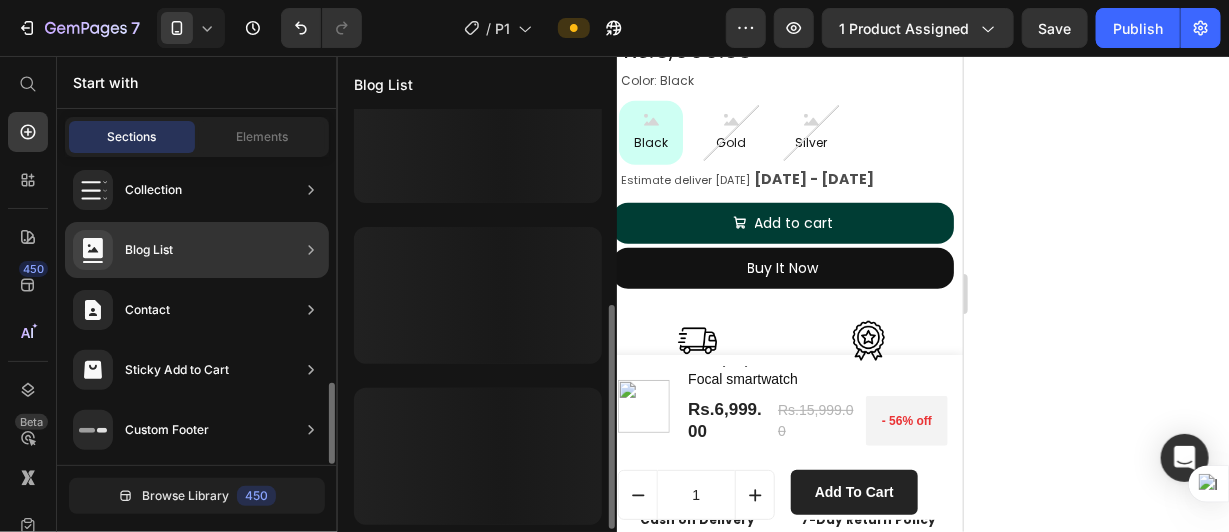 scroll, scrollTop: 370, scrollLeft: 0, axis: vertical 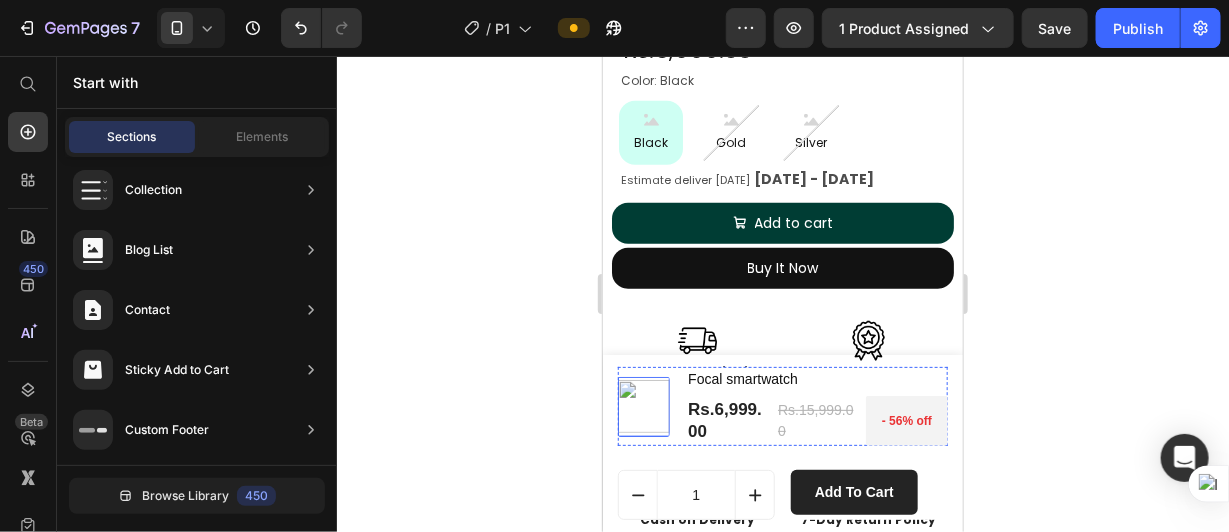 click at bounding box center [643, 405] 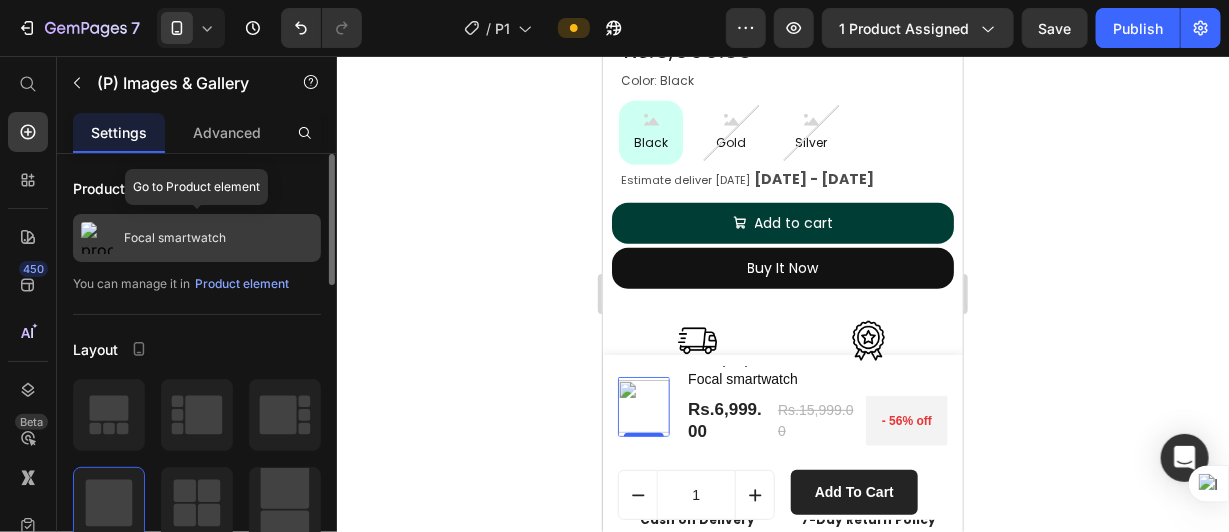 click on "Focal smartwatch" at bounding box center [175, 238] 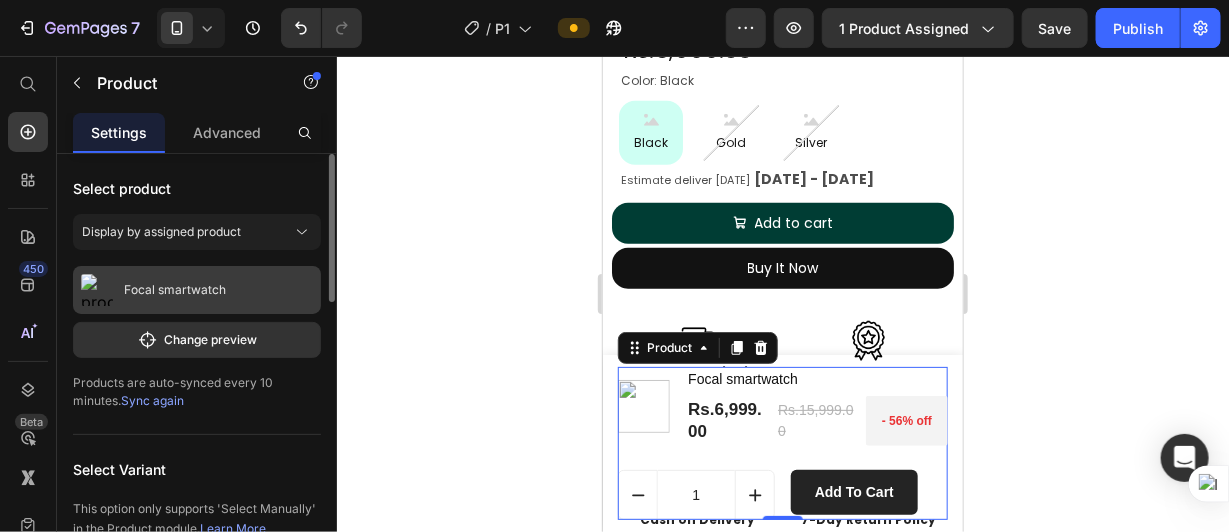click on "Focal smartwatch" at bounding box center (197, 290) 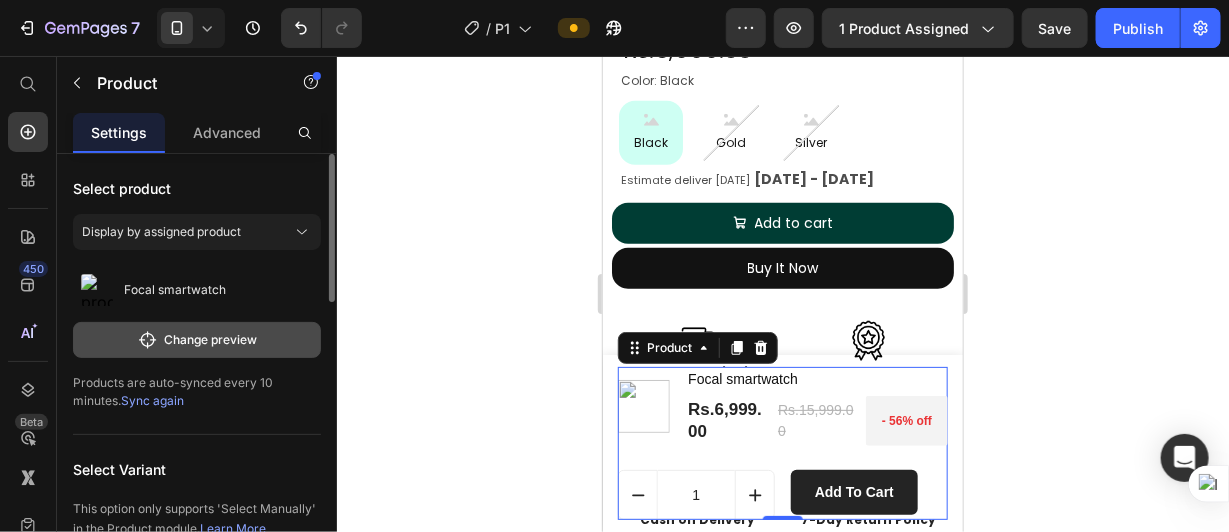 click on "Change preview" at bounding box center [197, 340] 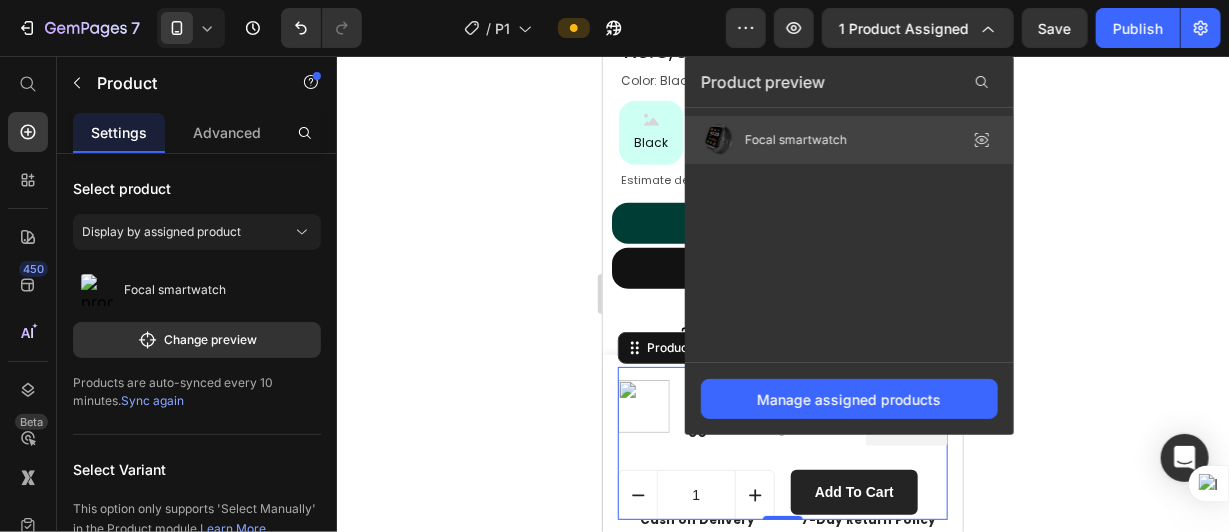 click on "Focal smartwatch" at bounding box center [796, 140] 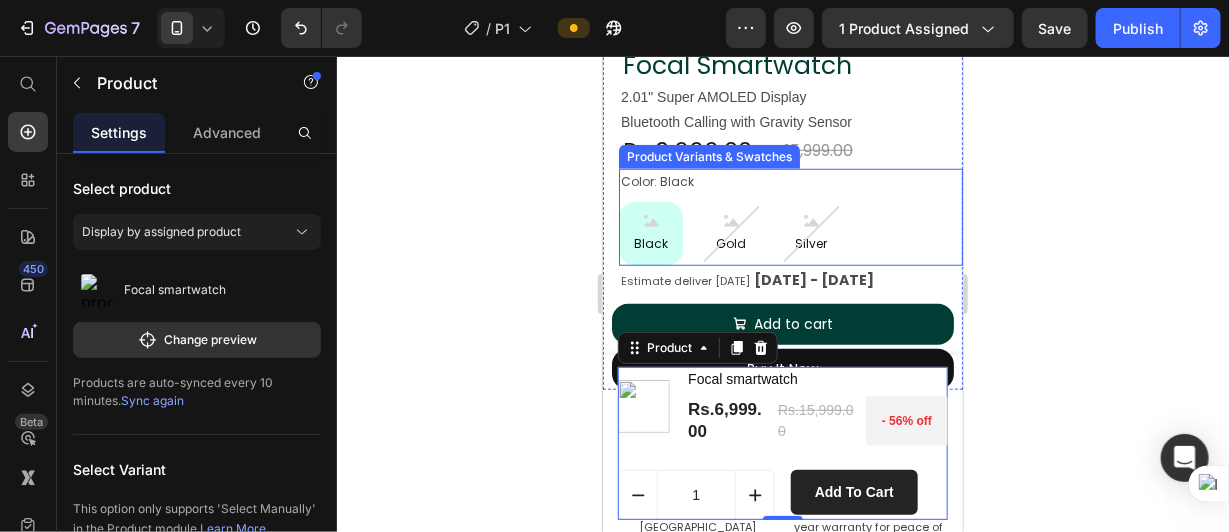 scroll, scrollTop: 213, scrollLeft: 0, axis: vertical 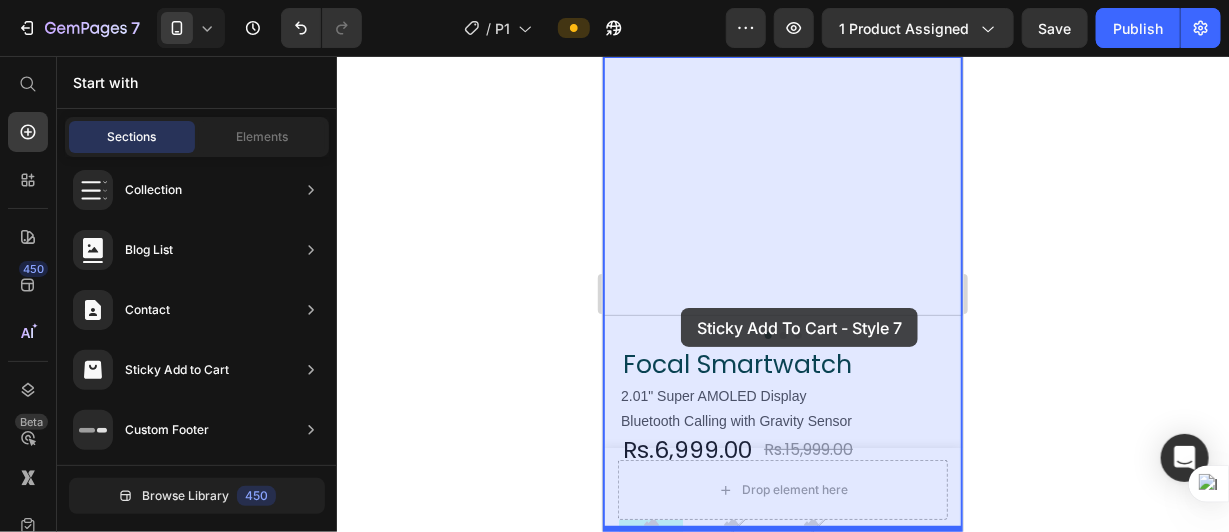 drag, startPoint x: 1054, startPoint y: 339, endPoint x: 701, endPoint y: 318, distance: 353.62408 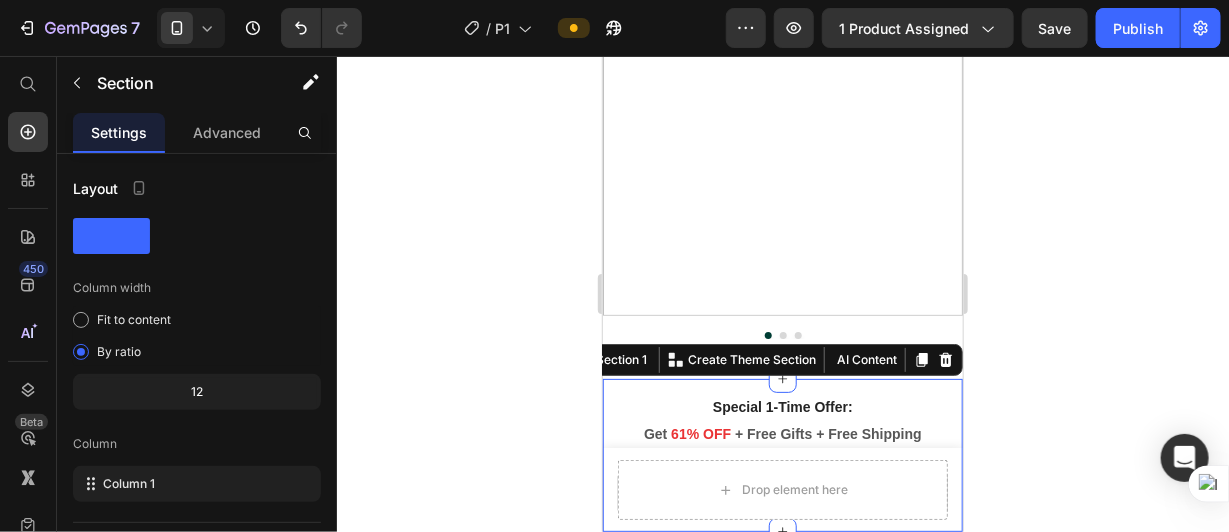 click 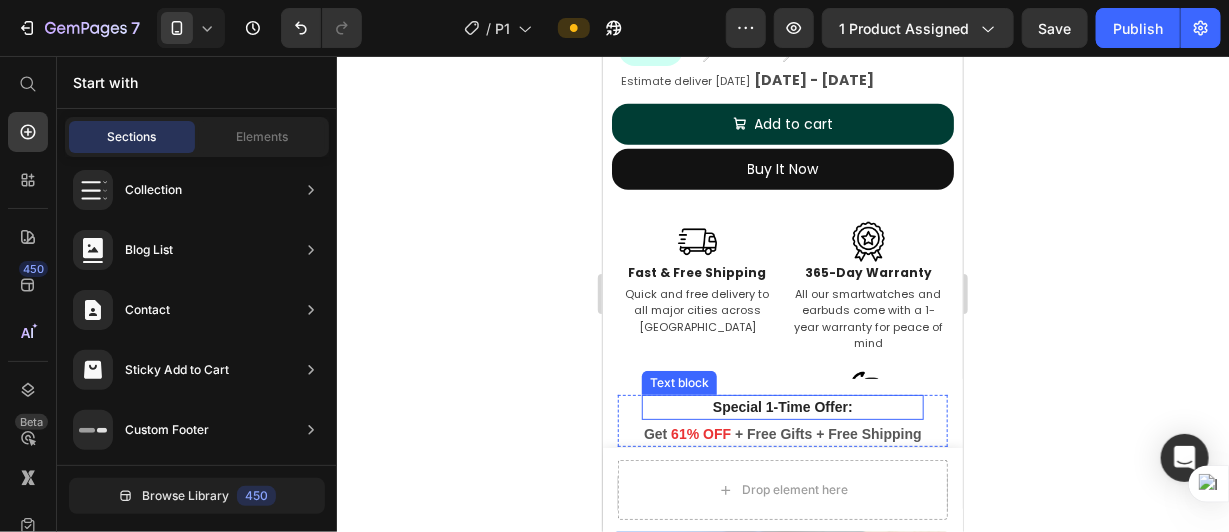 scroll, scrollTop: 613, scrollLeft: 0, axis: vertical 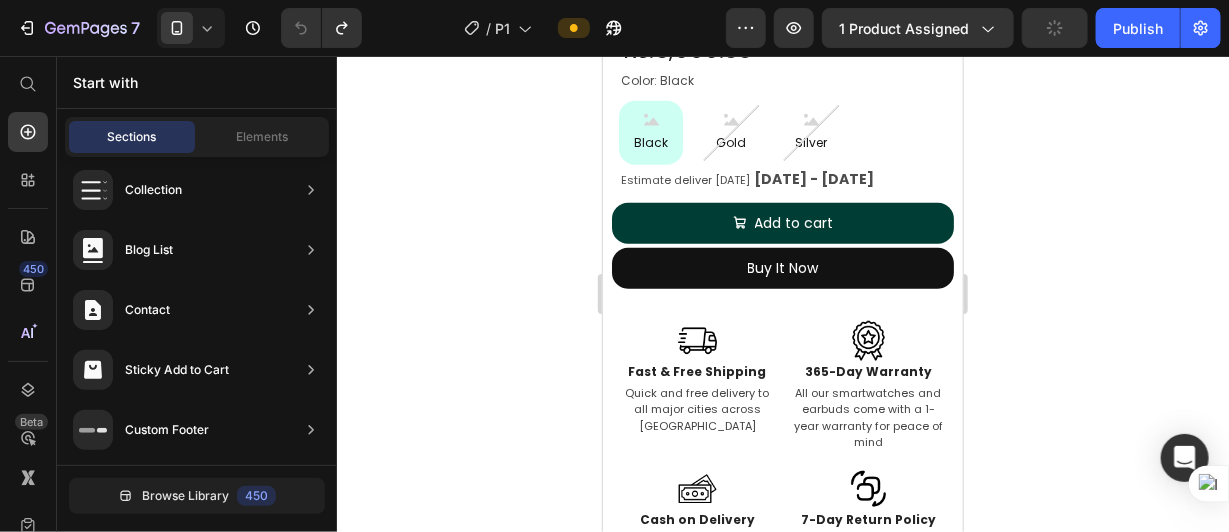 click 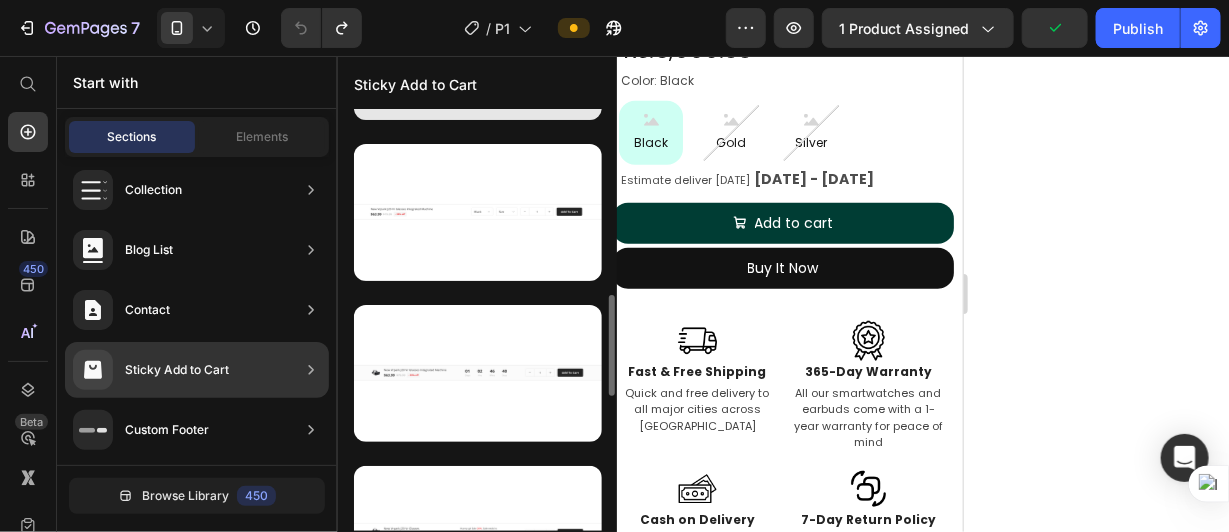 scroll, scrollTop: 576, scrollLeft: 0, axis: vertical 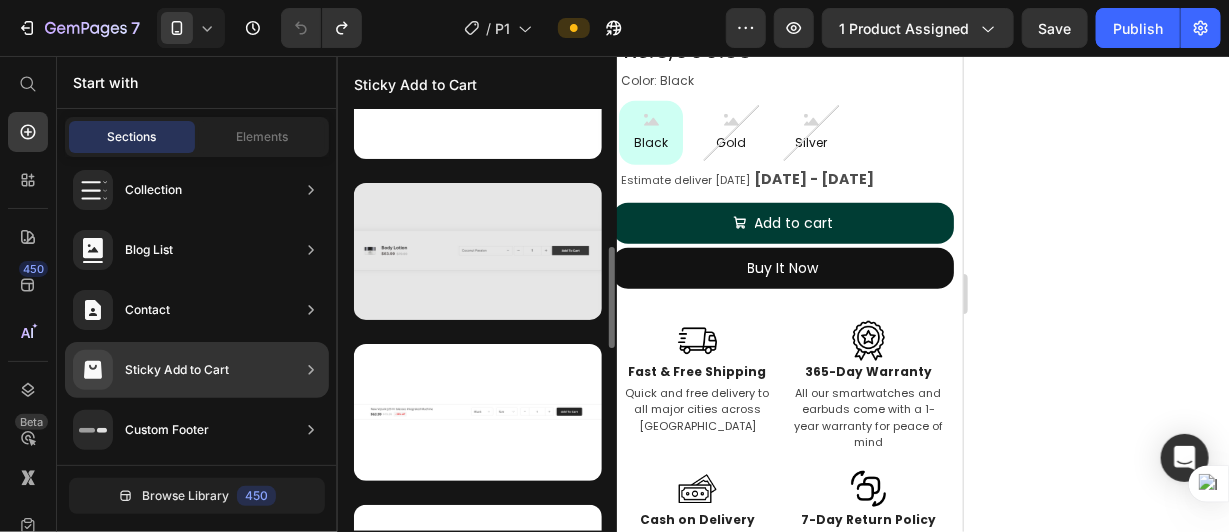 click at bounding box center (478, 251) 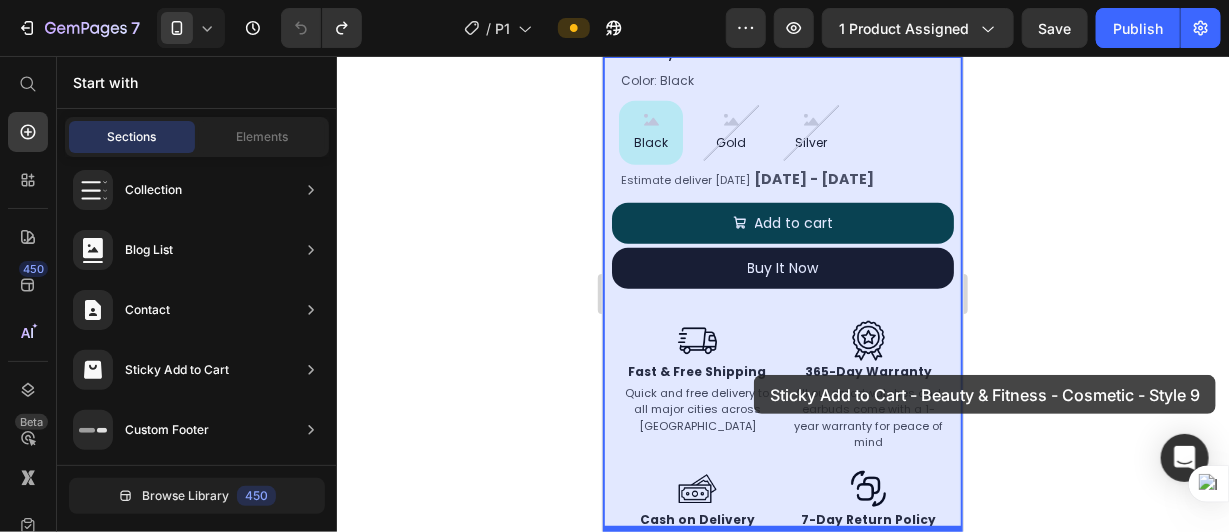 drag, startPoint x: 1075, startPoint y: 303, endPoint x: 753, endPoint y: 374, distance: 329.73474 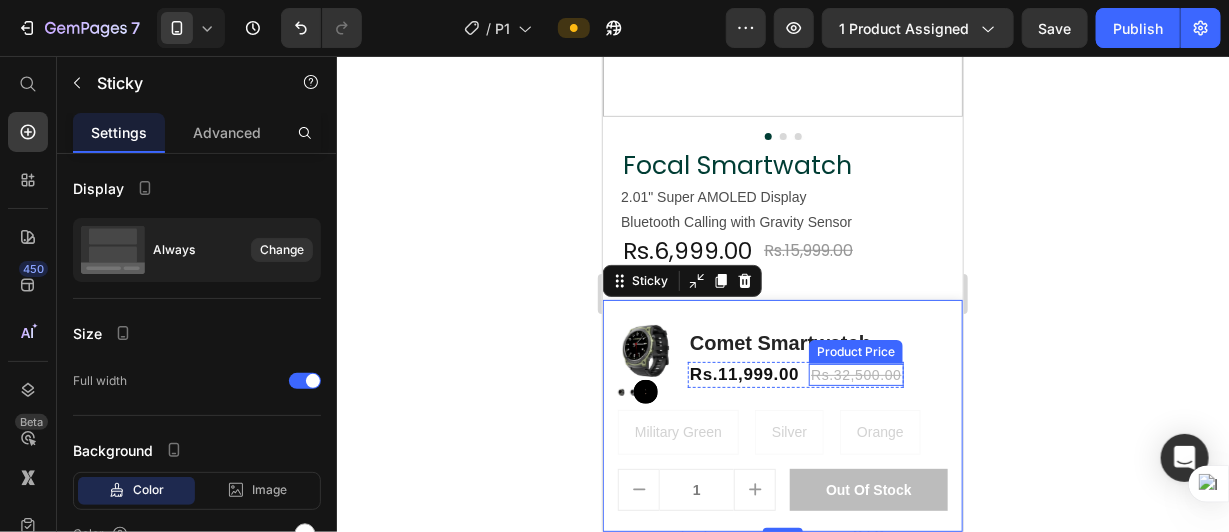 scroll, scrollTop: 613, scrollLeft: 0, axis: vertical 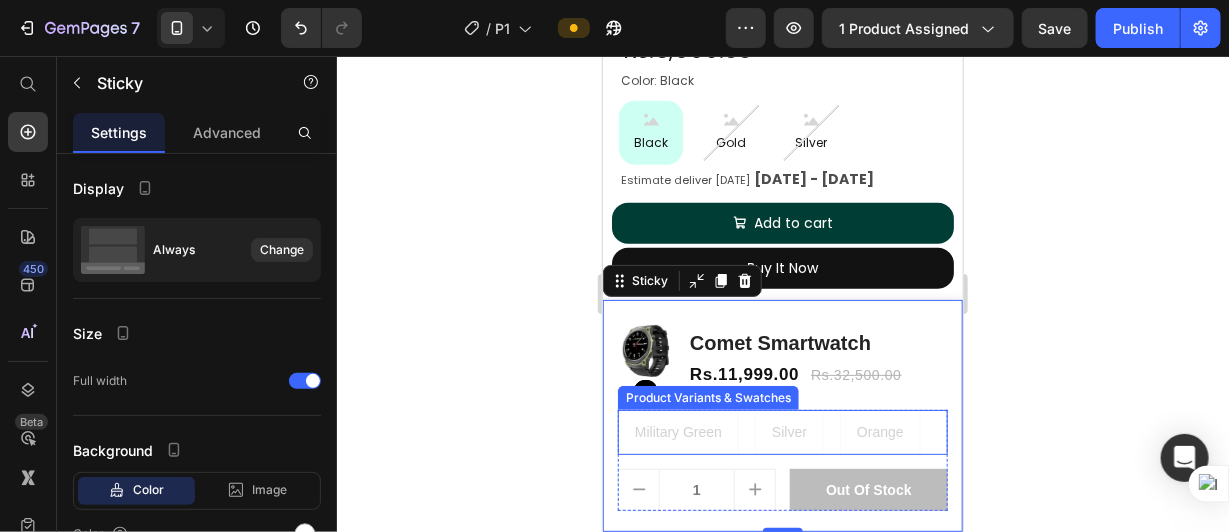 click on "Military Green Military Green Military Green Silver Silver Silver Orange Orange Orange" at bounding box center [782, 431] 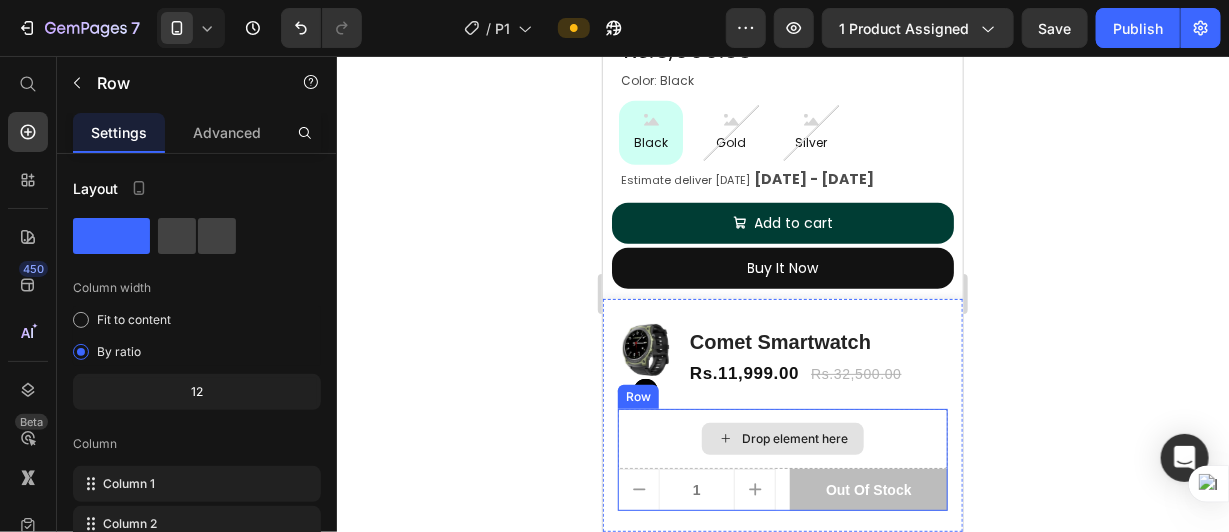 click on "Drop element here" at bounding box center (782, 438) 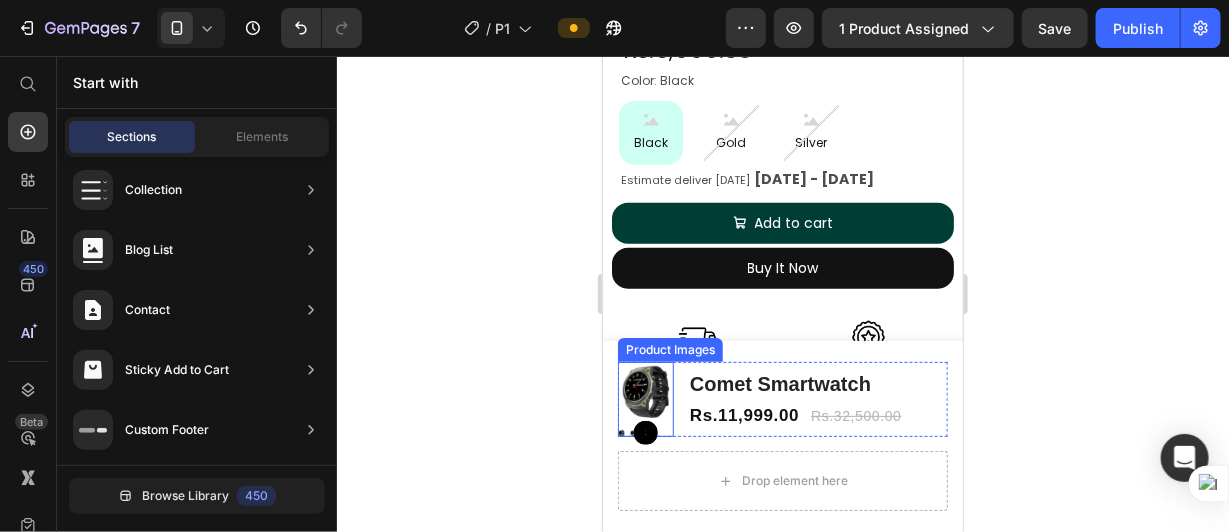 click 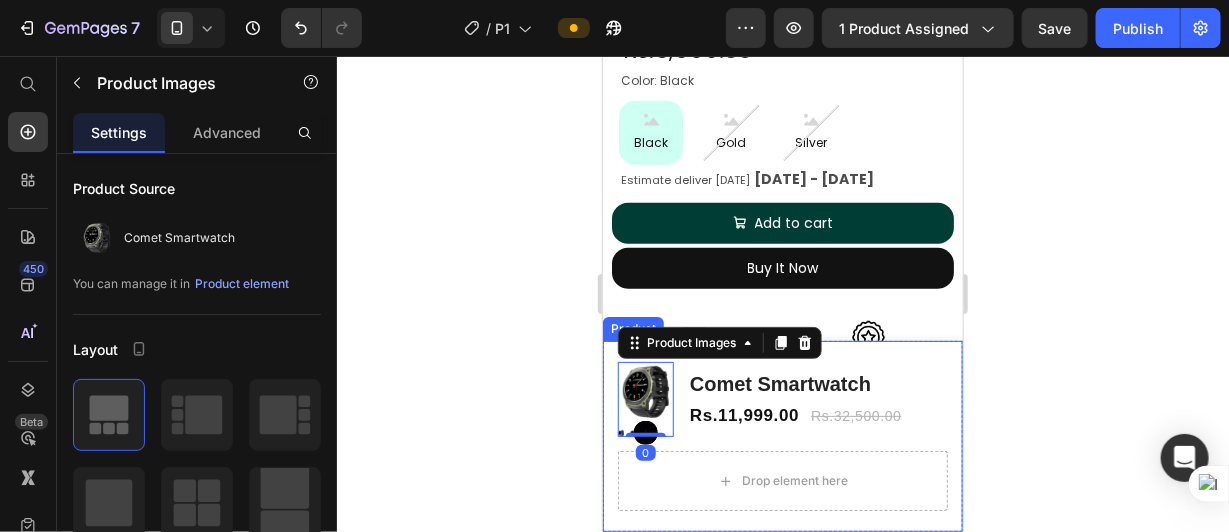 click on "Product Images   0 Comet Smartwatch Product Title Rs.11,999.00 Product Price Rs.32,500.00 Product Price Row Row" at bounding box center (782, 405) 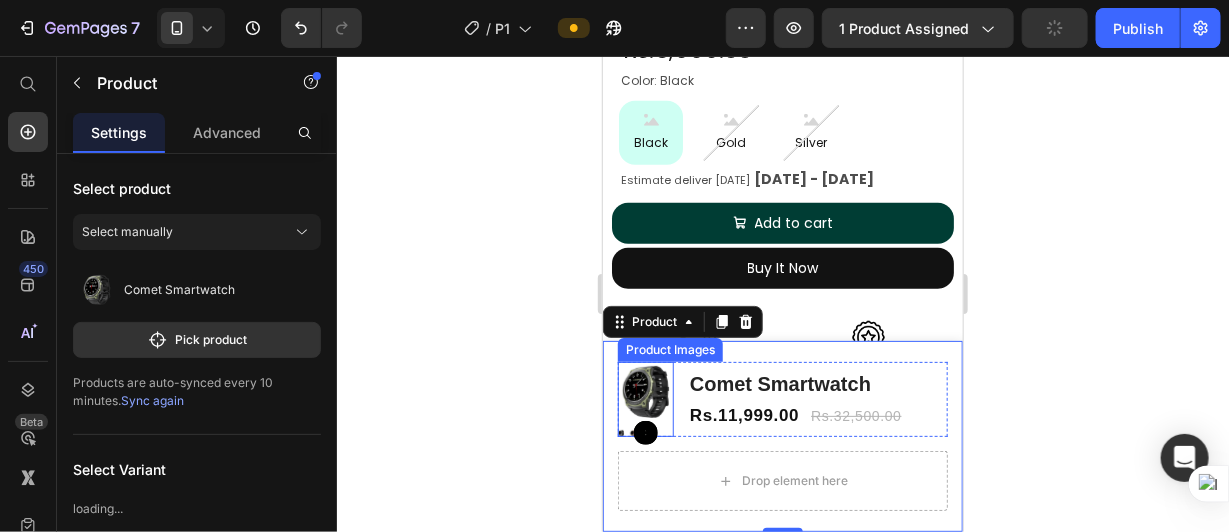 click 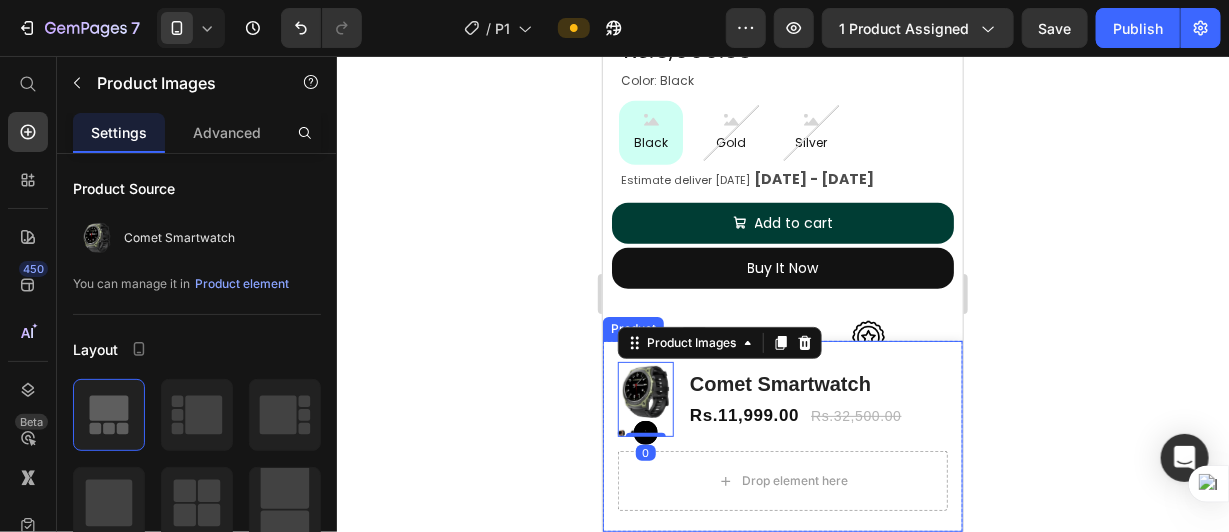 click on "Product Images   0 Comet Smartwatch Product Title Rs.11,999.00 Product Price Rs.32,500.00 Product Price Row Row" at bounding box center [782, 405] 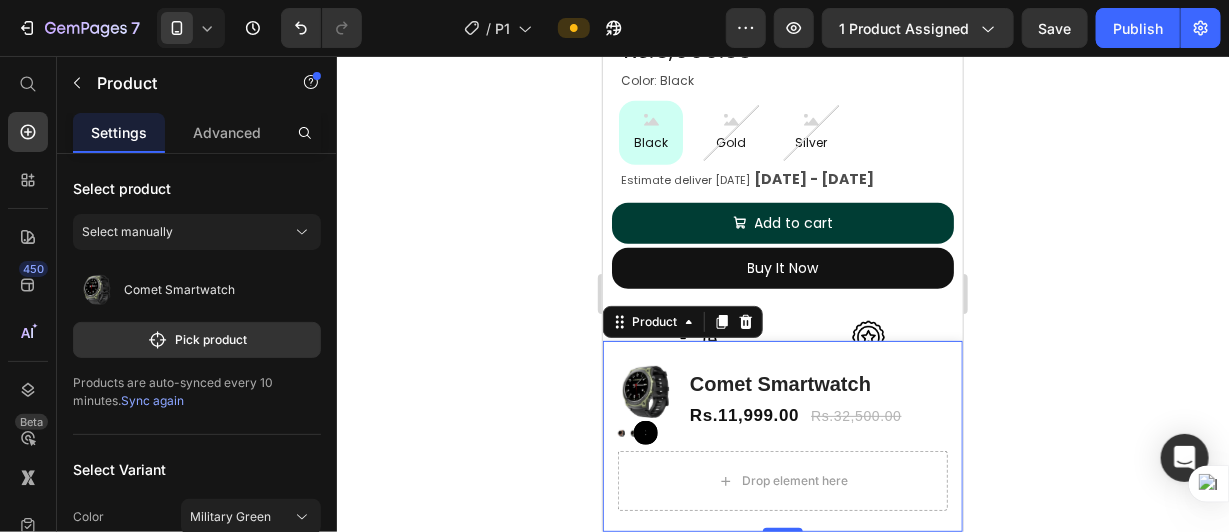 click 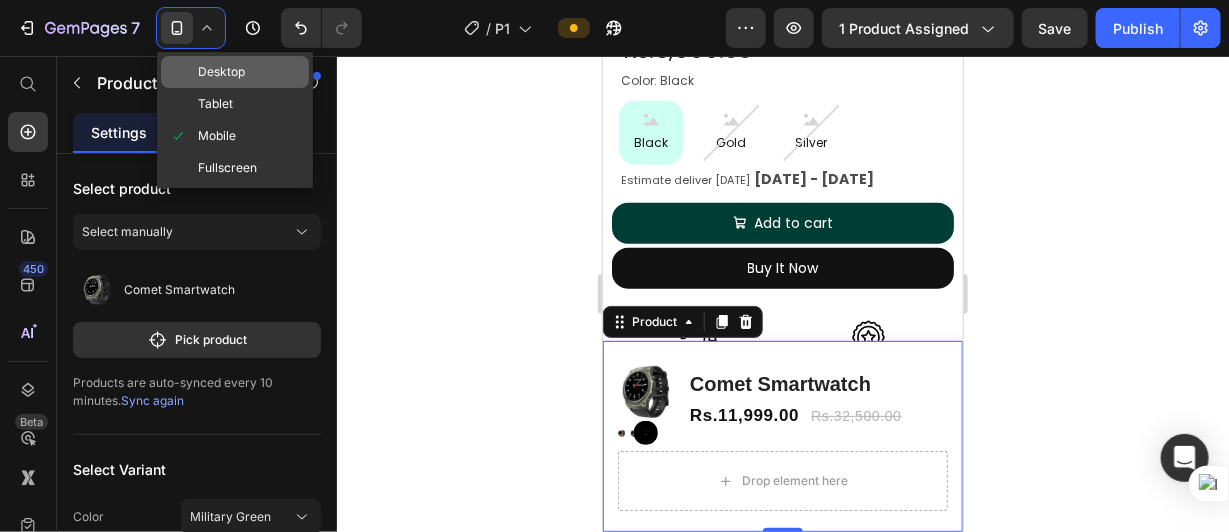 click on "Desktop" 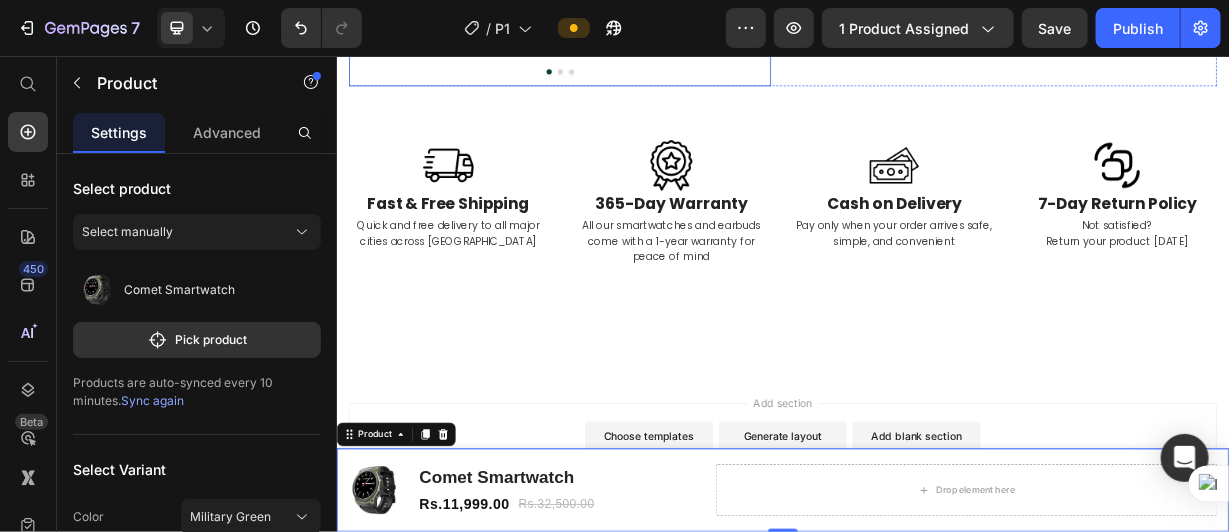 scroll, scrollTop: 664, scrollLeft: 0, axis: vertical 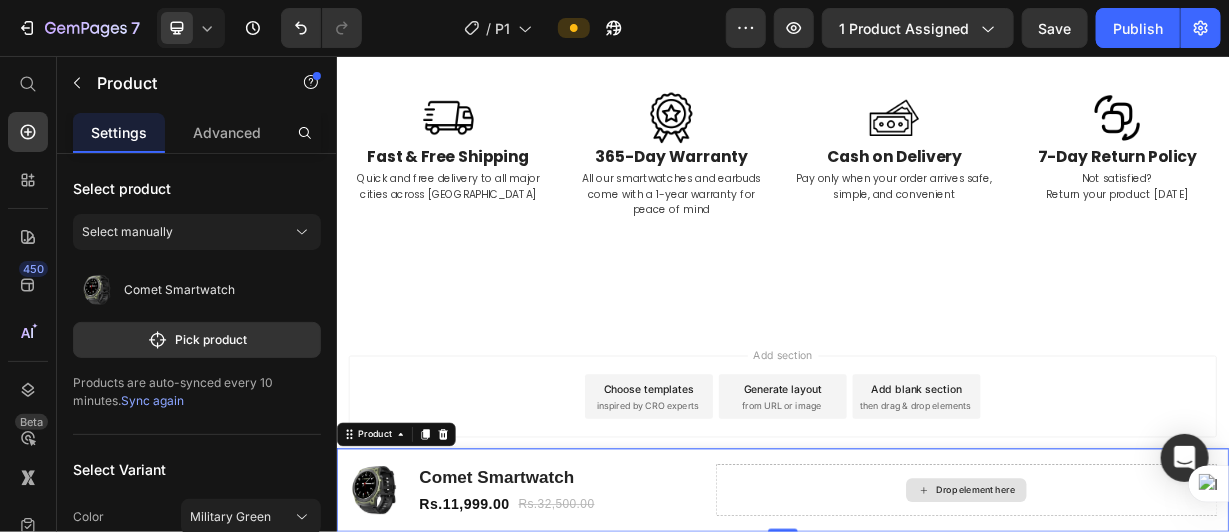 click on "Drop element here" at bounding box center [1184, 639] 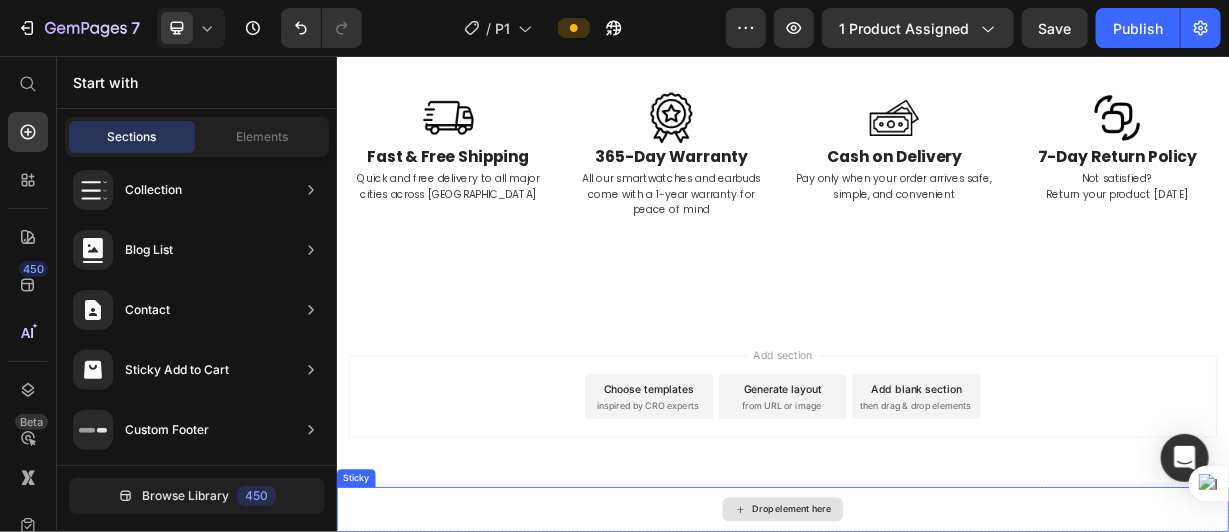 click on "Drop element here" at bounding box center (936, 665) 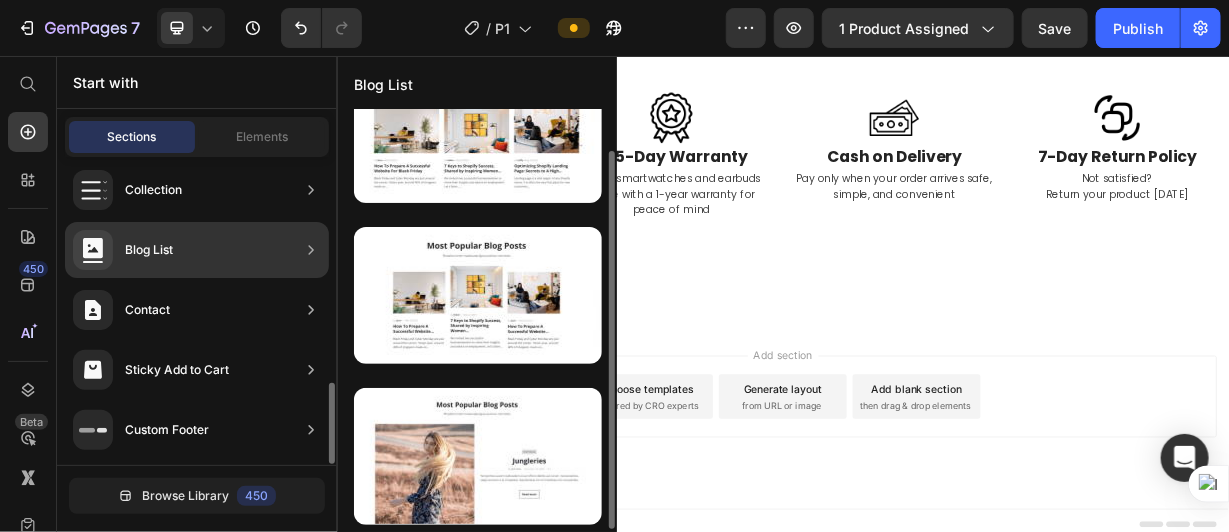 scroll, scrollTop: 48, scrollLeft: 0, axis: vertical 